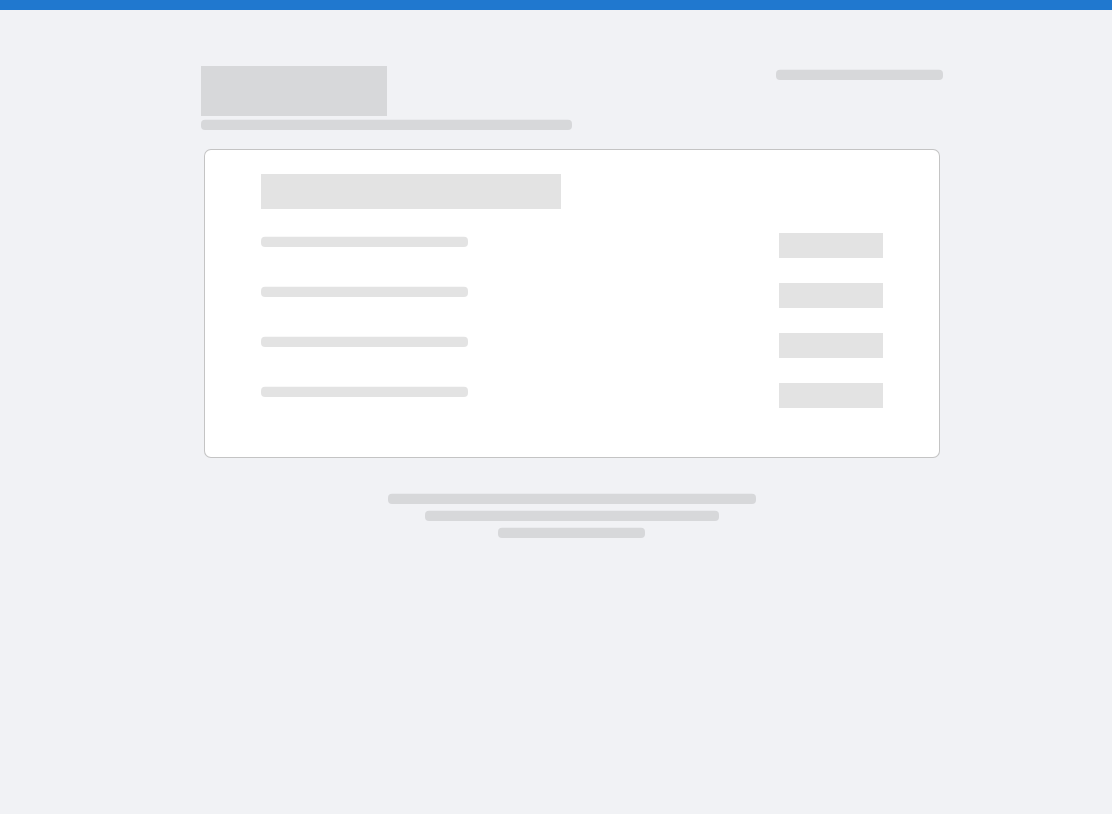 scroll, scrollTop: 0, scrollLeft: 0, axis: both 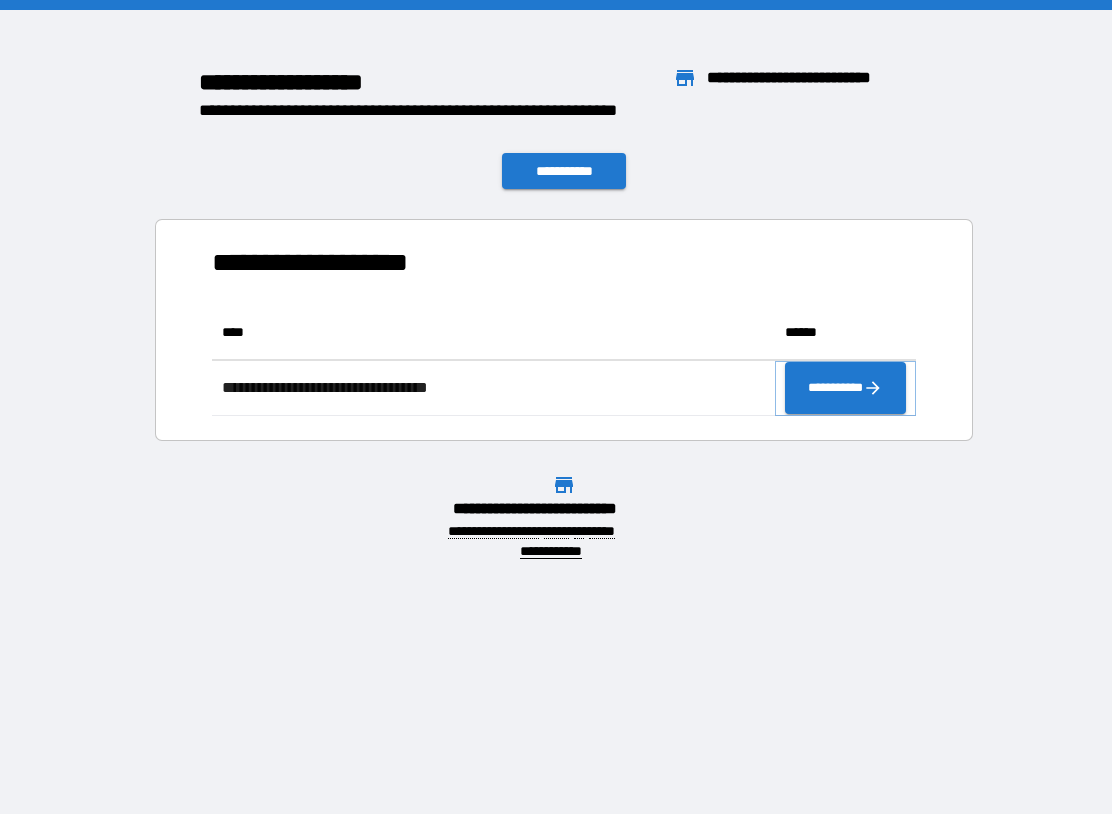 click on "**********" at bounding box center [845, 388] 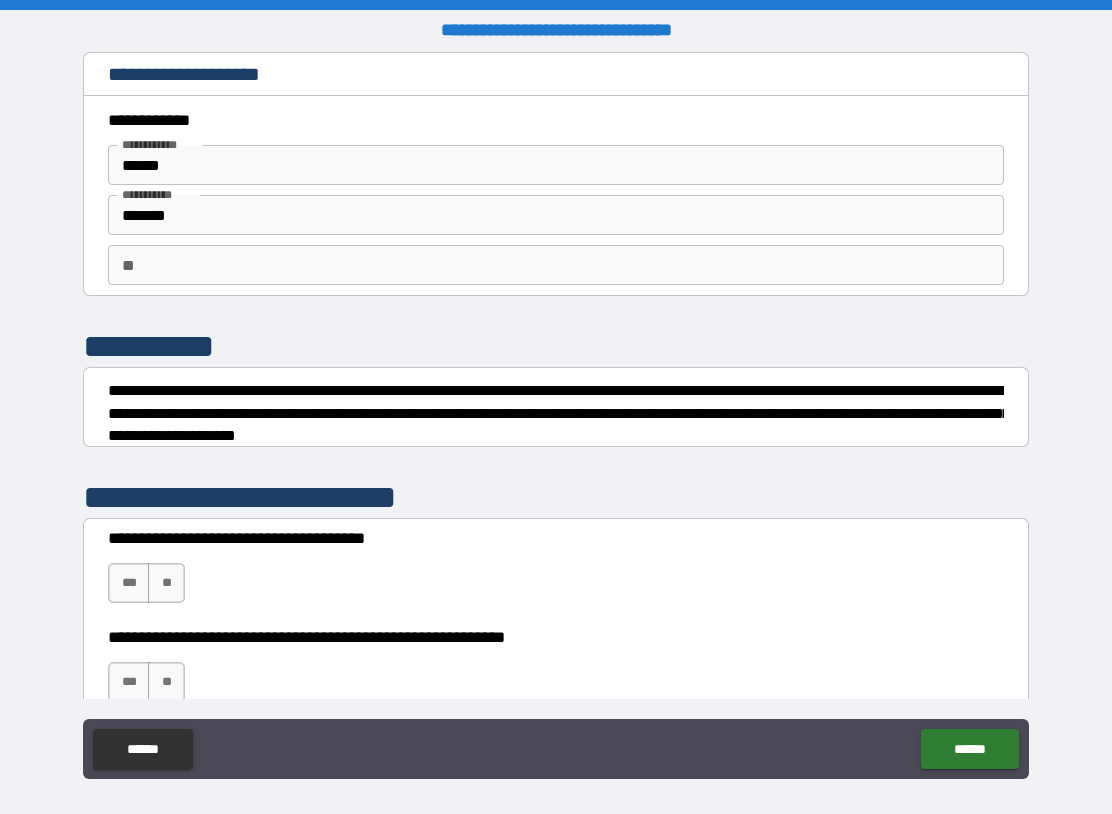 click on "**" at bounding box center (556, 265) 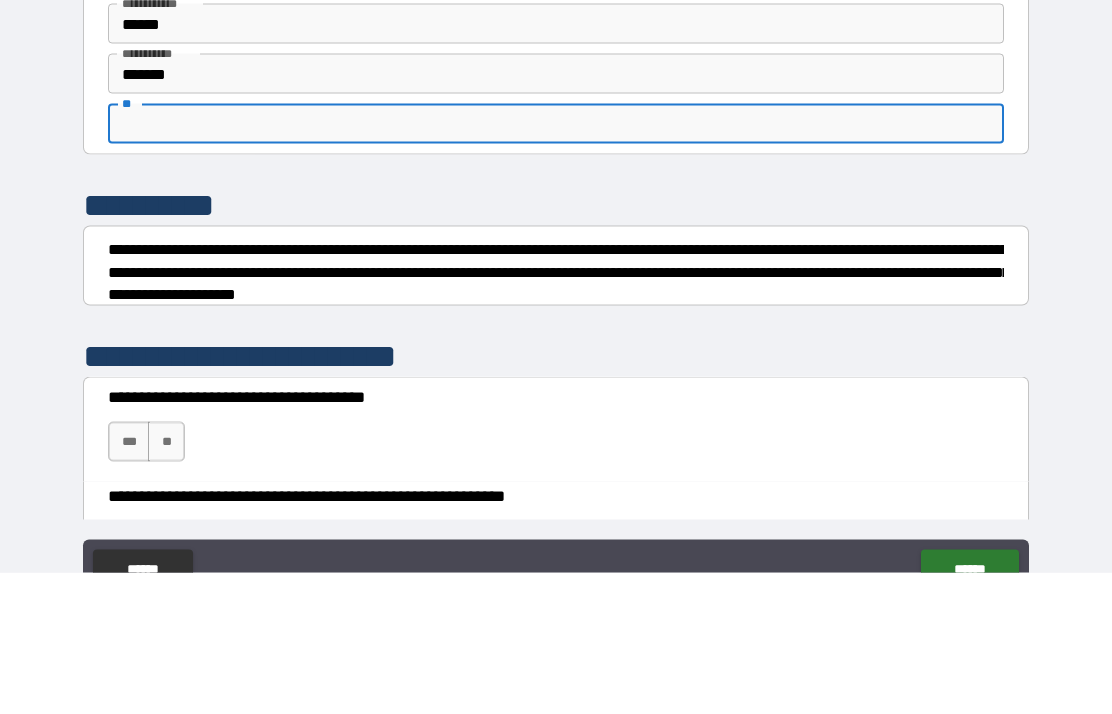 click on "**********" at bounding box center (556, 399) 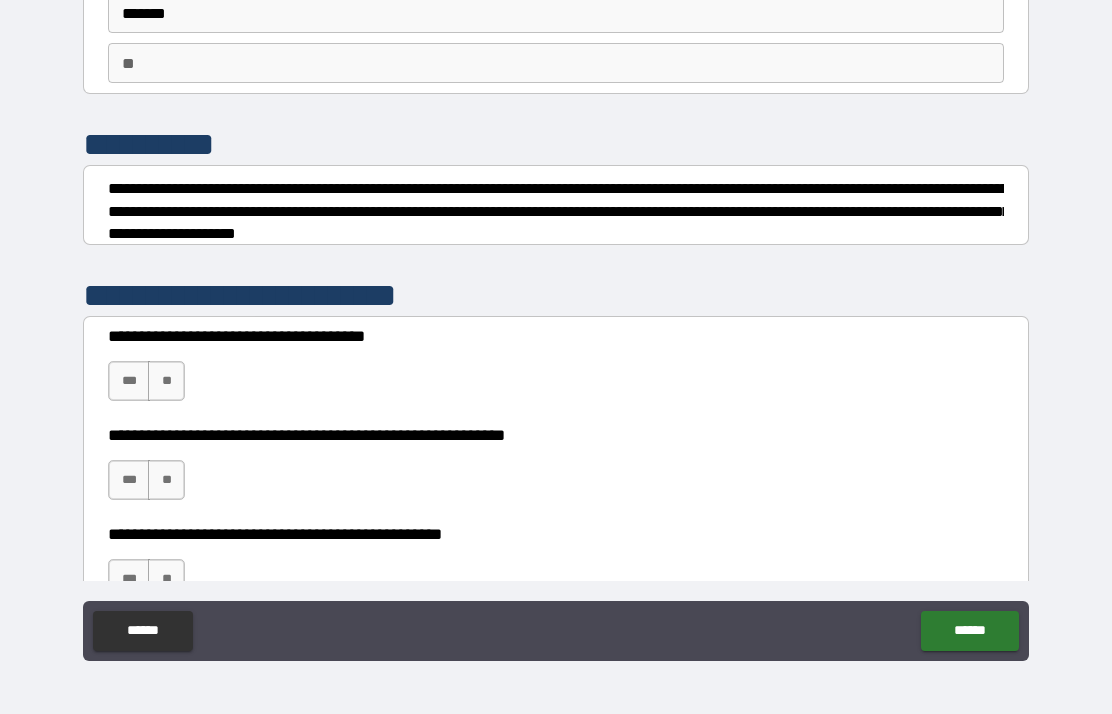 scroll, scrollTop: 118, scrollLeft: 0, axis: vertical 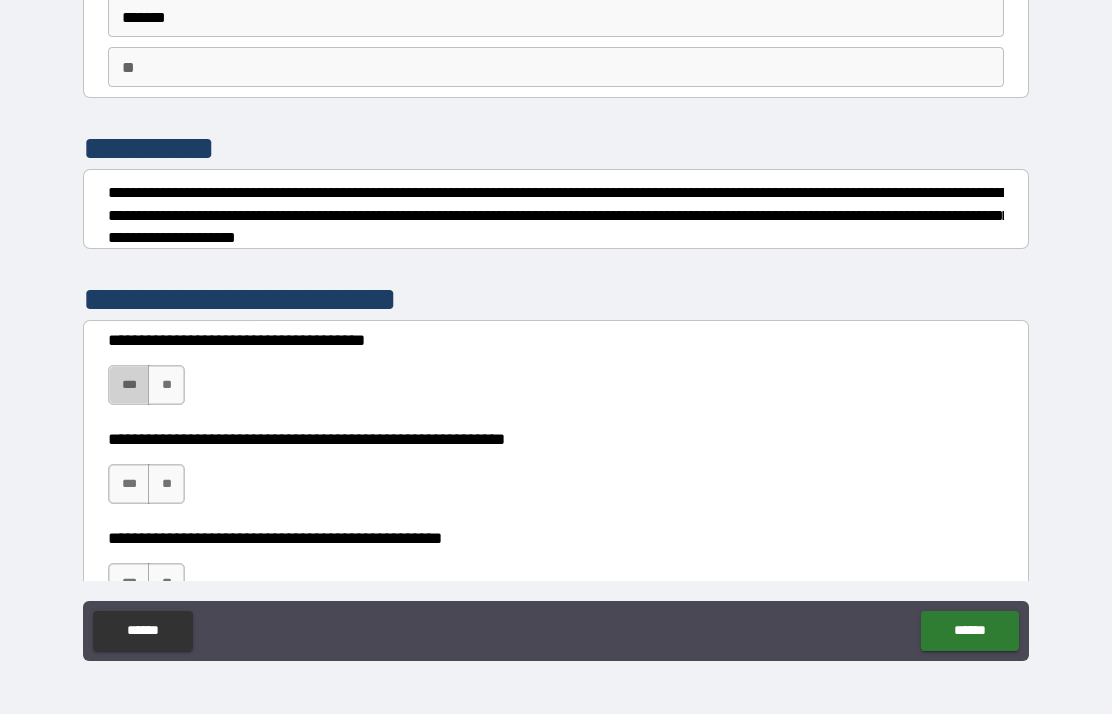 click on "***" at bounding box center (129, 385) 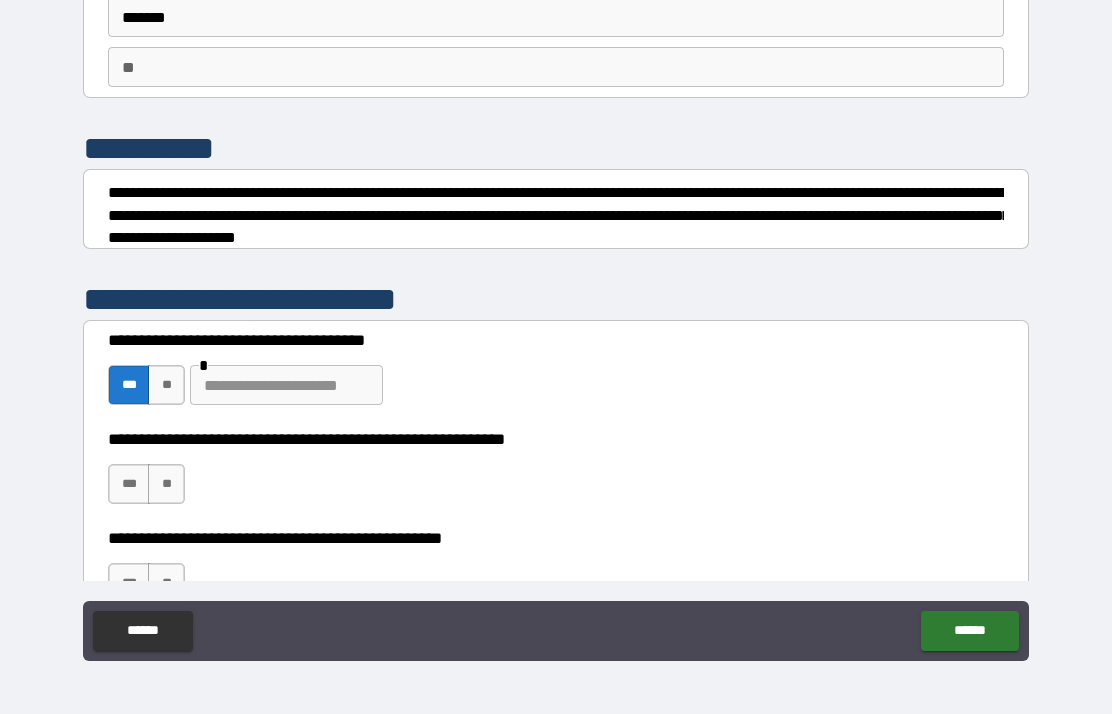 click on "**" at bounding box center (166, 385) 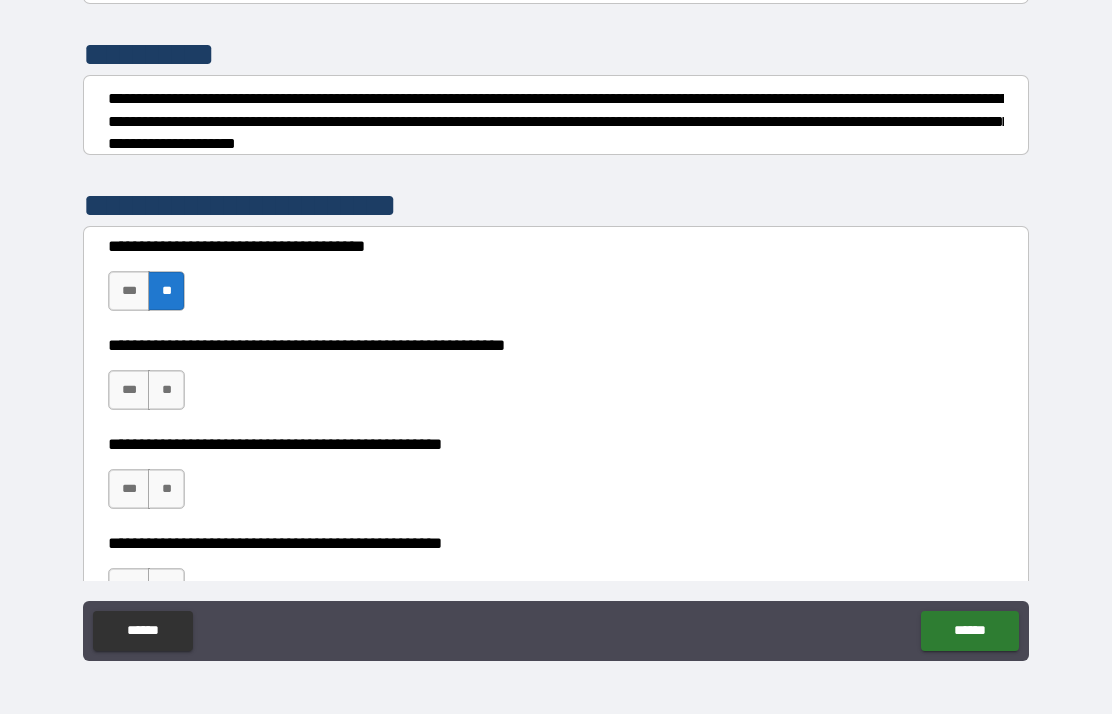 scroll, scrollTop: 209, scrollLeft: 0, axis: vertical 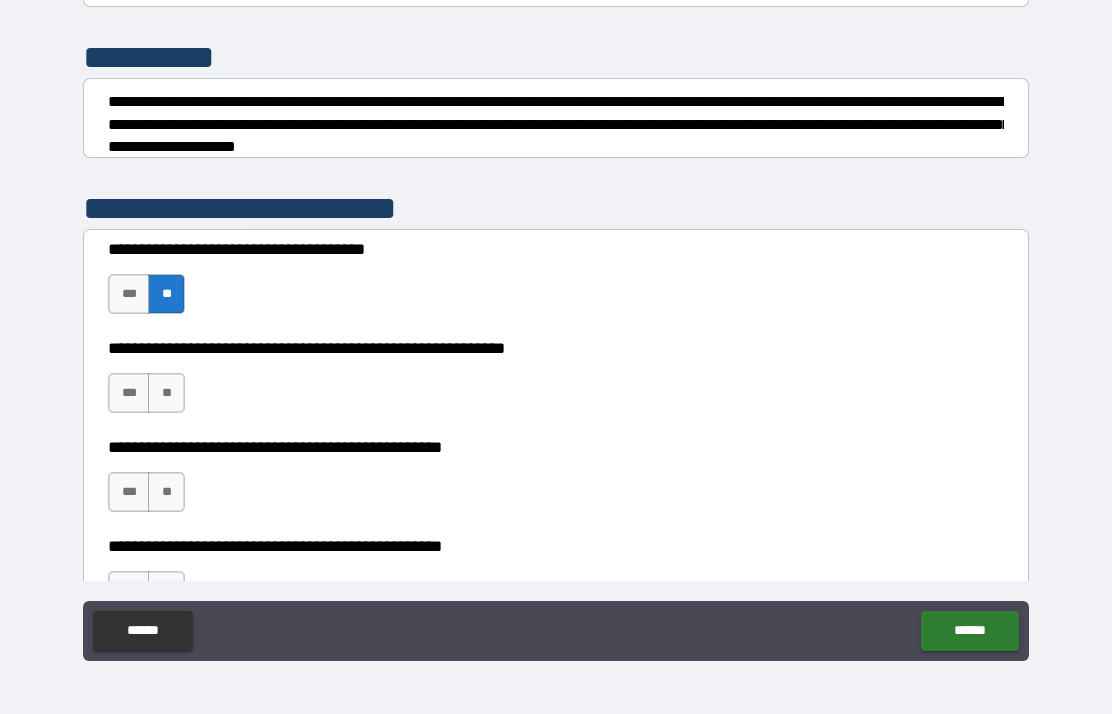 click on "**" at bounding box center (166, 393) 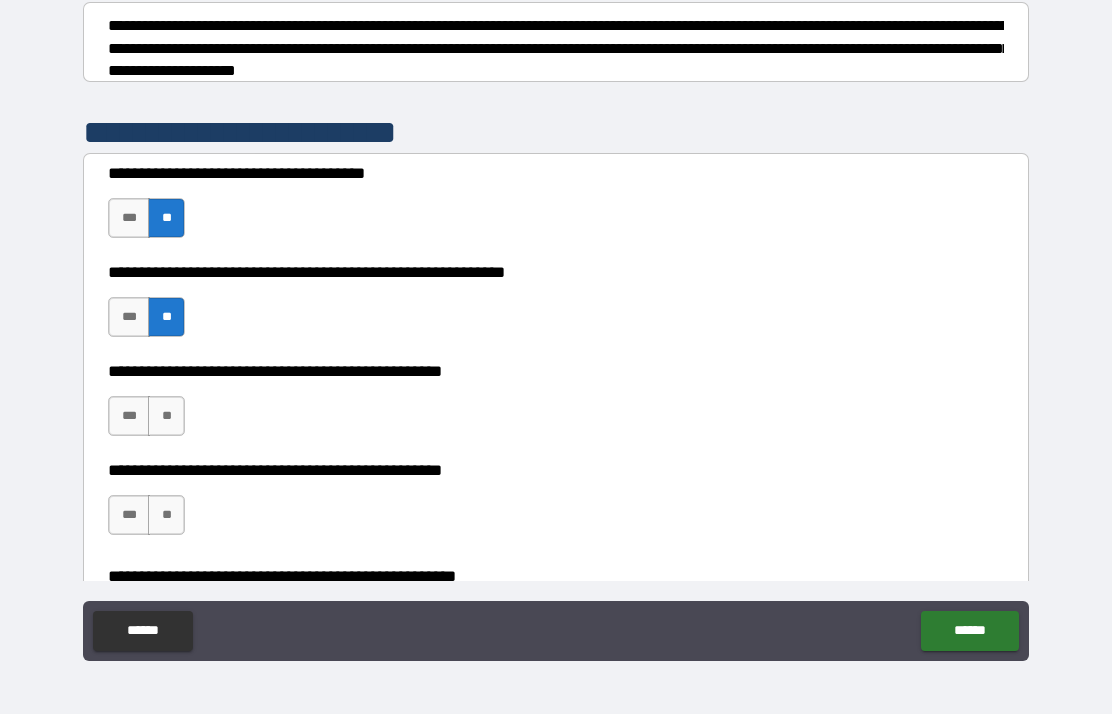 scroll, scrollTop: 282, scrollLeft: 0, axis: vertical 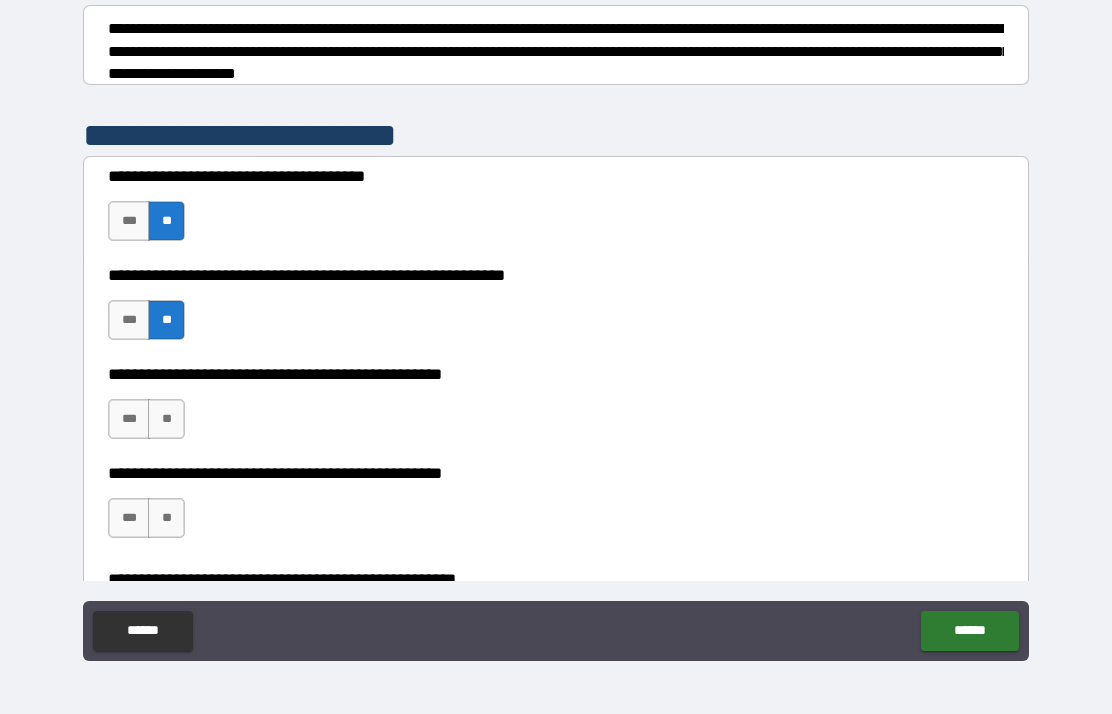click on "**" at bounding box center (166, 419) 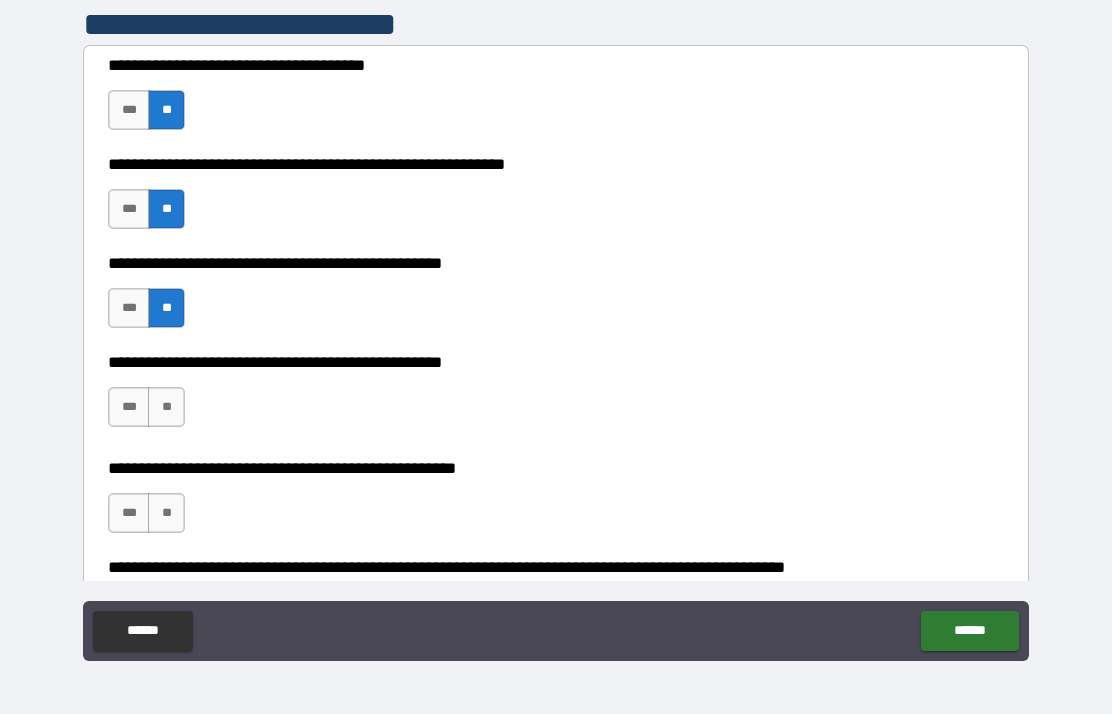 scroll, scrollTop: 391, scrollLeft: 0, axis: vertical 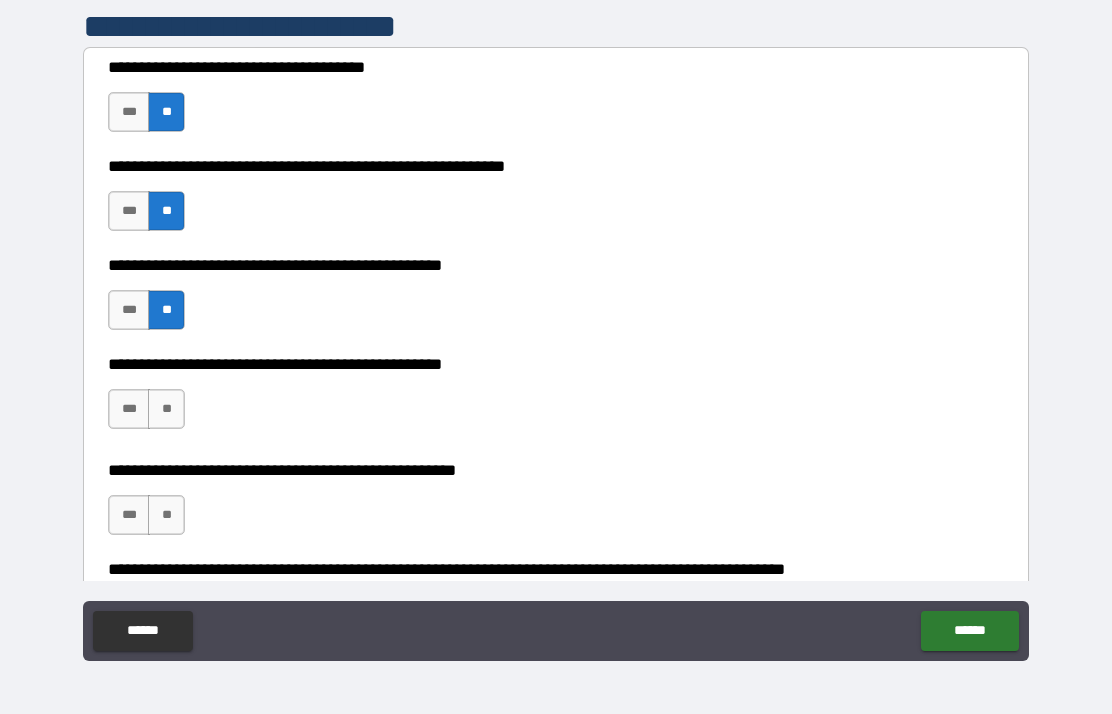 click on "**" at bounding box center (166, 409) 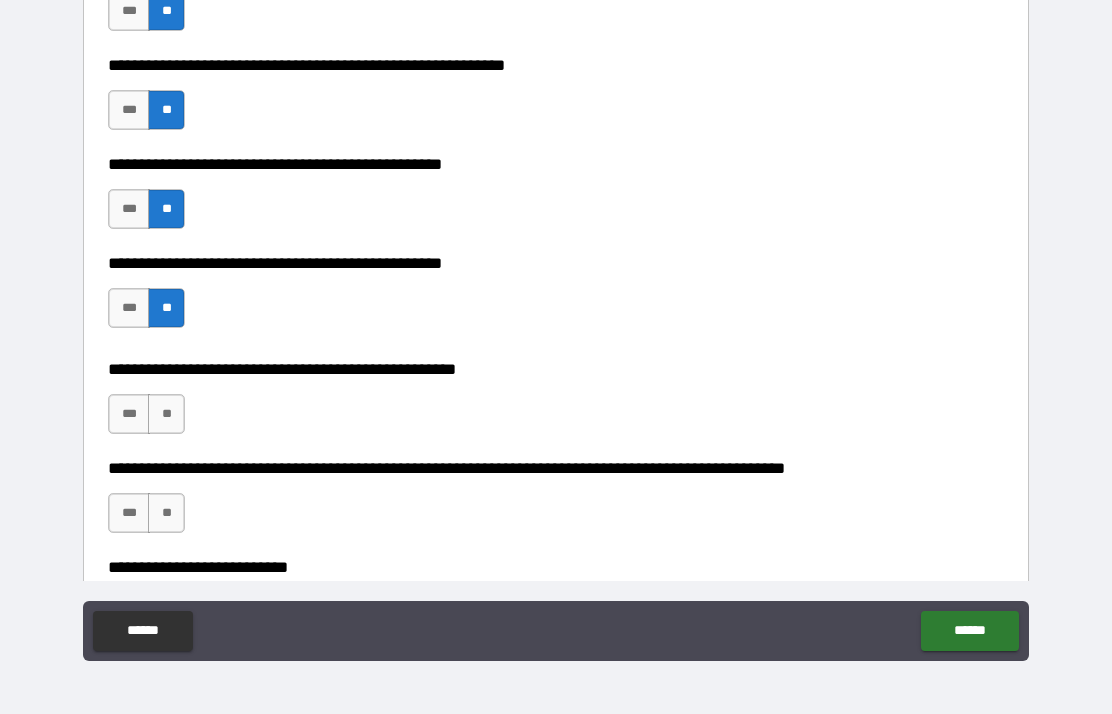 scroll, scrollTop: 489, scrollLeft: 0, axis: vertical 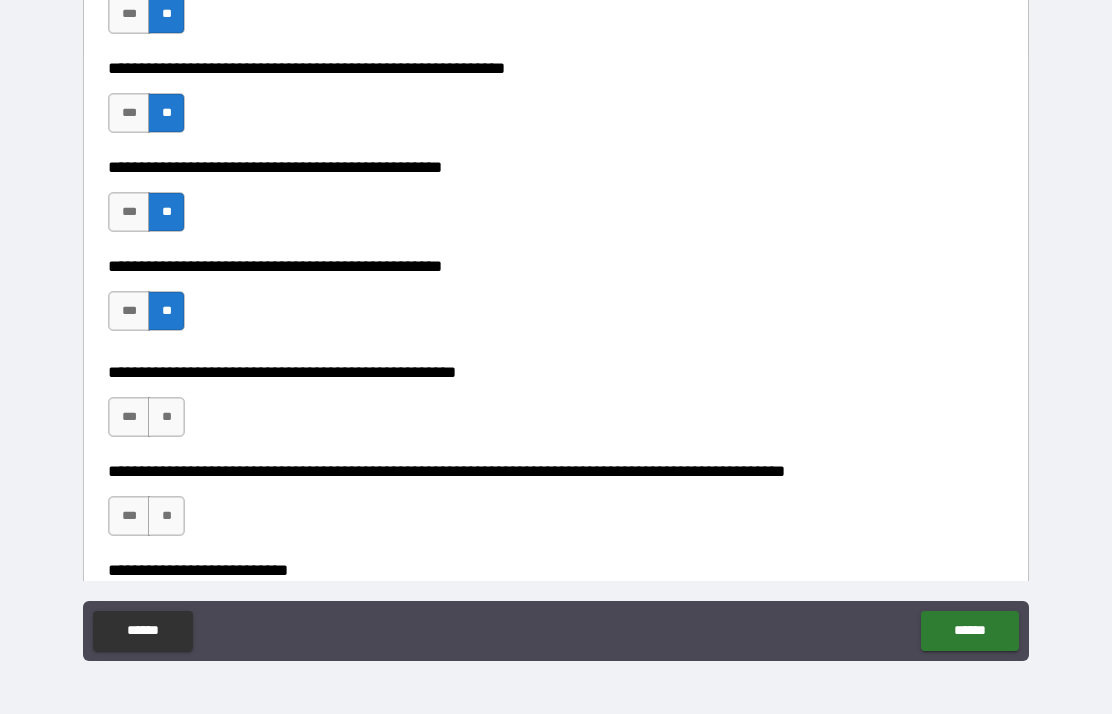 click on "**" at bounding box center (166, 417) 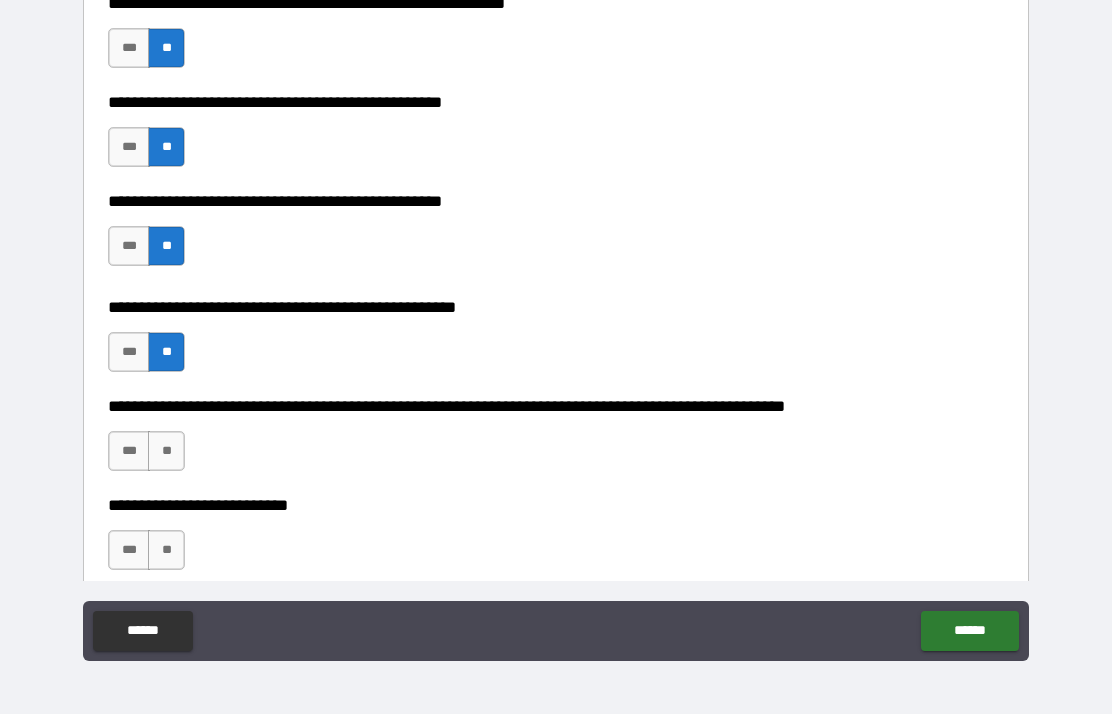scroll, scrollTop: 559, scrollLeft: 0, axis: vertical 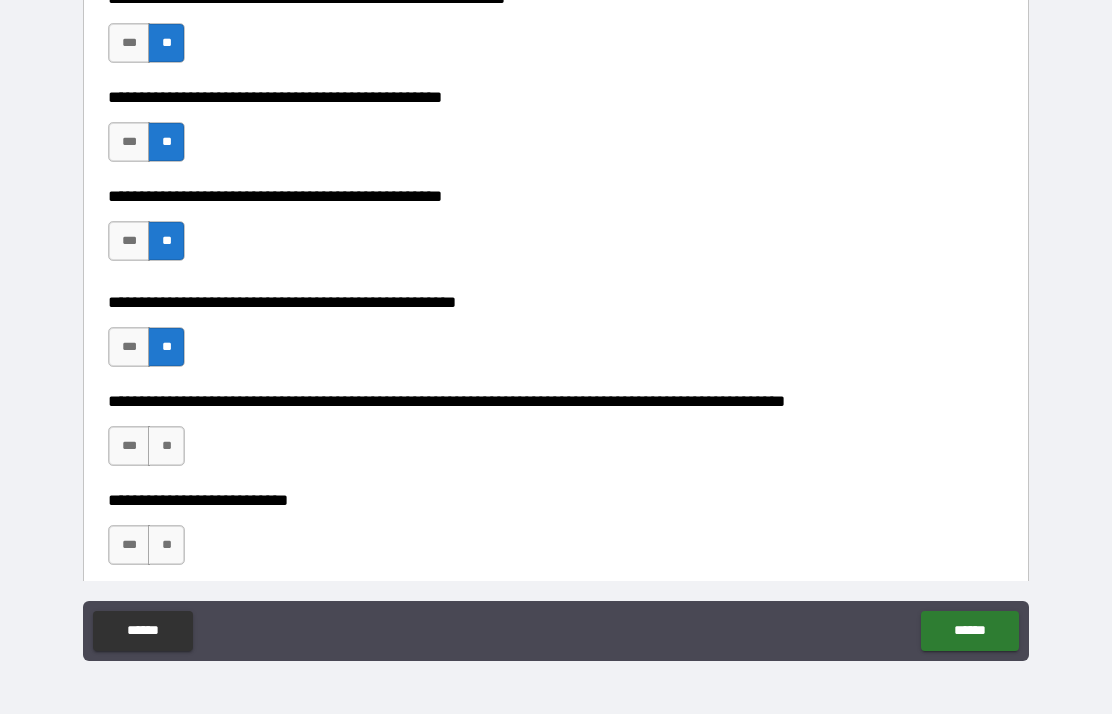click on "**" at bounding box center (166, 446) 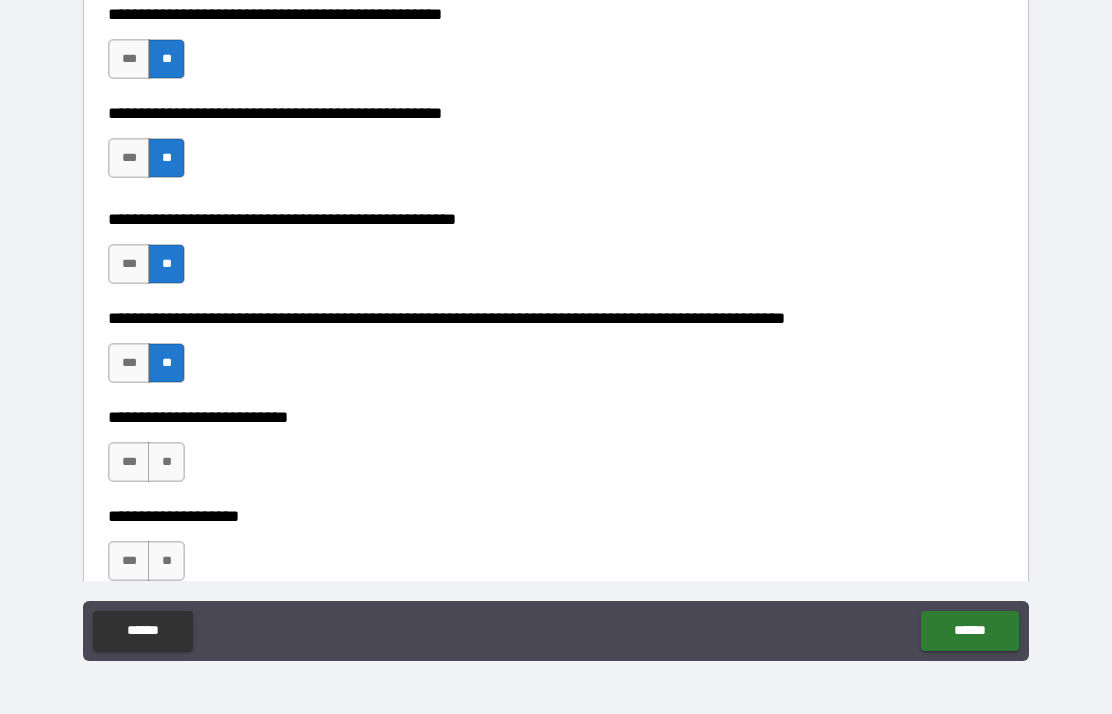 scroll, scrollTop: 652, scrollLeft: 0, axis: vertical 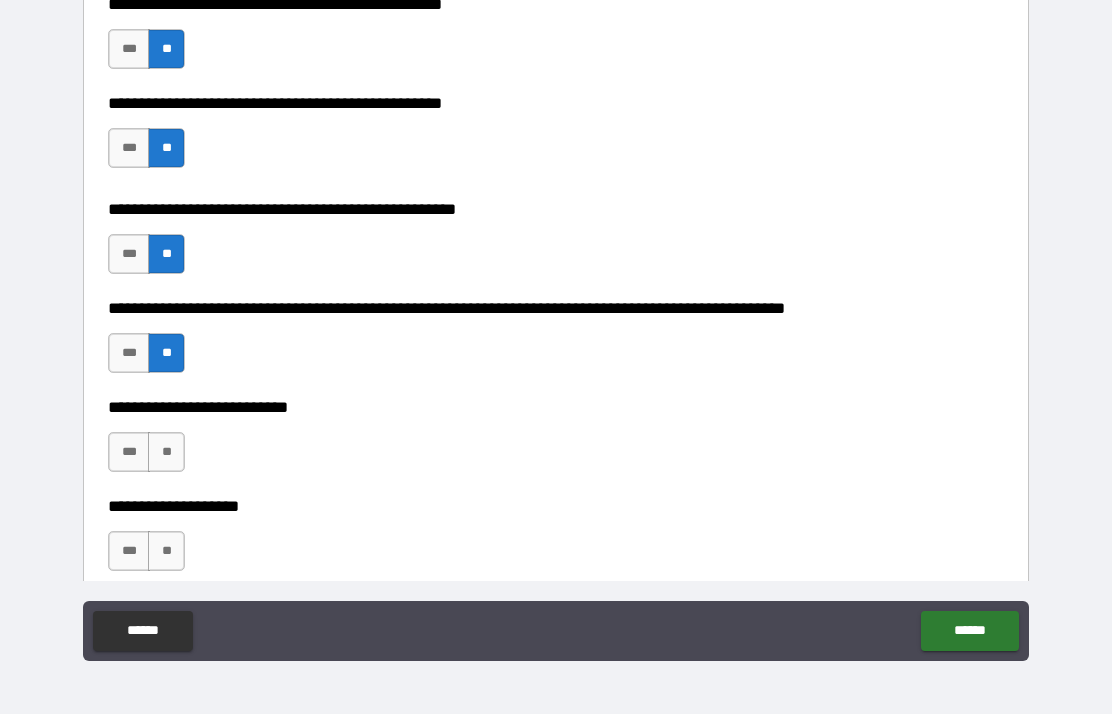 click on "**" at bounding box center [166, 452] 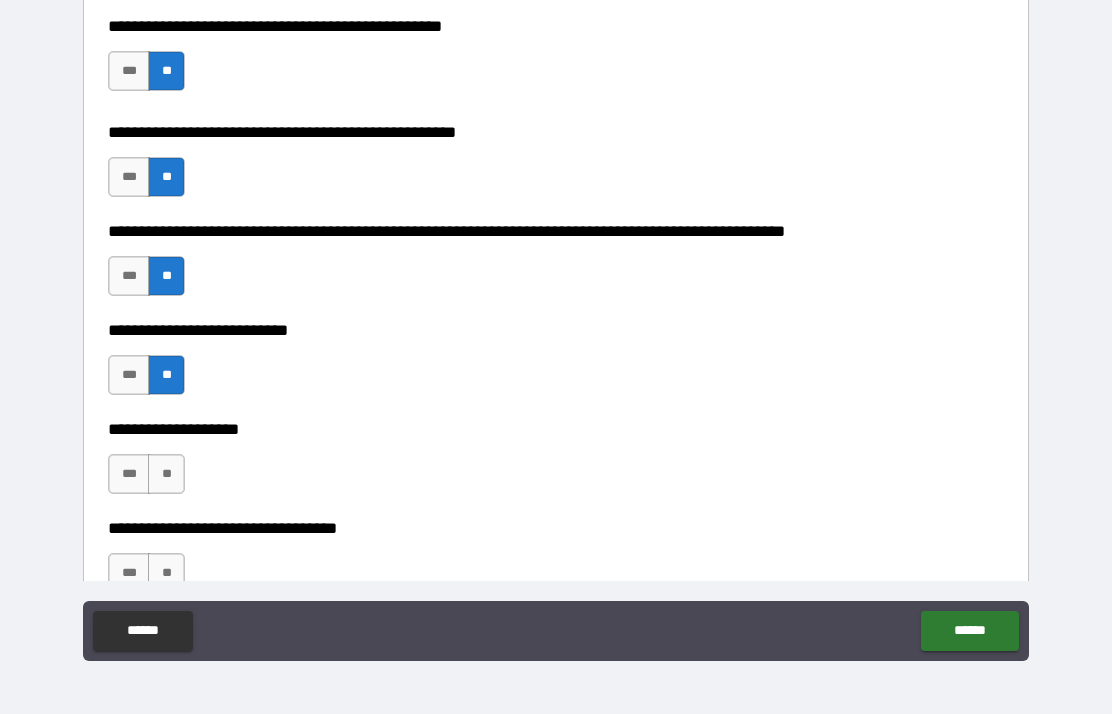 click on "**" at bounding box center [166, 474] 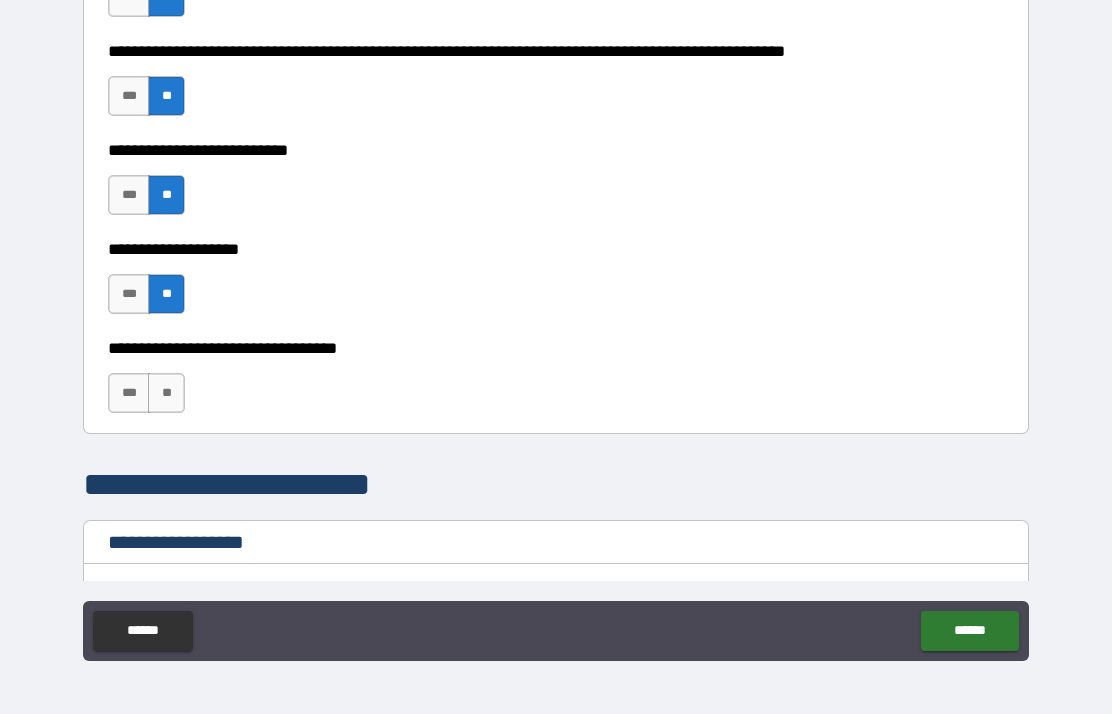 scroll, scrollTop: 919, scrollLeft: 0, axis: vertical 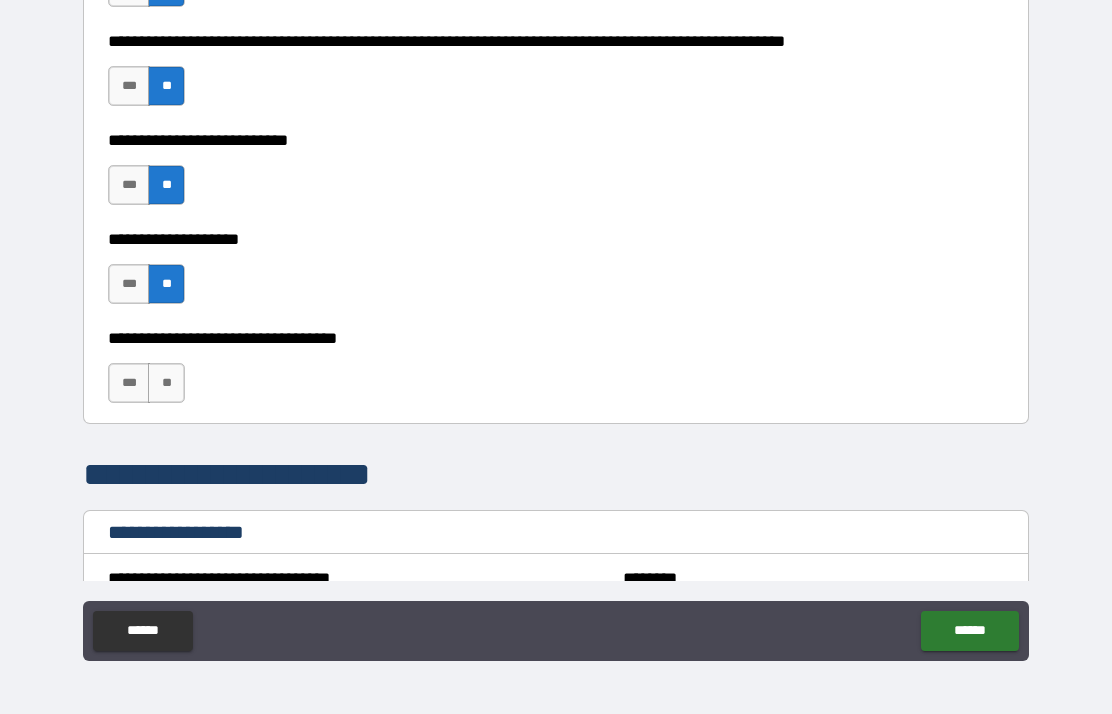 click on "**" at bounding box center [166, 383] 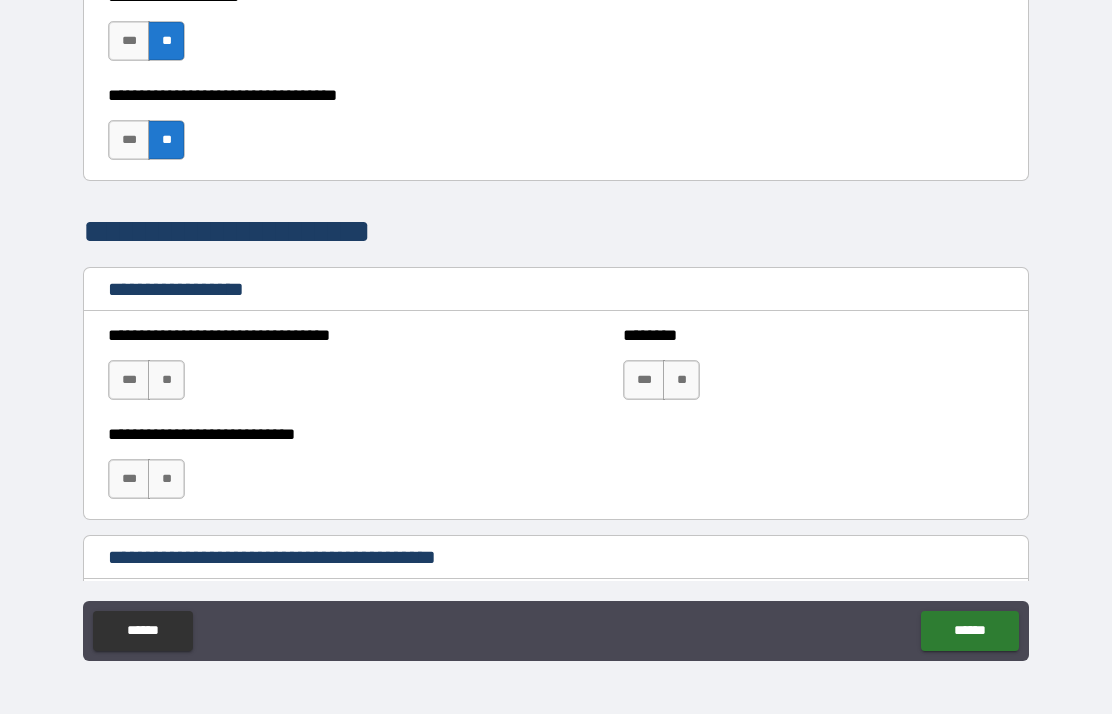 scroll, scrollTop: 1176, scrollLeft: 0, axis: vertical 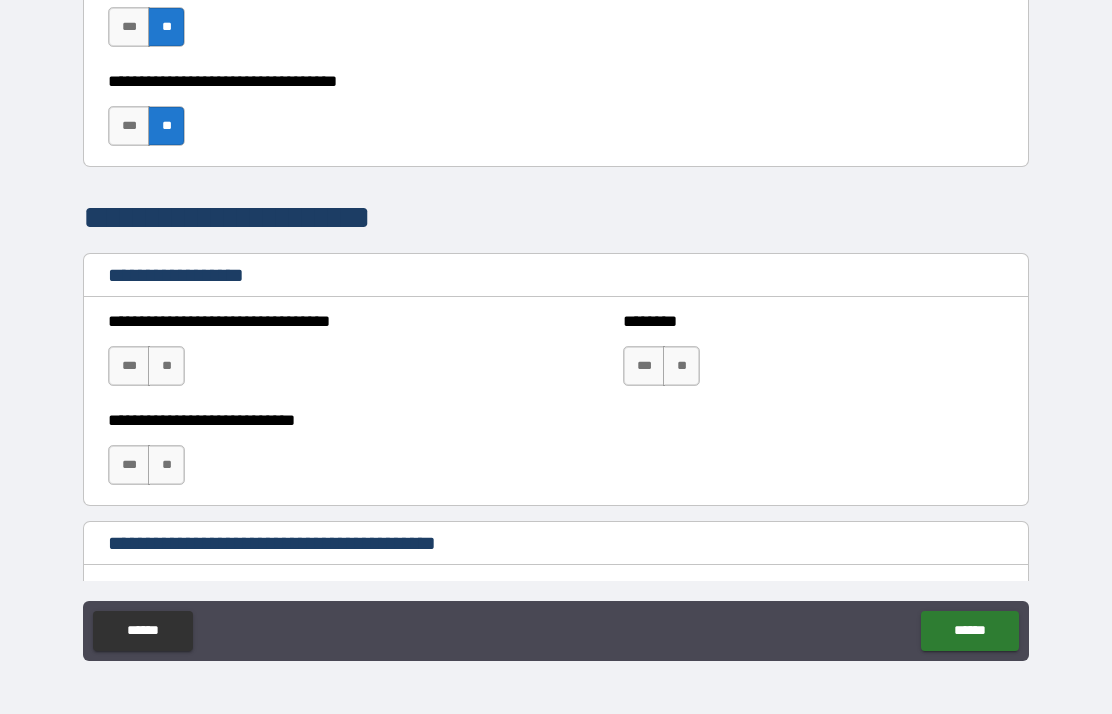 click on "**" at bounding box center [166, 366] 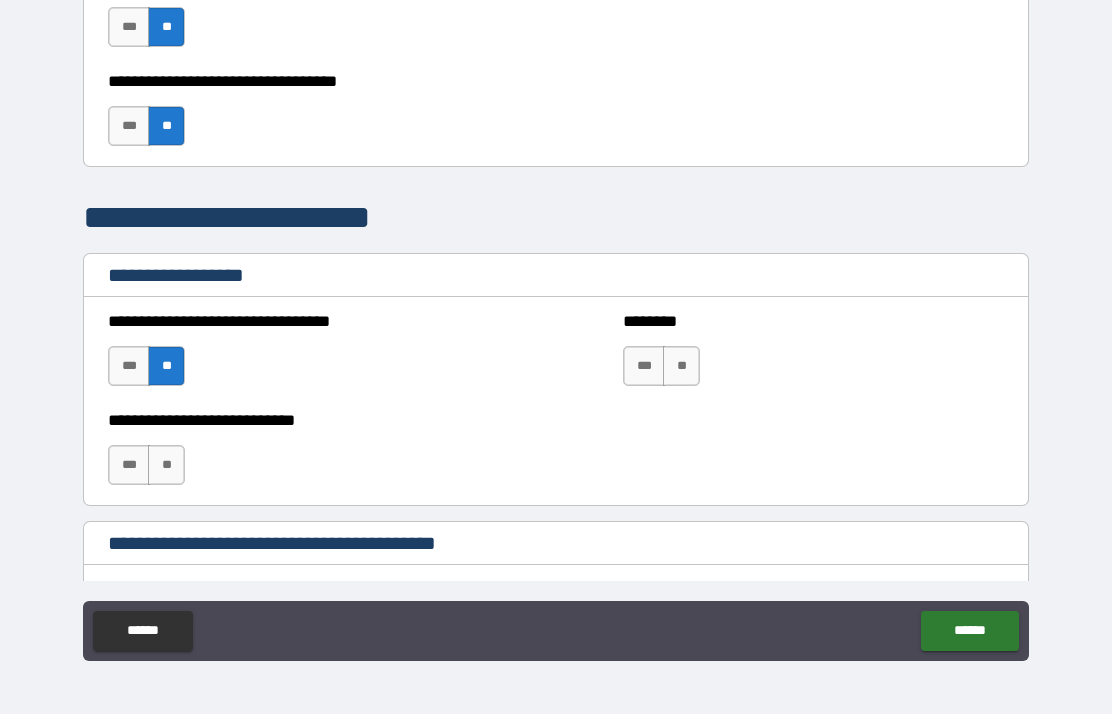 click on "**" at bounding box center [681, 366] 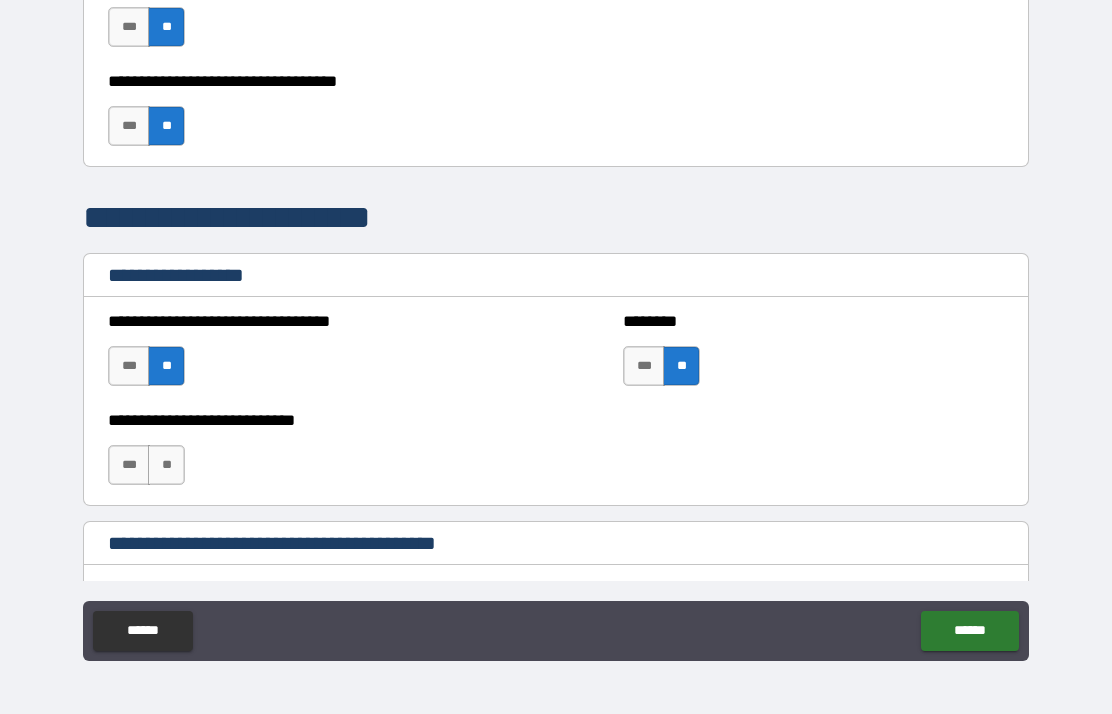 click on "**" at bounding box center [166, 465] 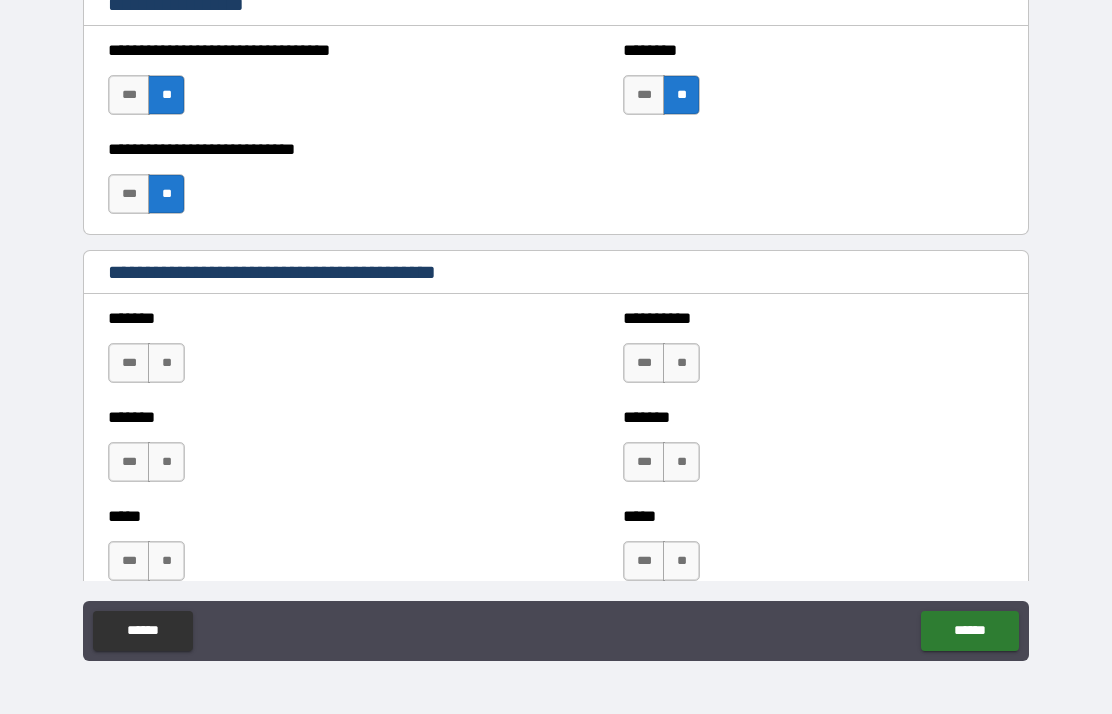 scroll, scrollTop: 1490, scrollLeft: 0, axis: vertical 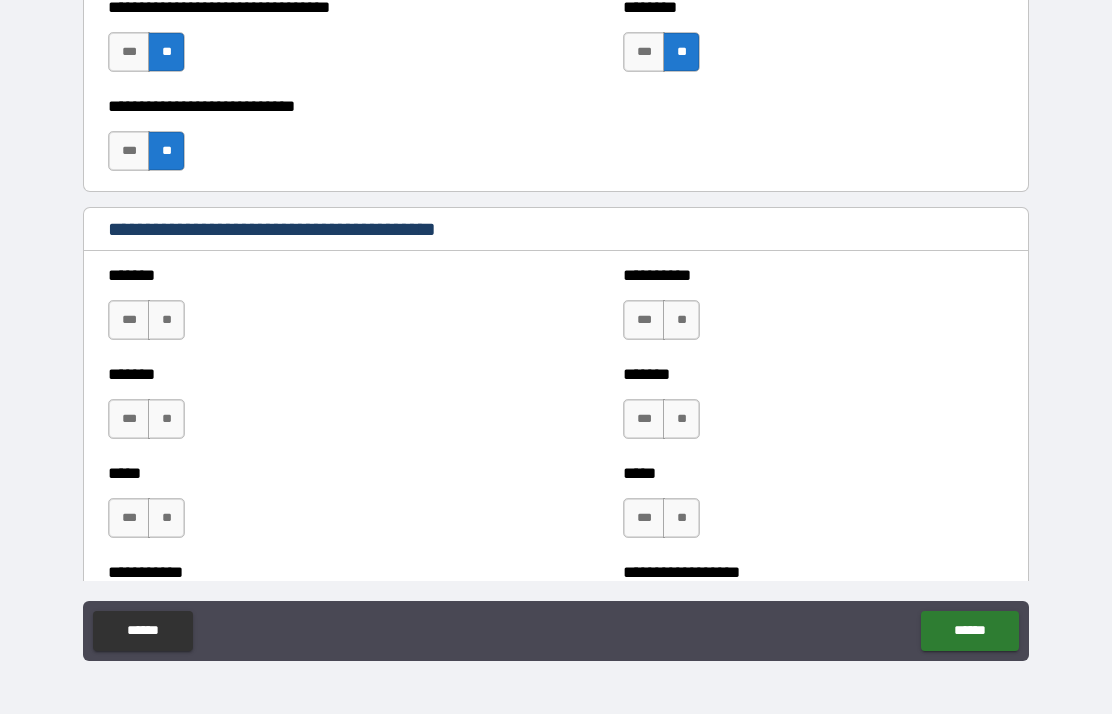 click on "**" at bounding box center (166, 320) 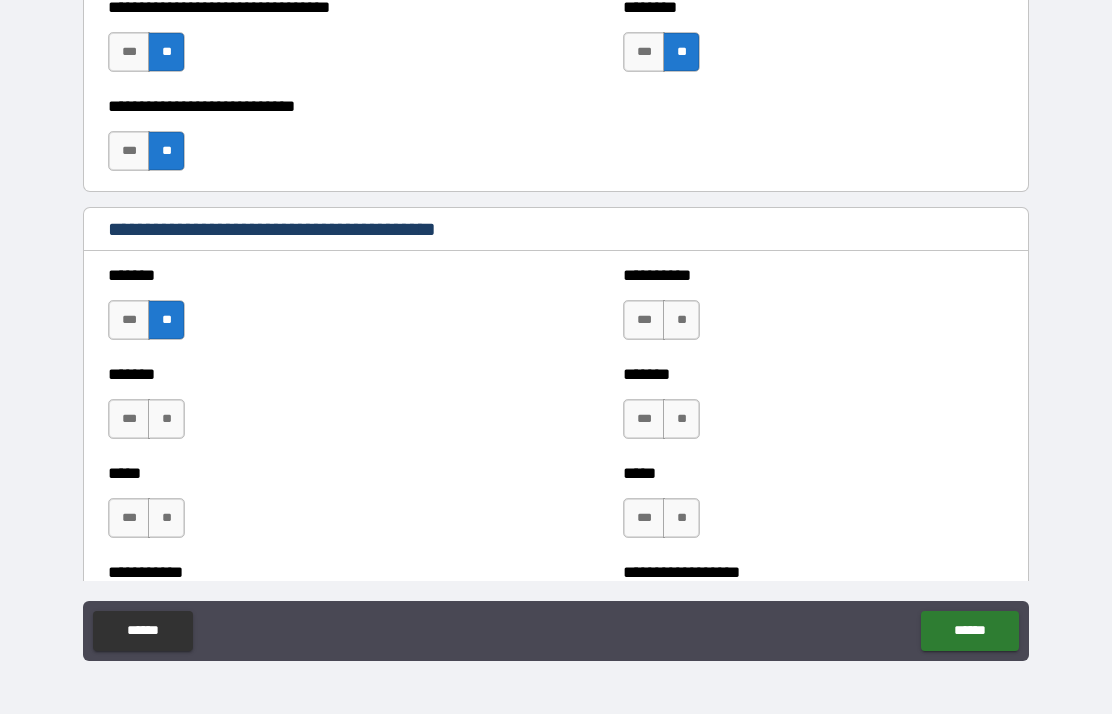 click on "**" at bounding box center [166, 419] 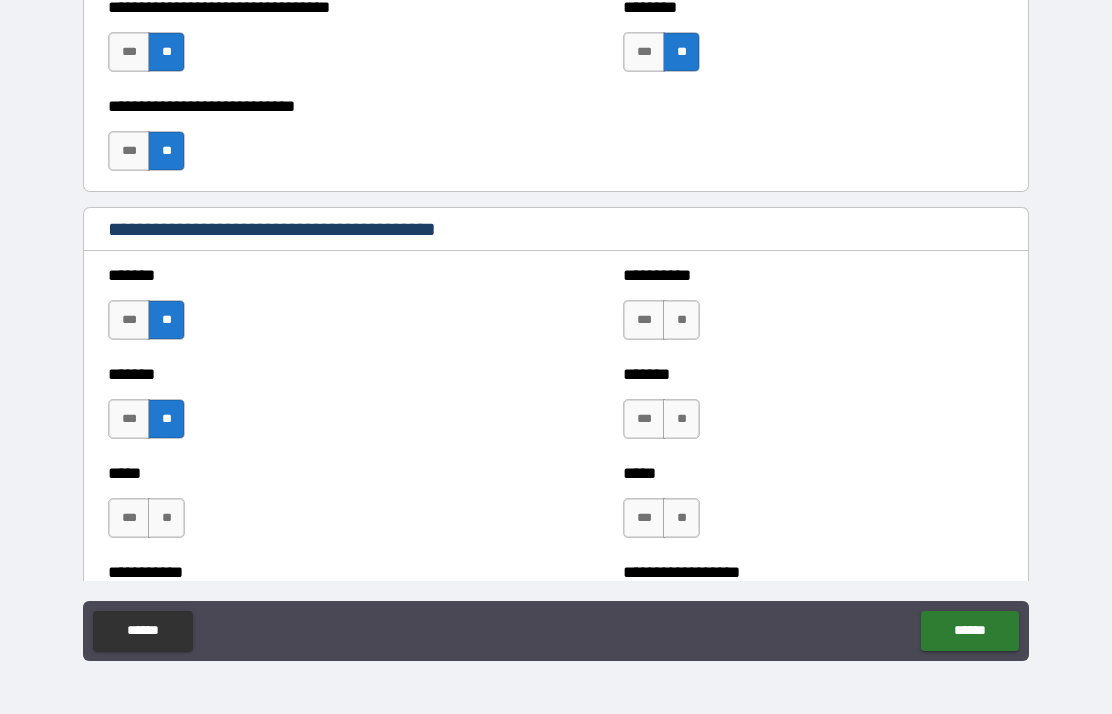 click on "**" at bounding box center (681, 320) 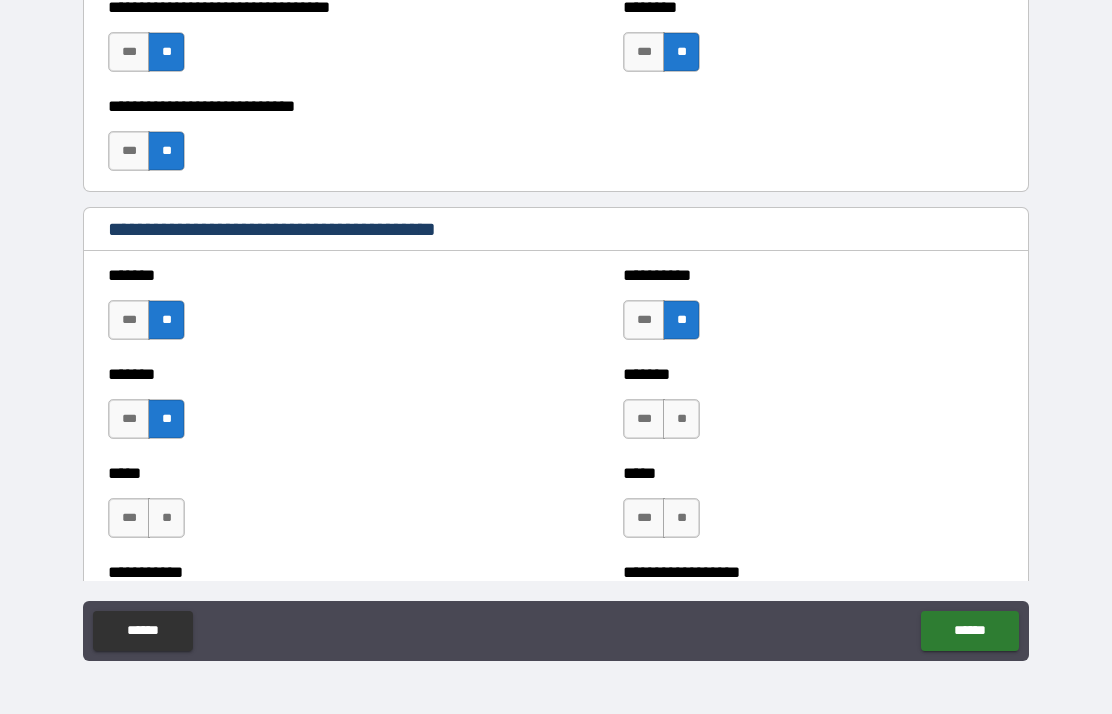 click on "**" at bounding box center (681, 419) 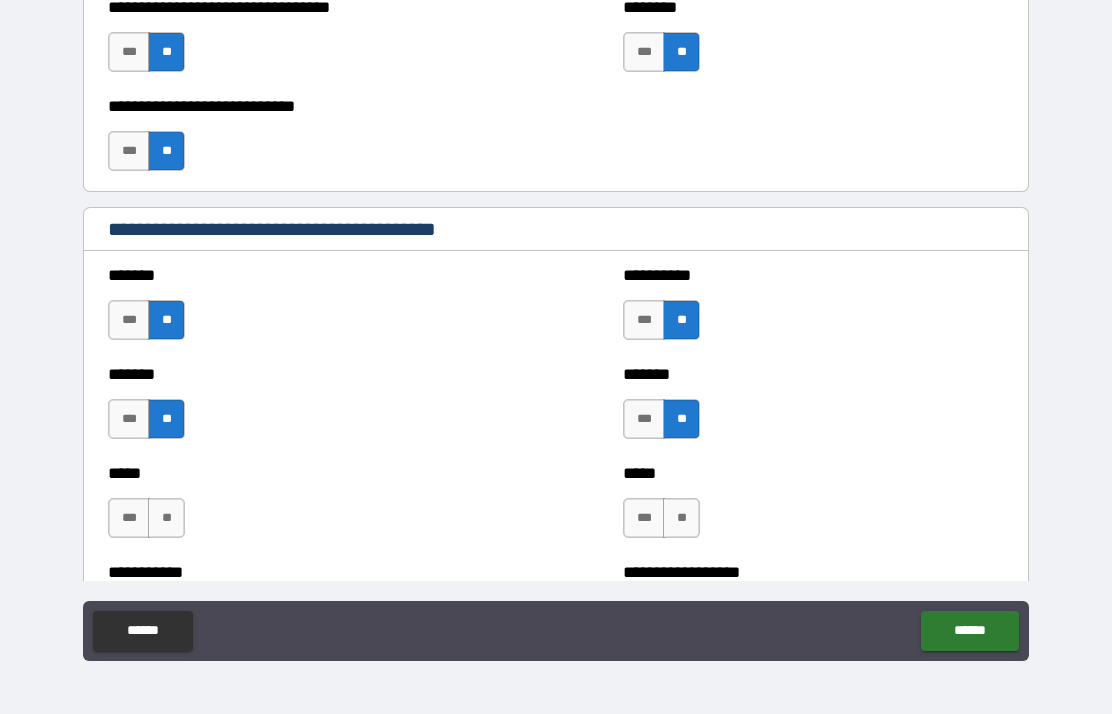 click on "**" at bounding box center (681, 518) 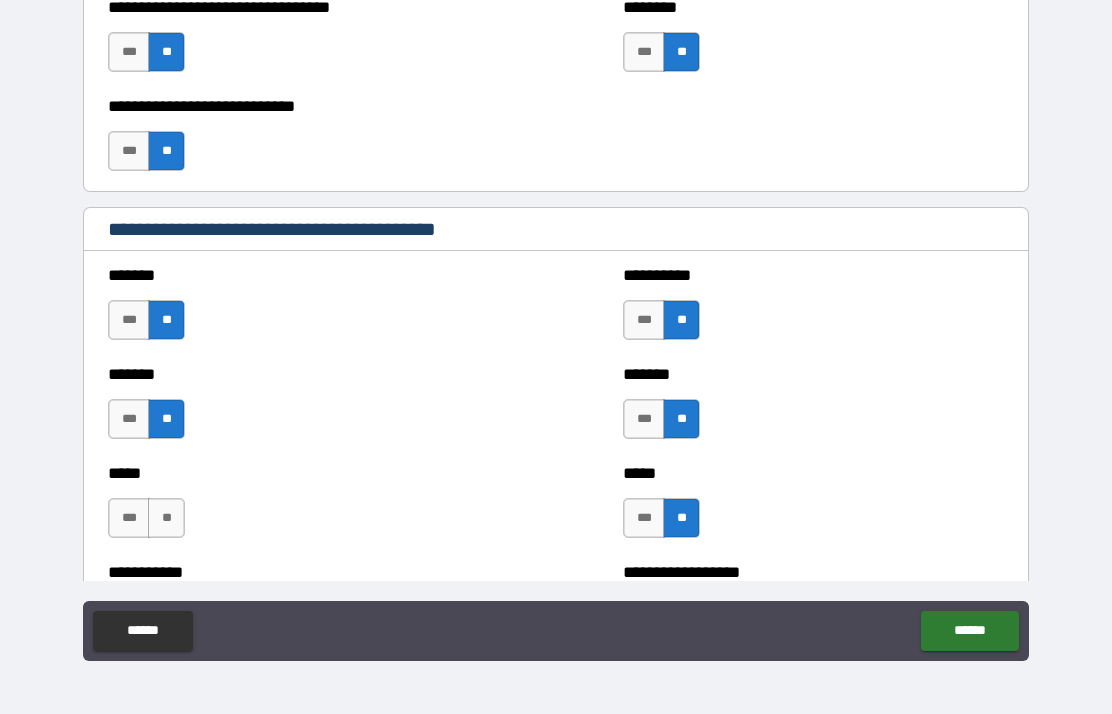 click on "**" at bounding box center (166, 518) 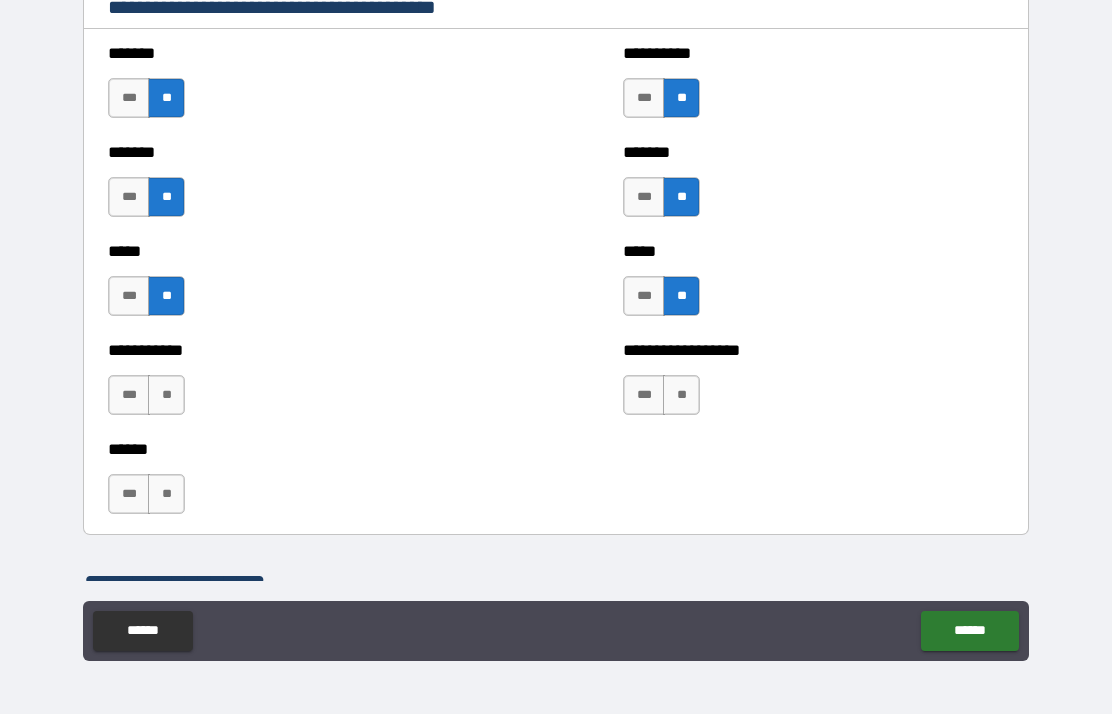 scroll, scrollTop: 1711, scrollLeft: 0, axis: vertical 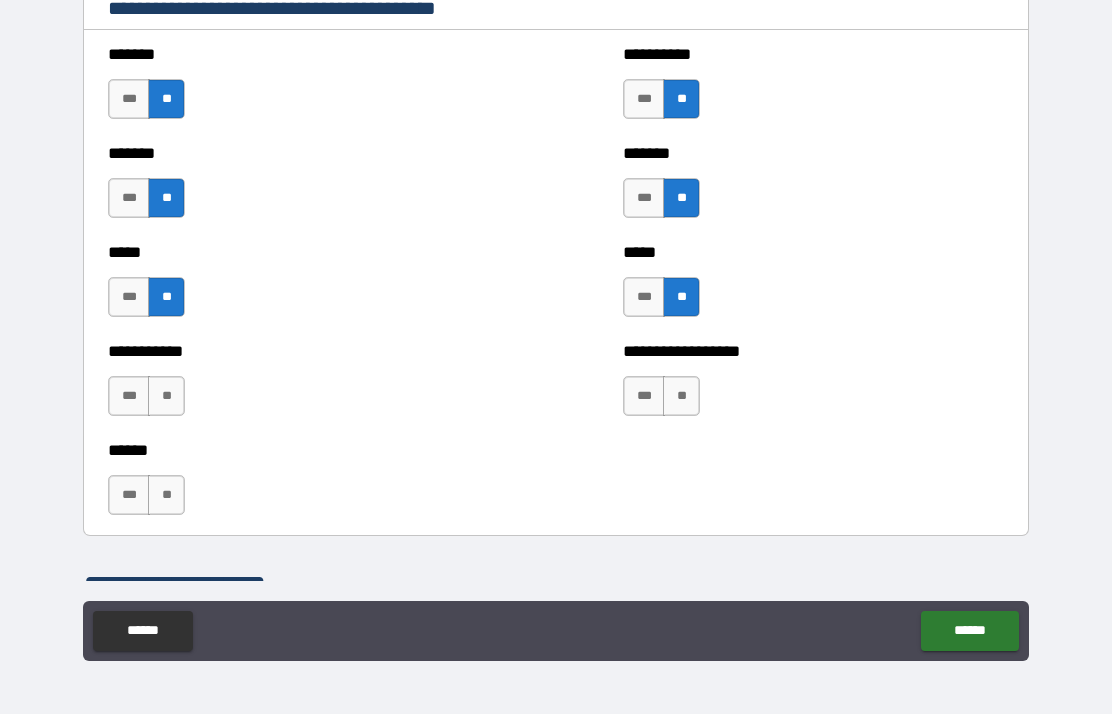 click on "**" at bounding box center [681, 396] 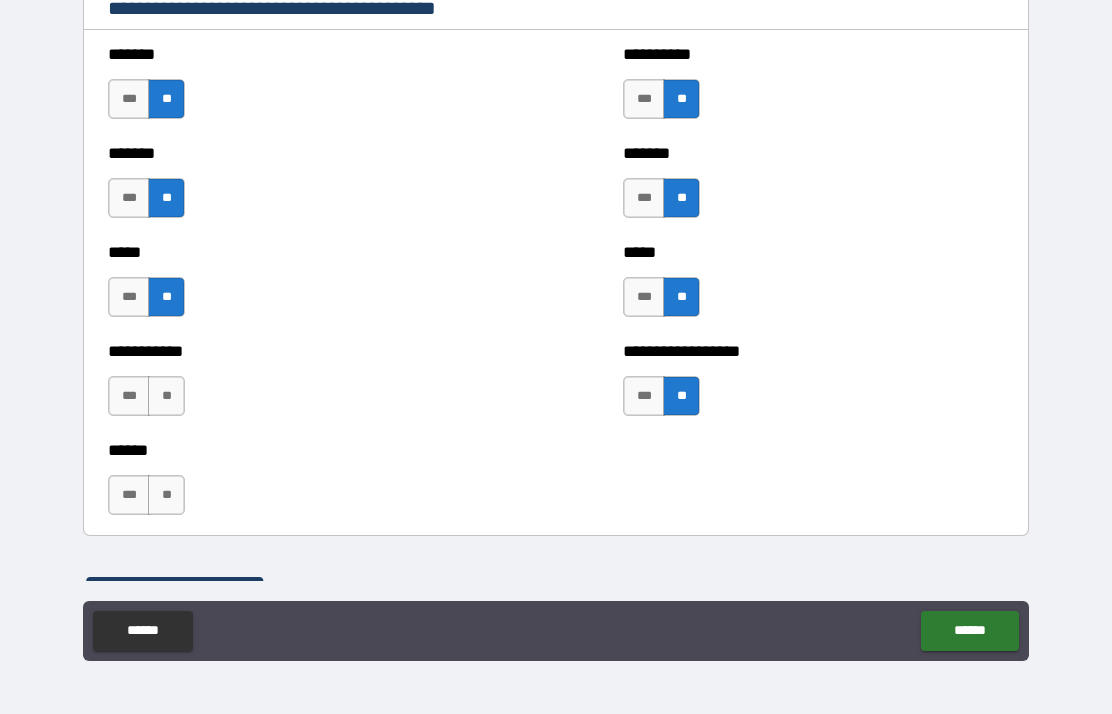 click on "***" at bounding box center [129, 396] 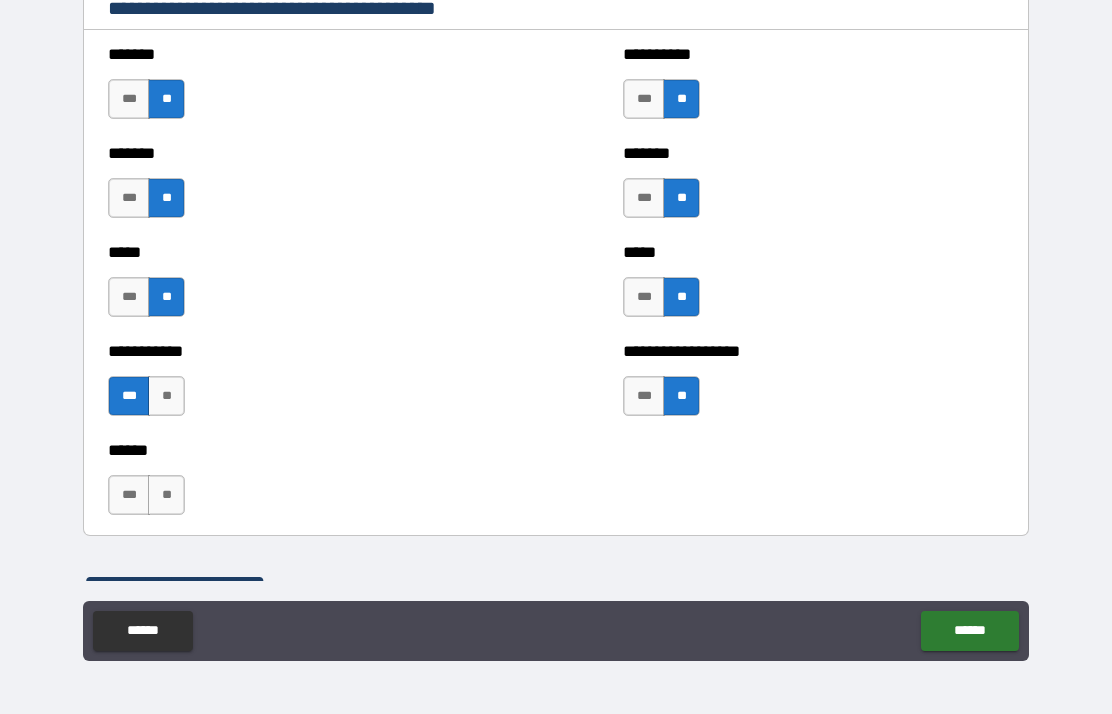 click on "**" at bounding box center [166, 396] 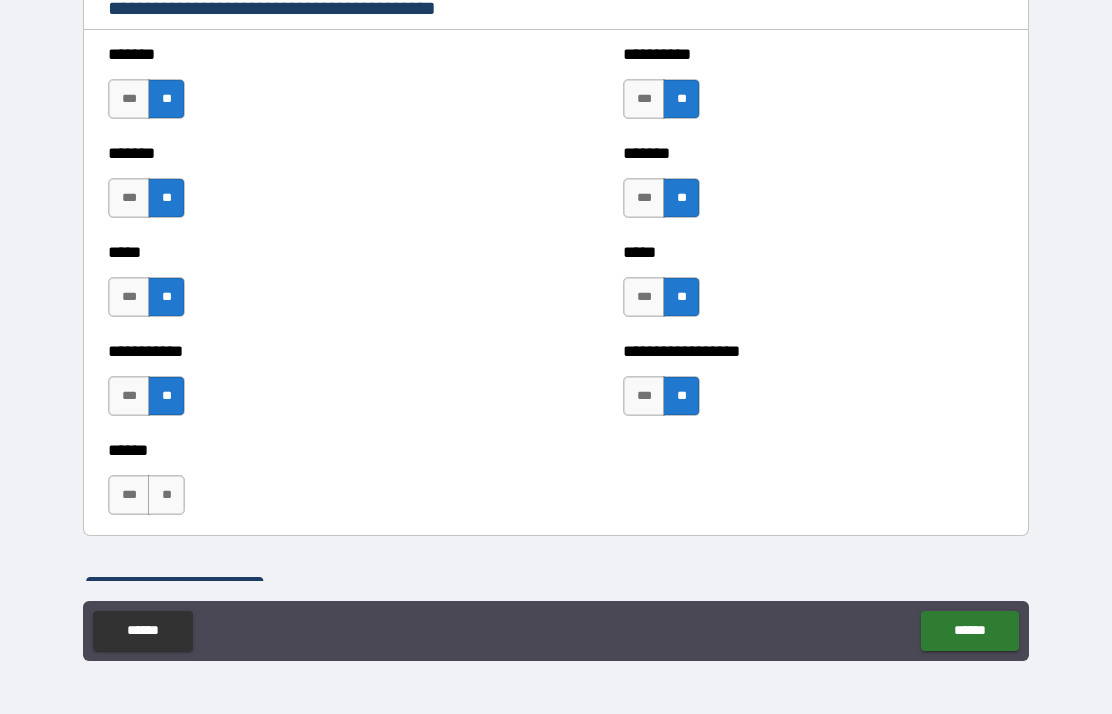 click on "**" at bounding box center (166, 495) 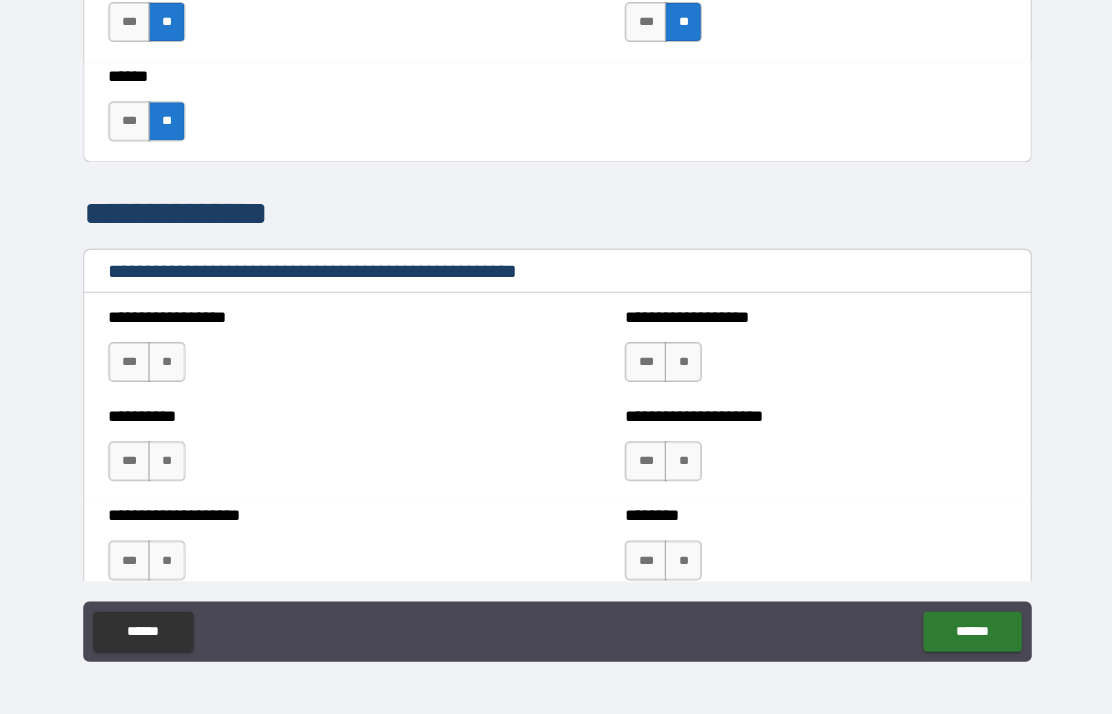 scroll, scrollTop: 2242, scrollLeft: 0, axis: vertical 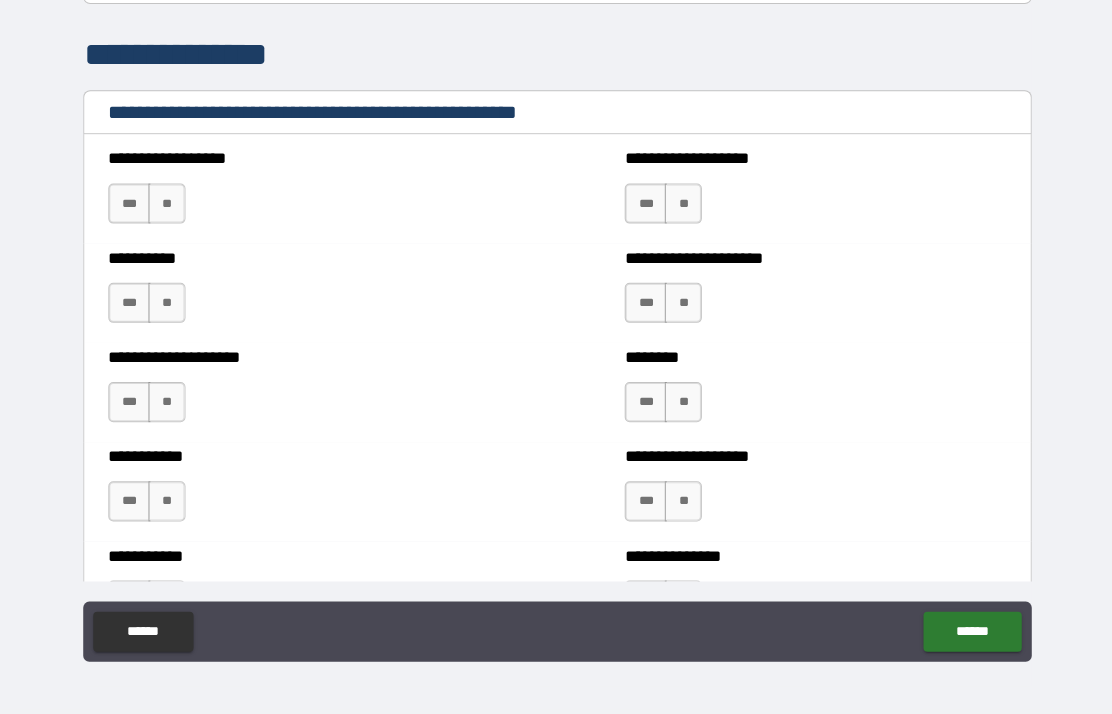 click on "**" at bounding box center (166, 204) 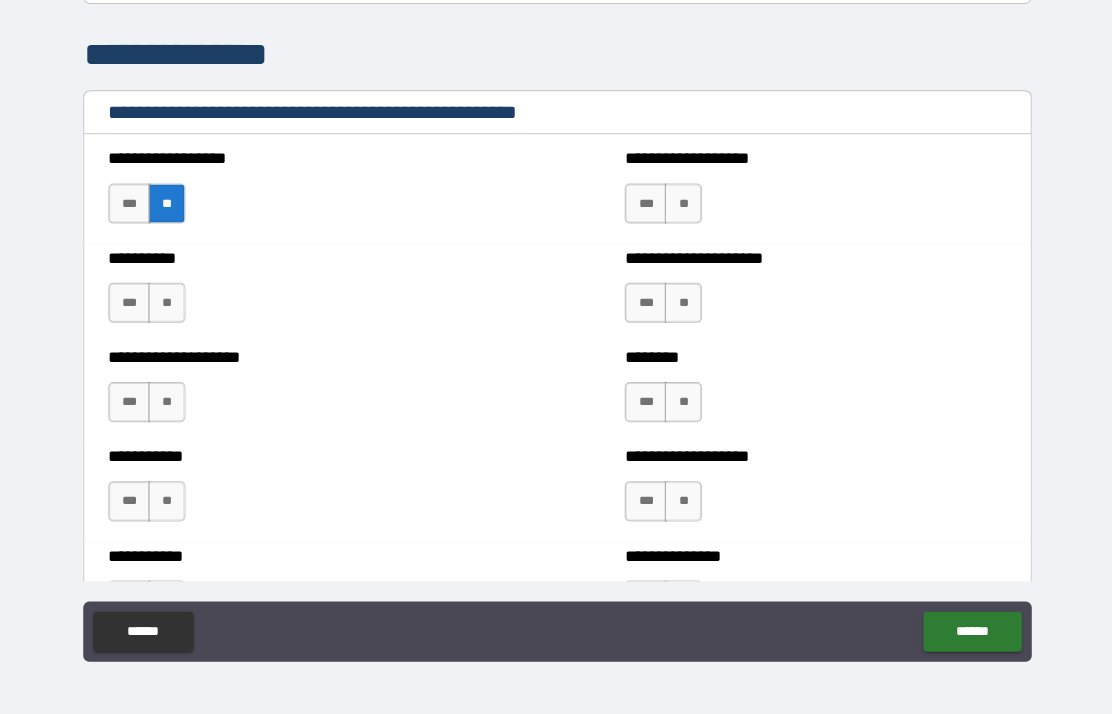 click on "**" at bounding box center (681, 204) 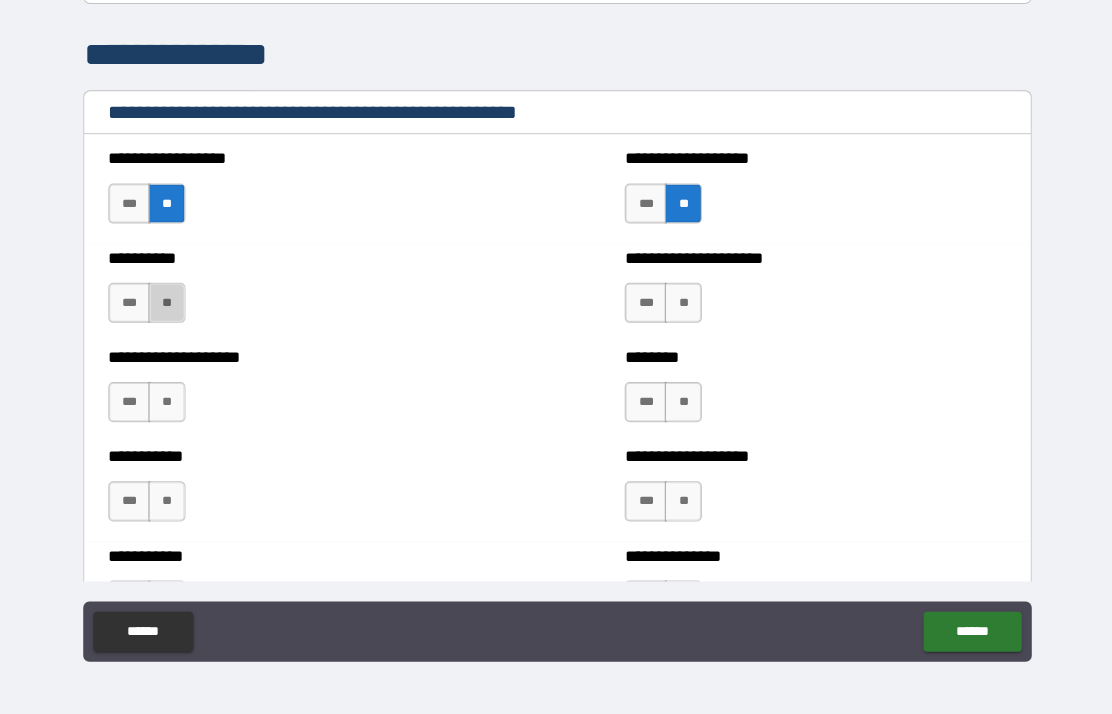 click on "**" at bounding box center [166, 303] 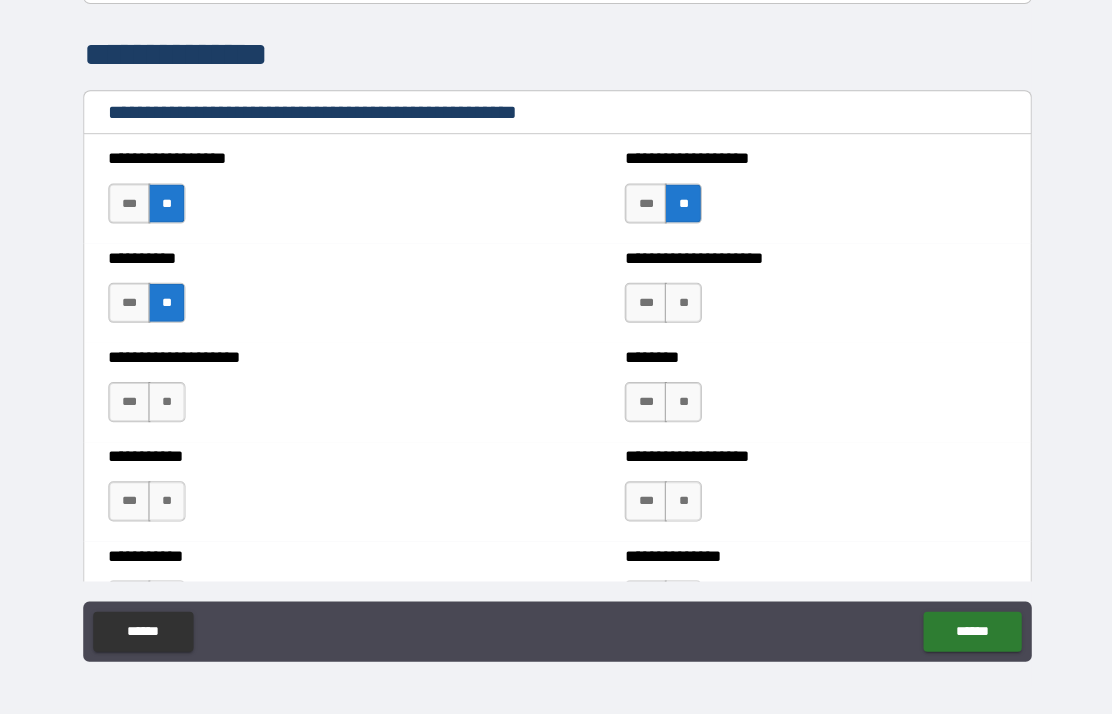 click on "**" at bounding box center (681, 303) 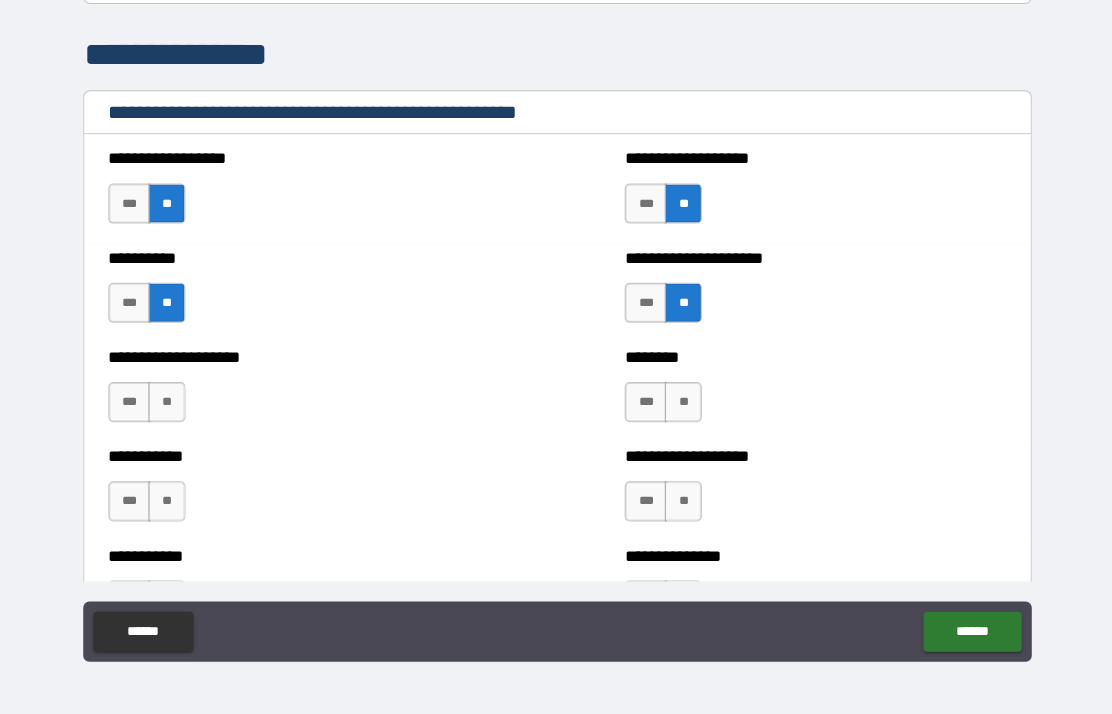 click on "**" at bounding box center [166, 402] 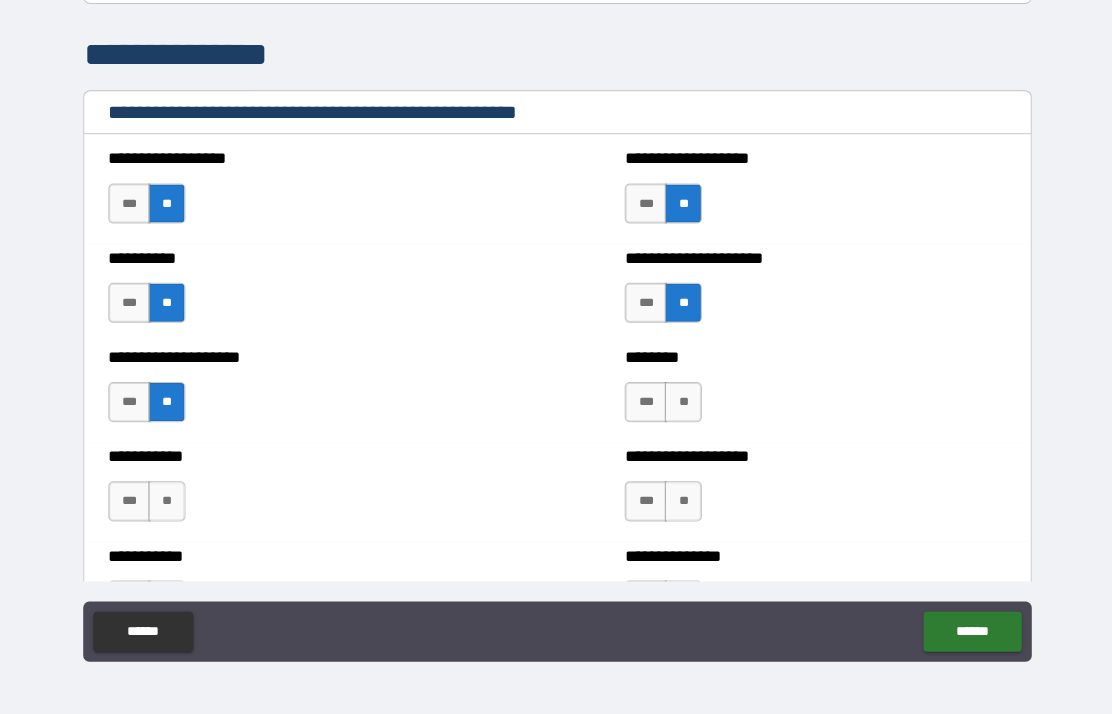 click on "**" at bounding box center [681, 402] 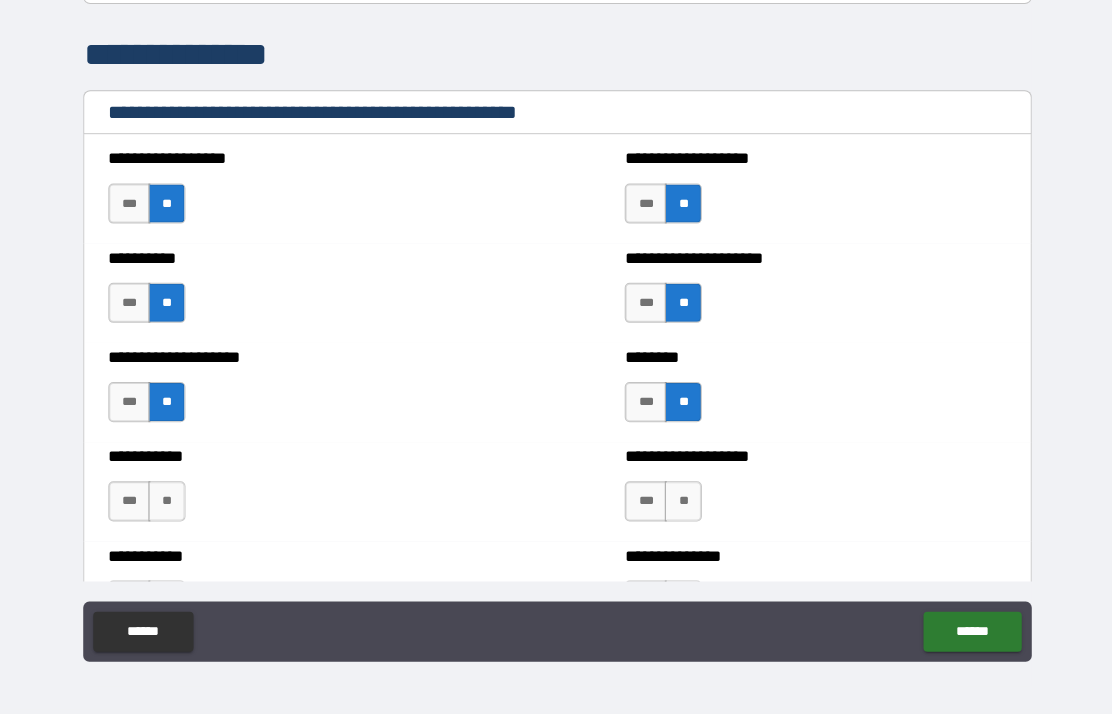 click on "**" at bounding box center (166, 501) 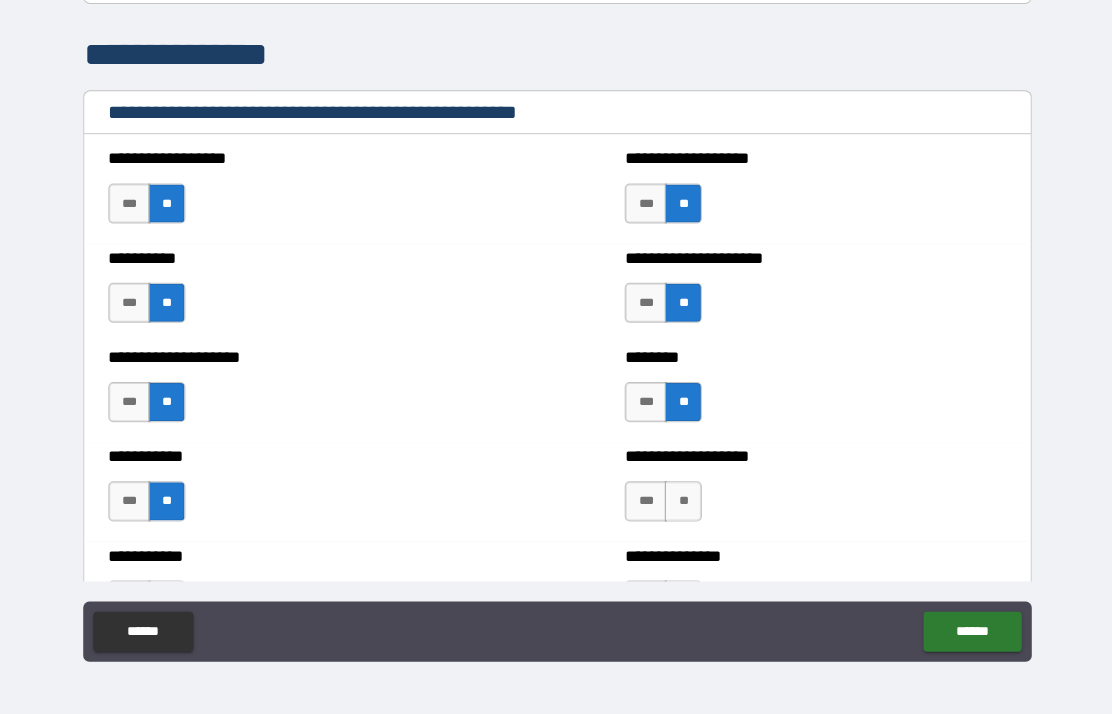 click on "**" at bounding box center (681, 501) 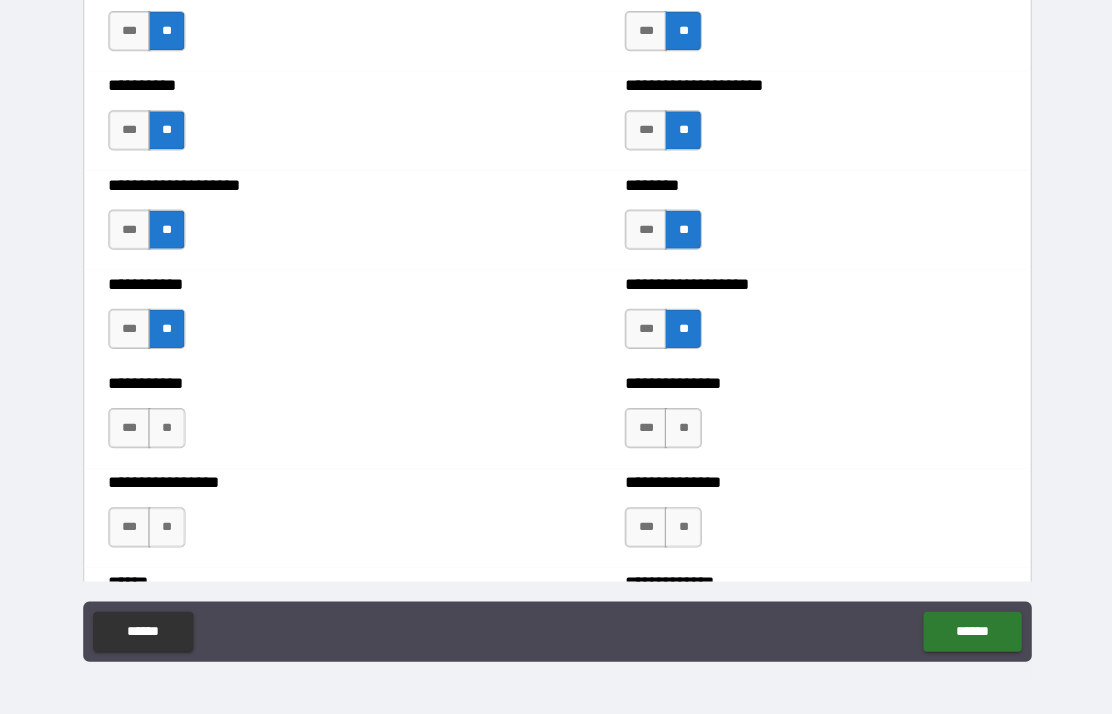 scroll, scrollTop: 2413, scrollLeft: 0, axis: vertical 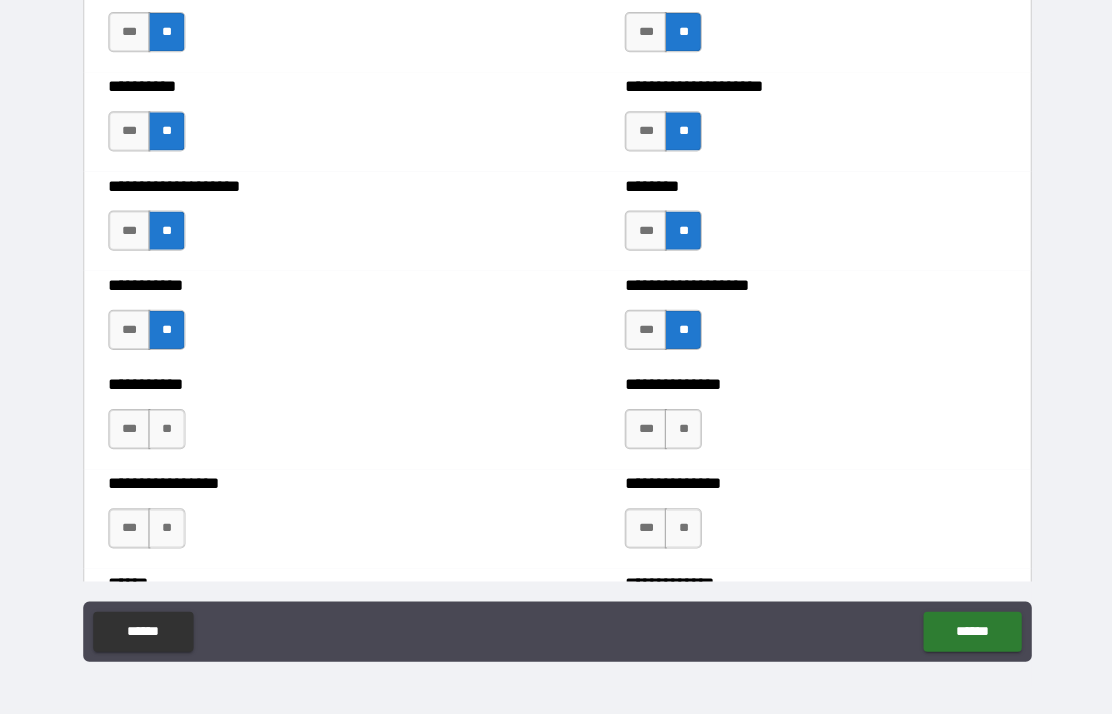 click on "**" at bounding box center [681, 429] 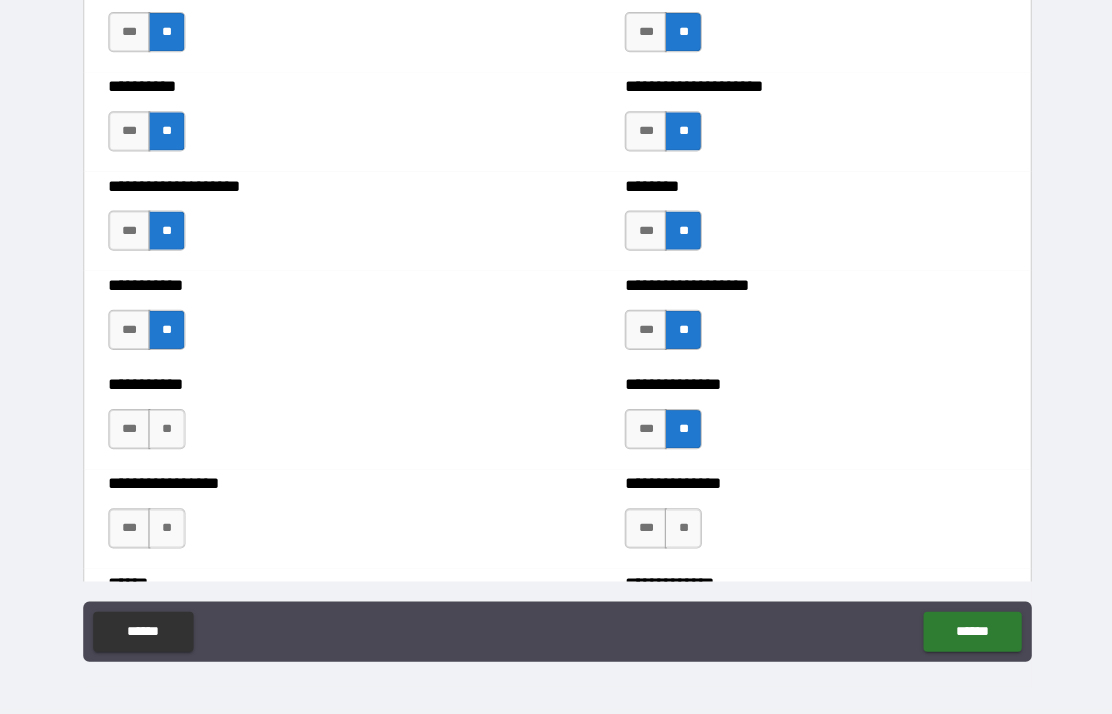 click on "**" at bounding box center (166, 429) 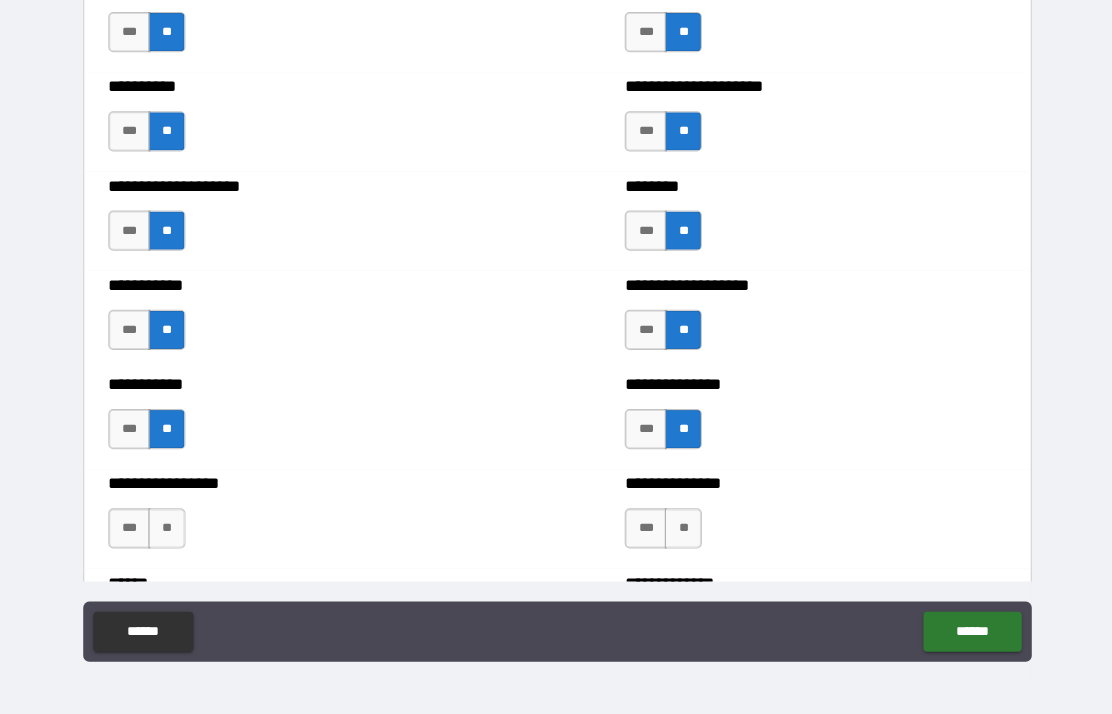 click on "**" at bounding box center [166, 528] 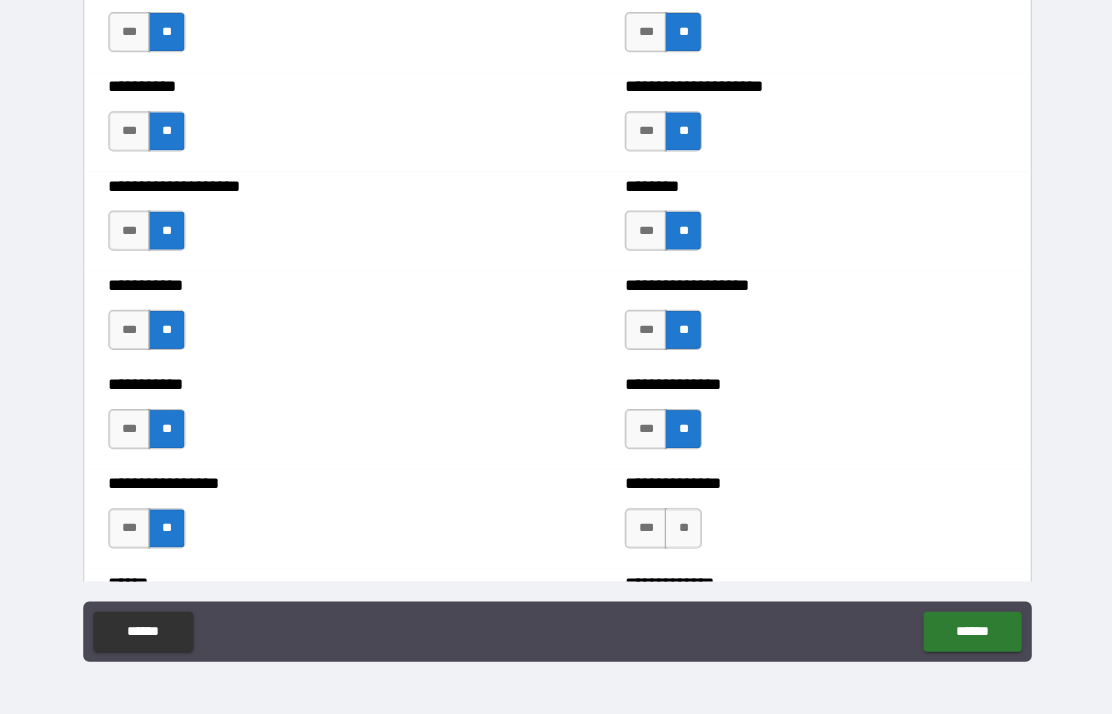 click on "**" at bounding box center [681, 528] 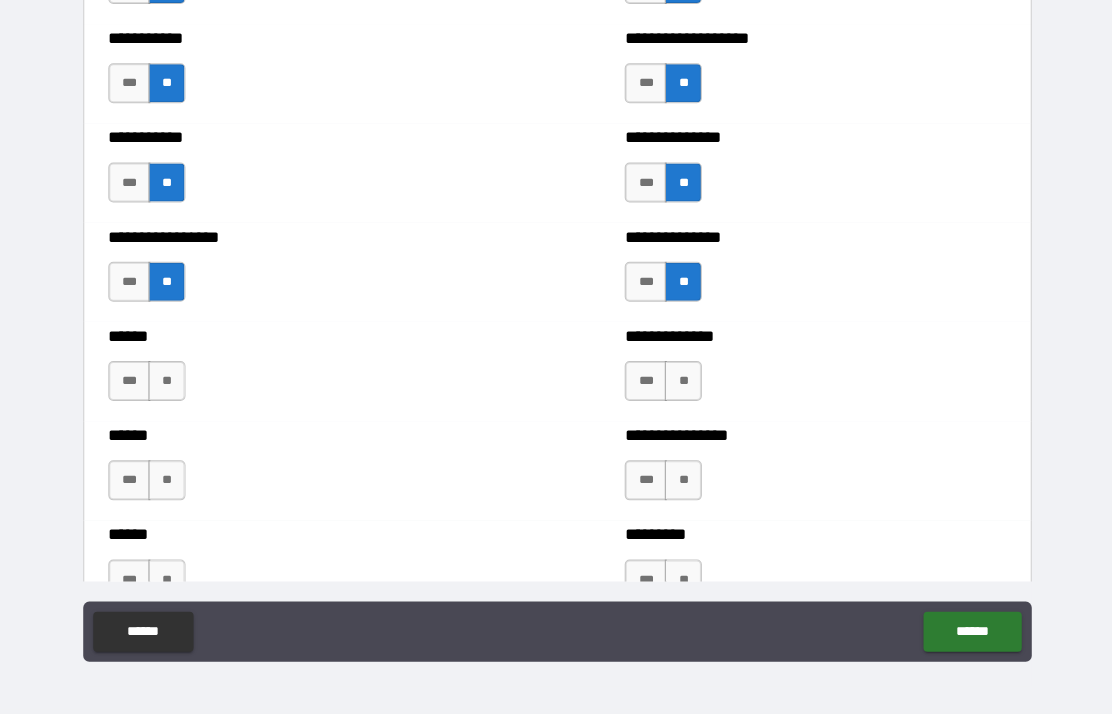 scroll, scrollTop: 2660, scrollLeft: 0, axis: vertical 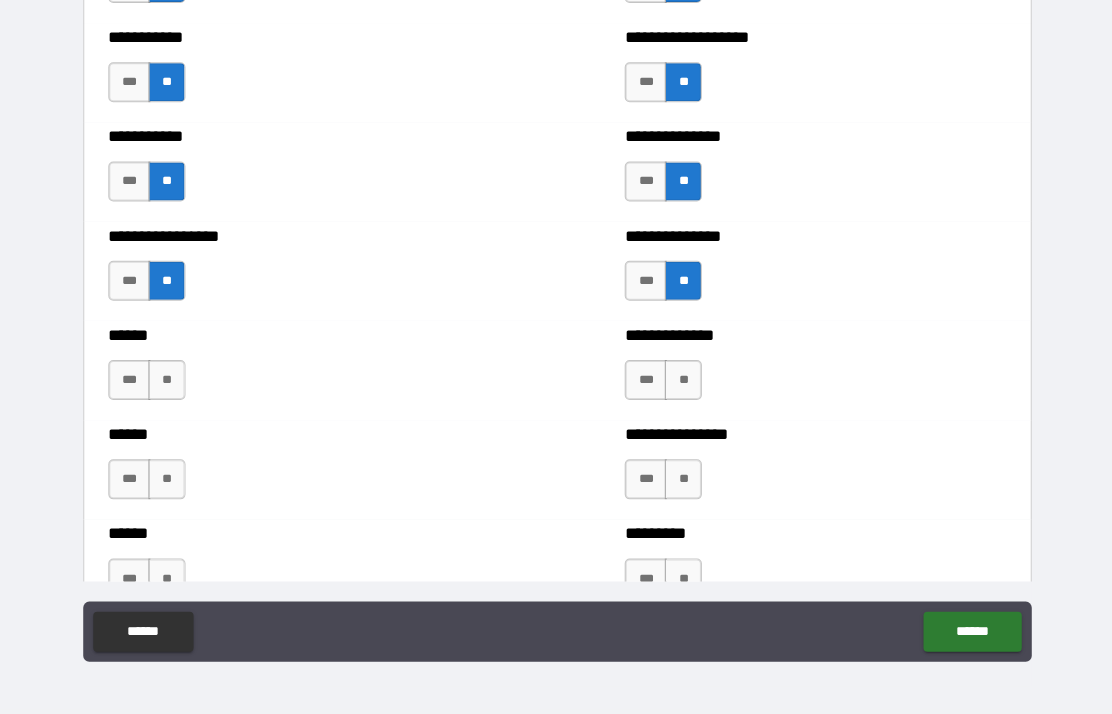 click on "**" at bounding box center (166, 380) 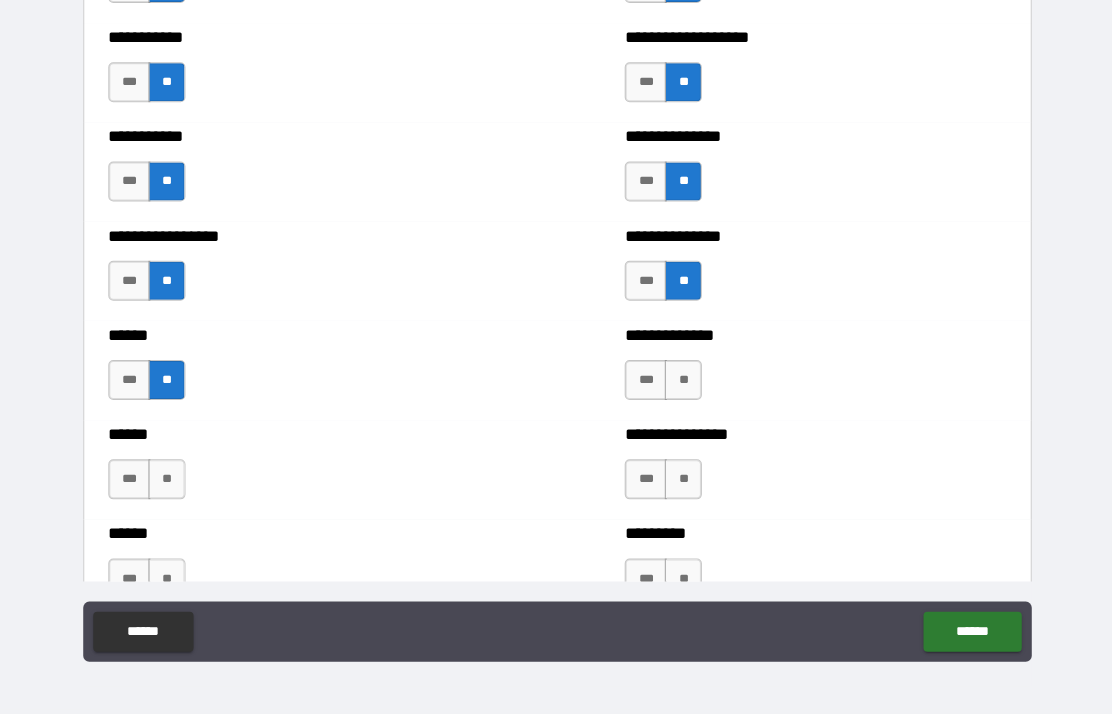 click on "**" at bounding box center [681, 380] 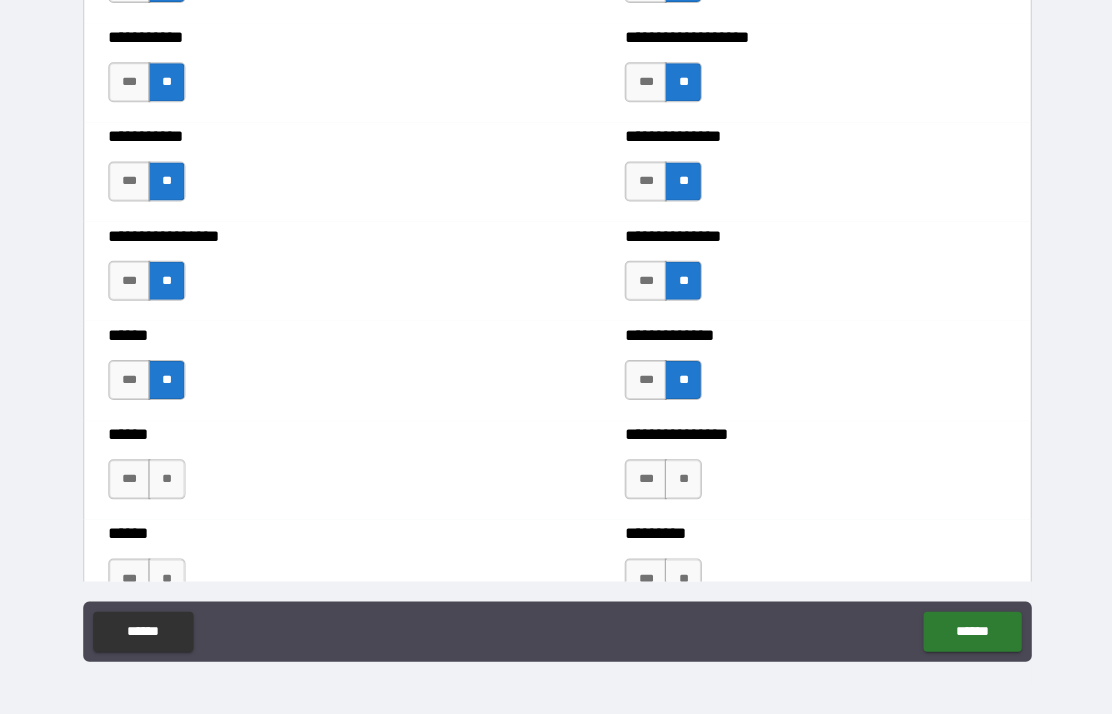 click on "**" at bounding box center (166, 479) 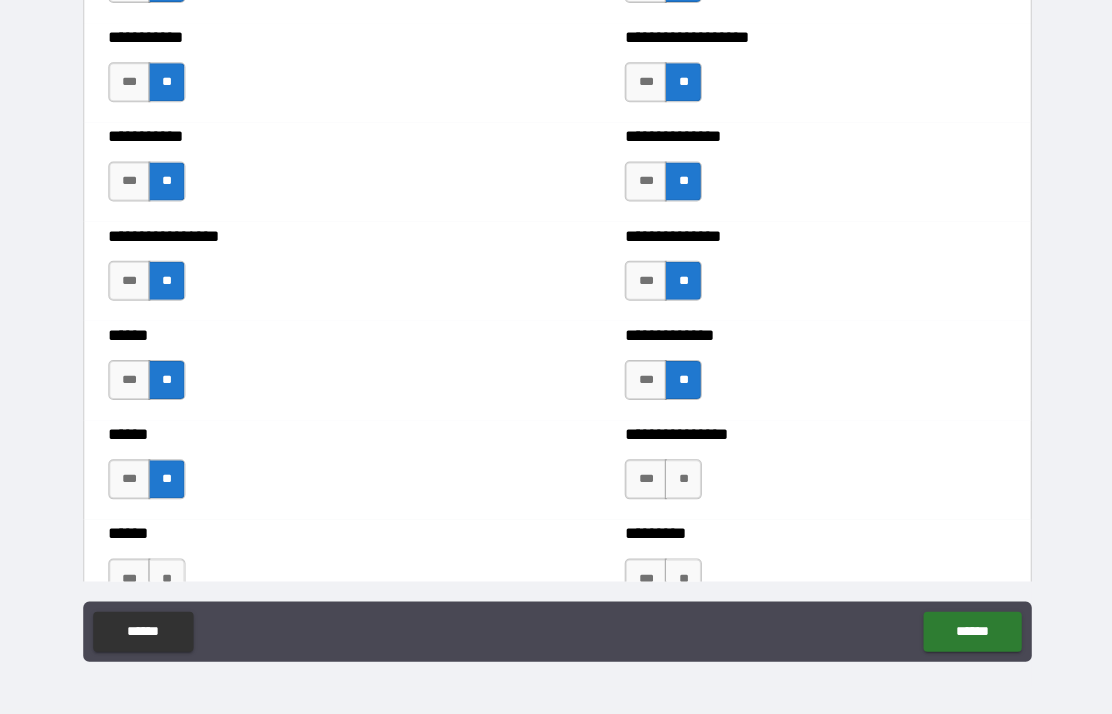 click on "**" at bounding box center (681, 479) 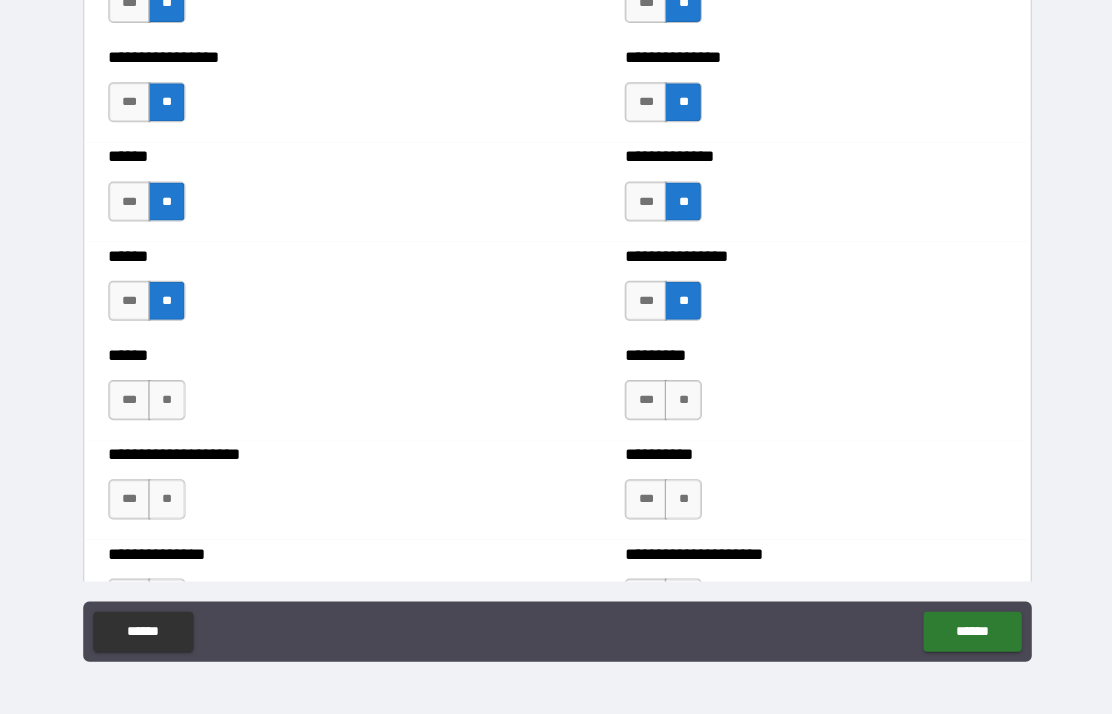 scroll, scrollTop: 2837, scrollLeft: 0, axis: vertical 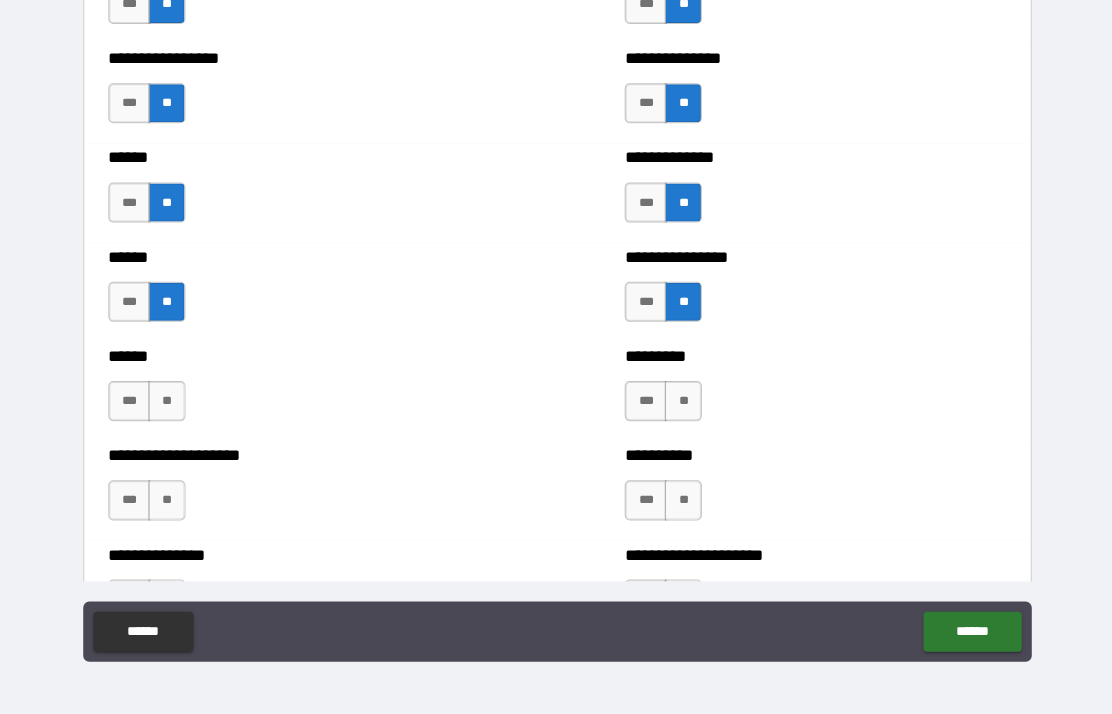 click on "**" at bounding box center (166, 401) 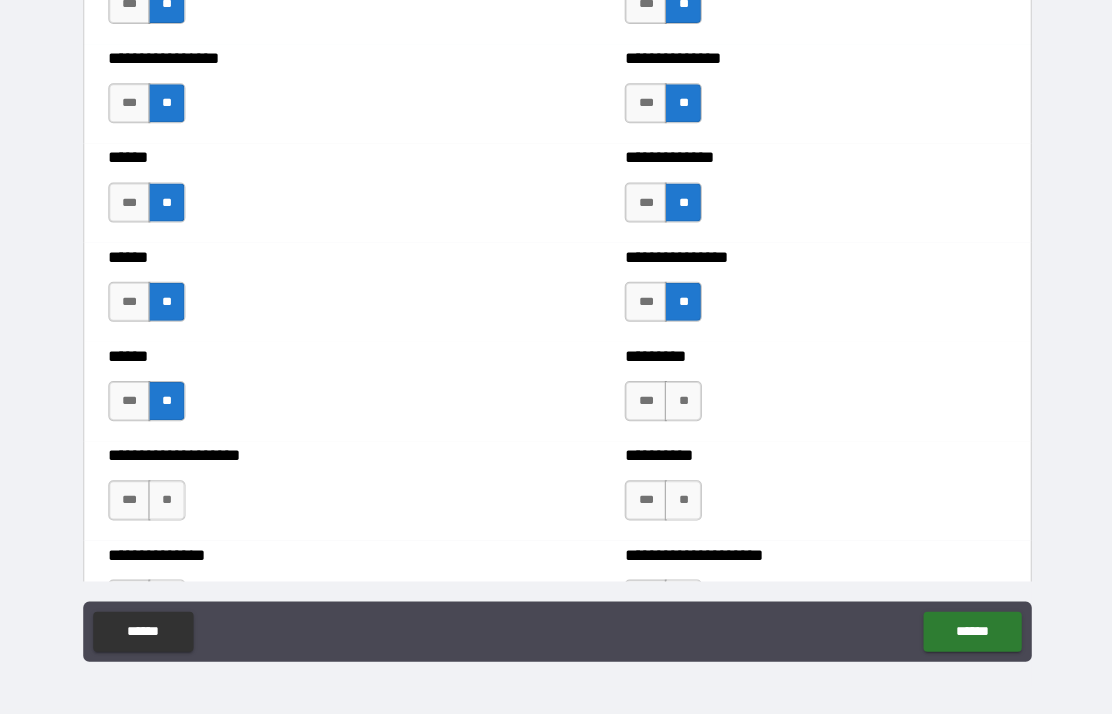 click on "**" at bounding box center (681, 401) 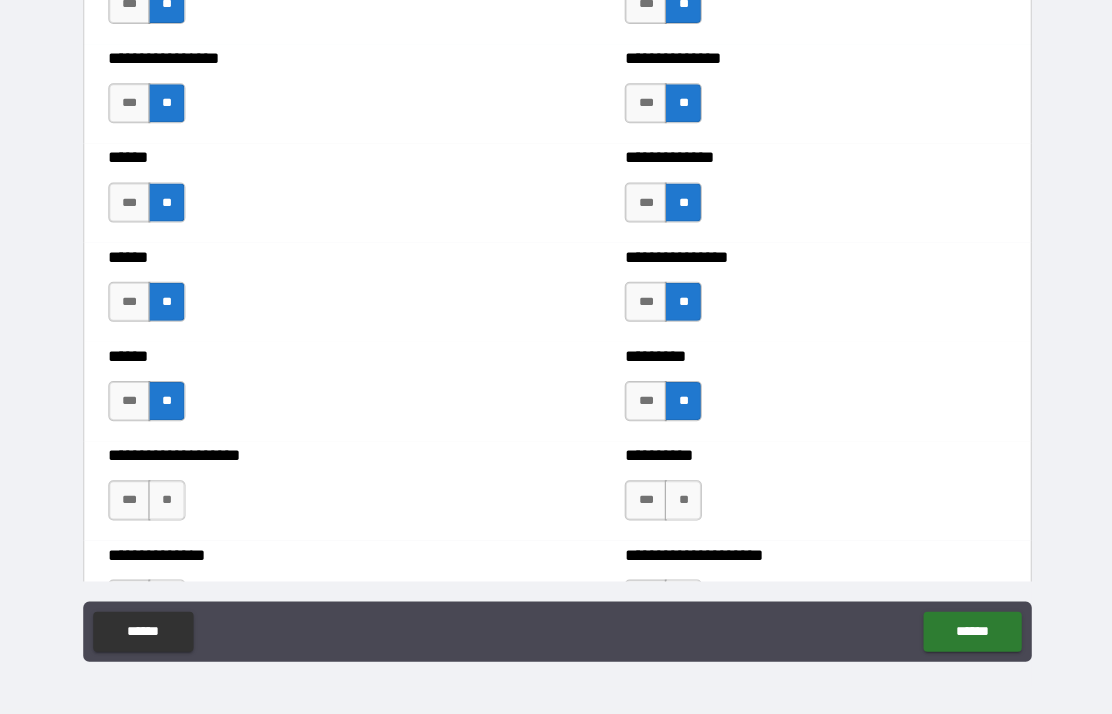 click on "**" at bounding box center (681, 500) 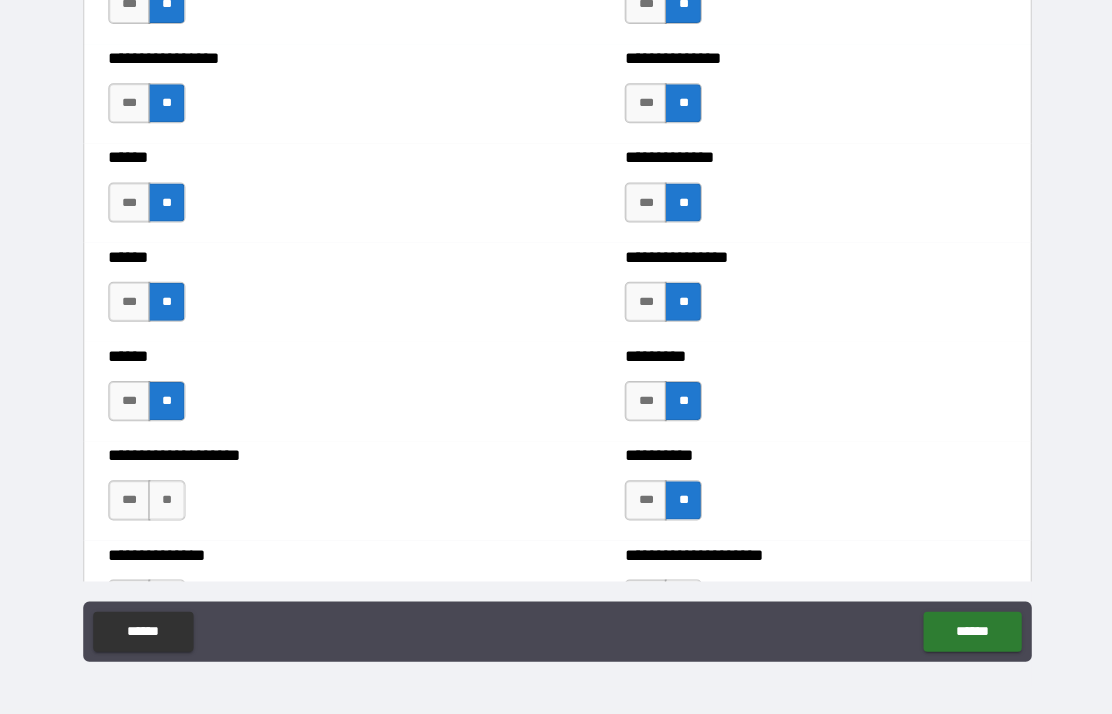 click on "**" at bounding box center [166, 500] 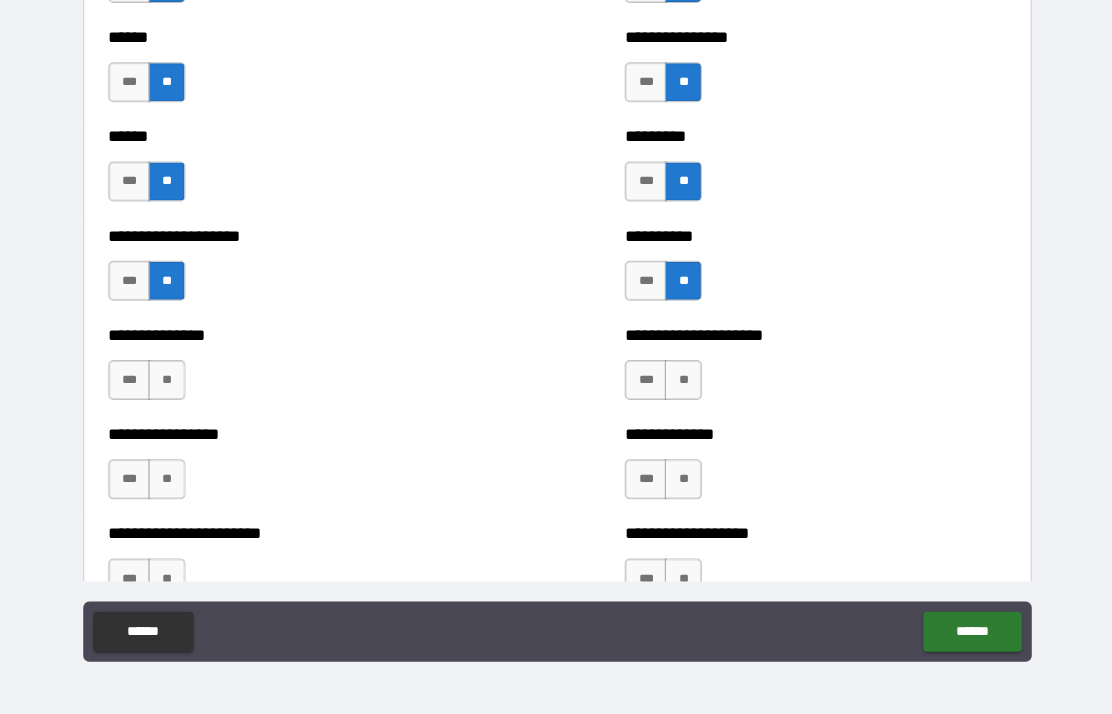 scroll, scrollTop: 3054, scrollLeft: 0, axis: vertical 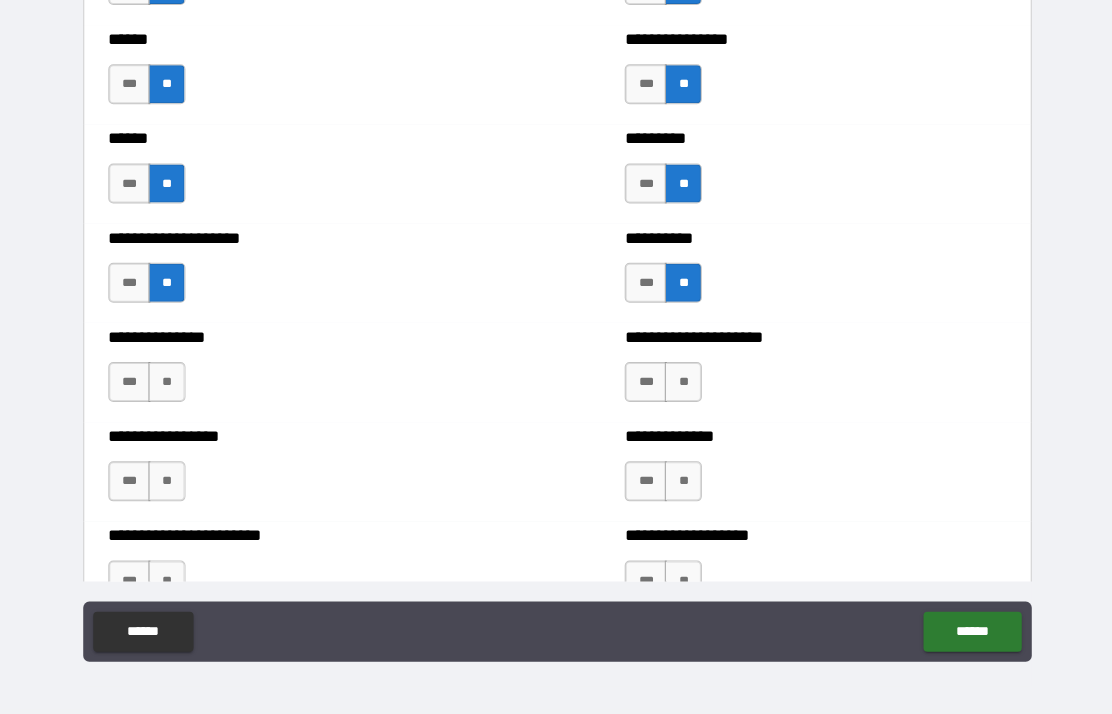 click on "**" at bounding box center (166, 382) 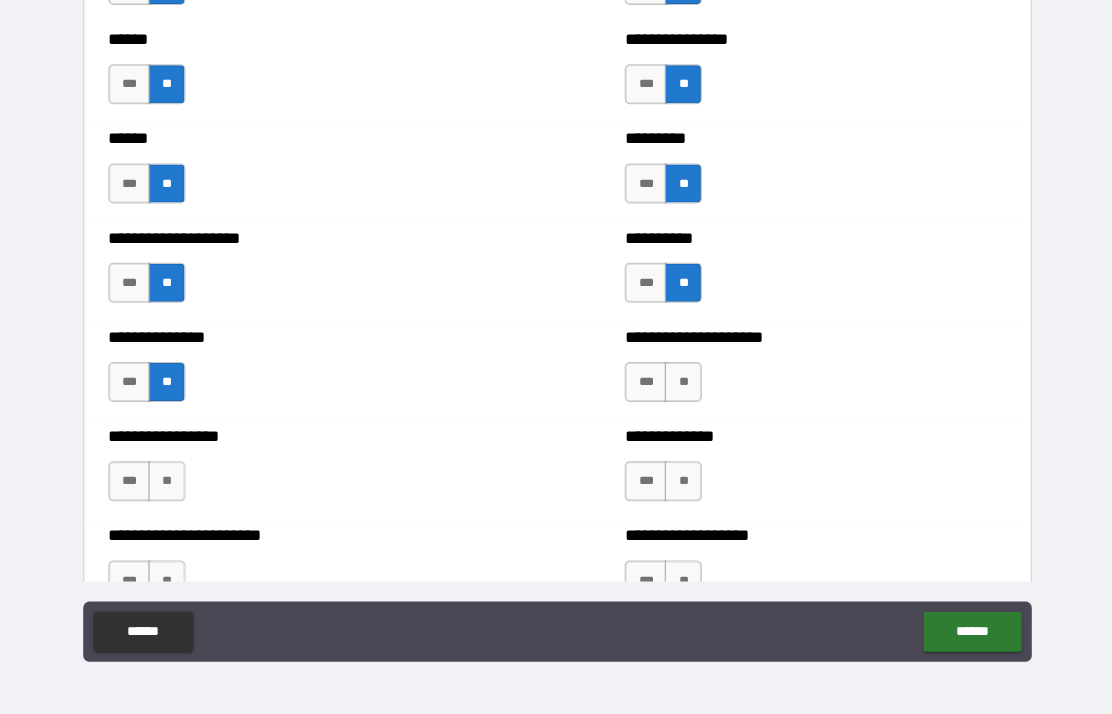 click on "**" at bounding box center (681, 382) 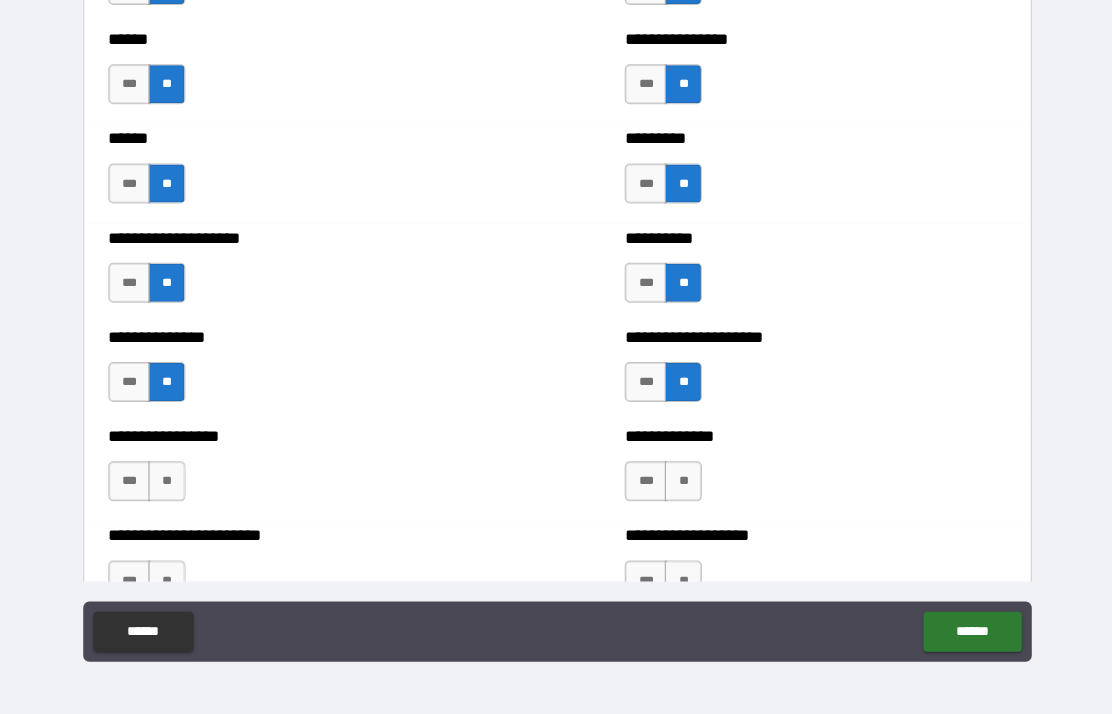 click on "**" at bounding box center (166, 481) 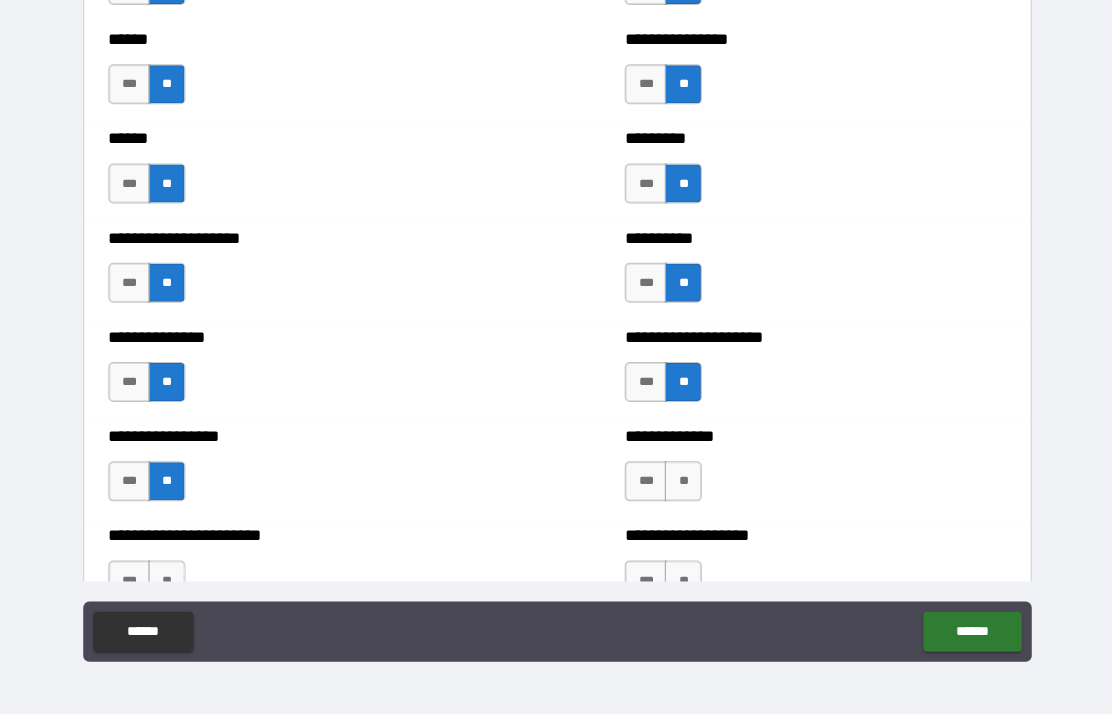 click on "**" at bounding box center [681, 481] 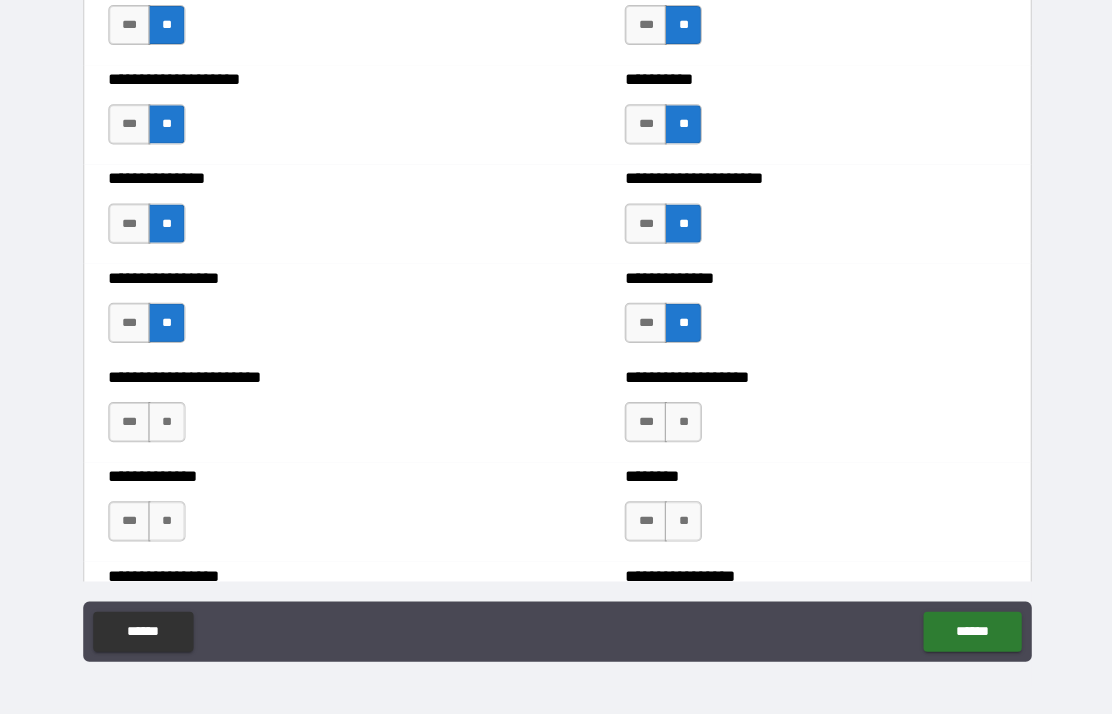 scroll, scrollTop: 3210, scrollLeft: 0, axis: vertical 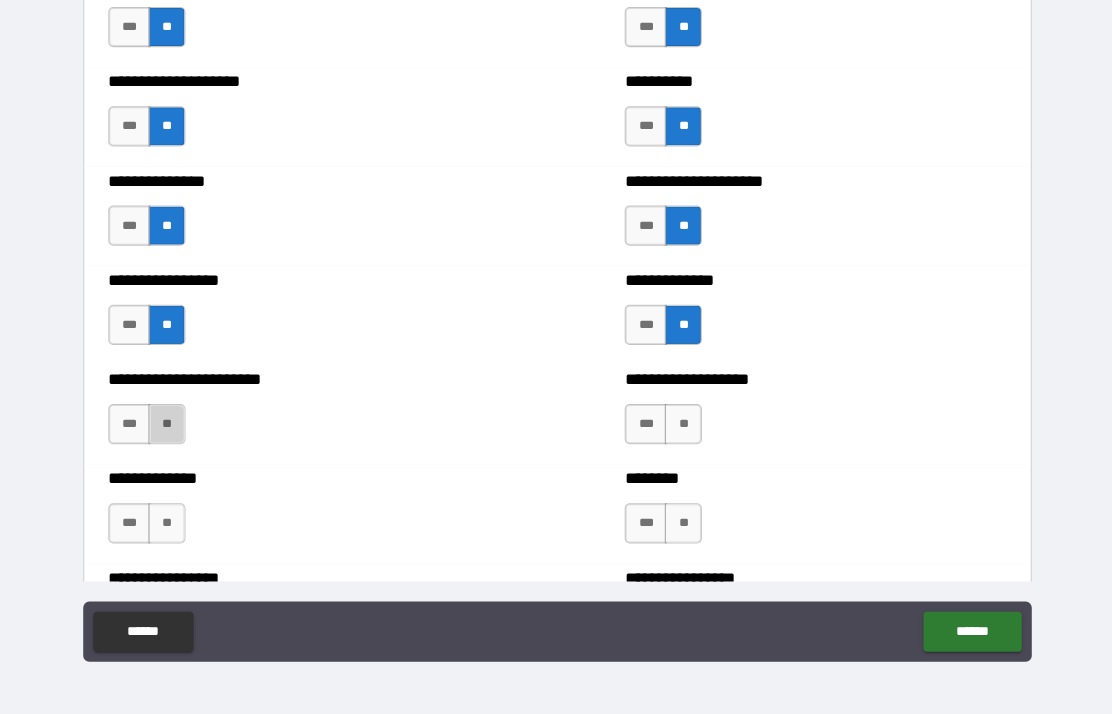 click on "**" at bounding box center (166, 424) 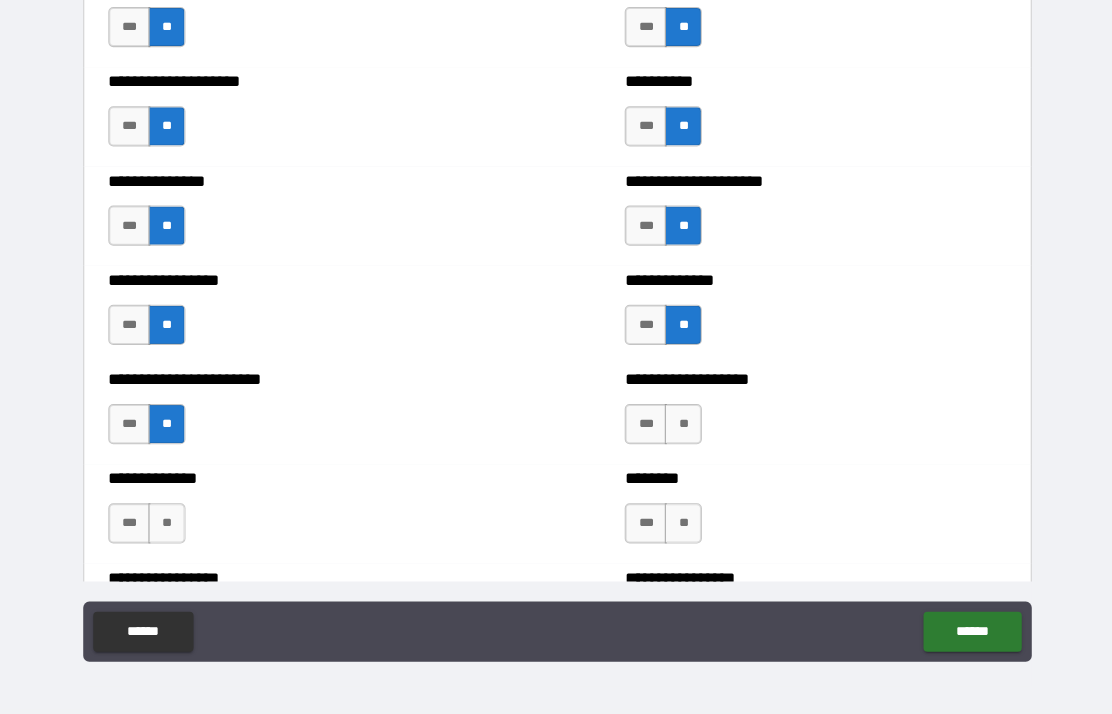 click on "**" at bounding box center [681, 424] 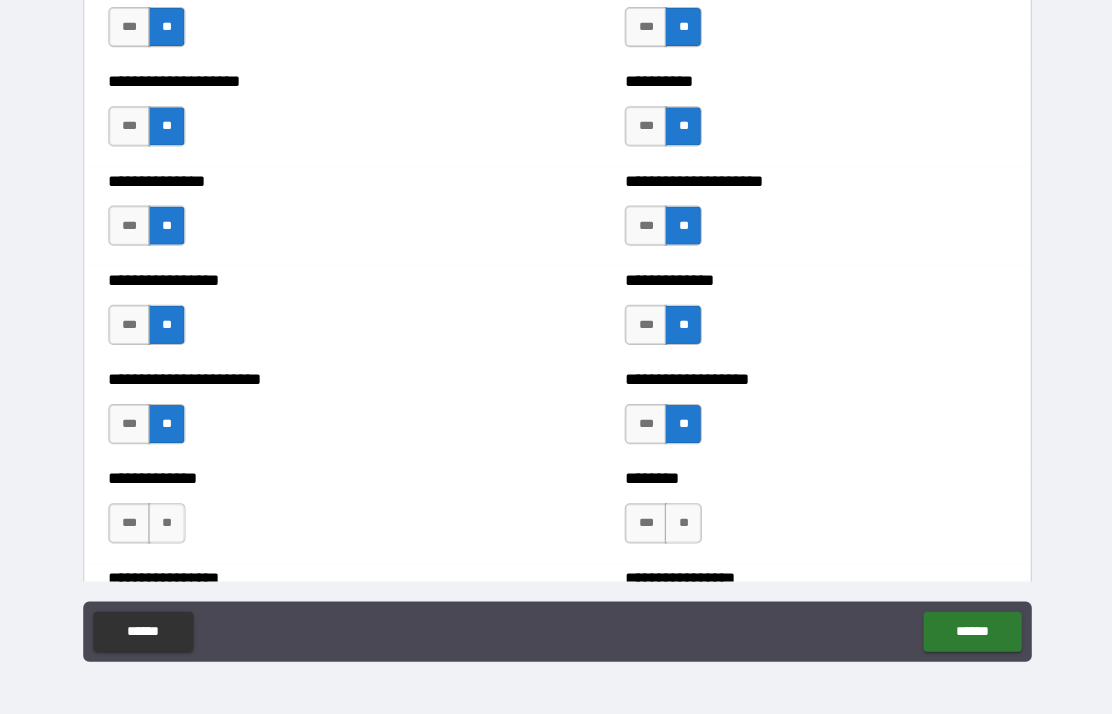 click on "**" at bounding box center (166, 523) 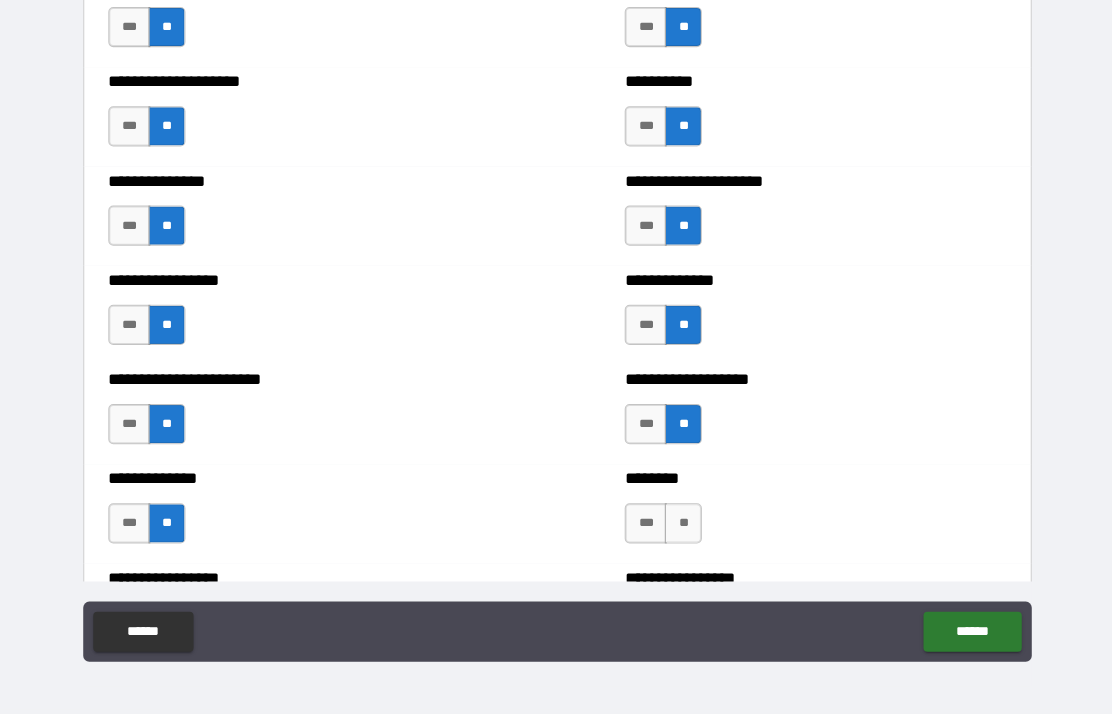 click on "**" at bounding box center (681, 523) 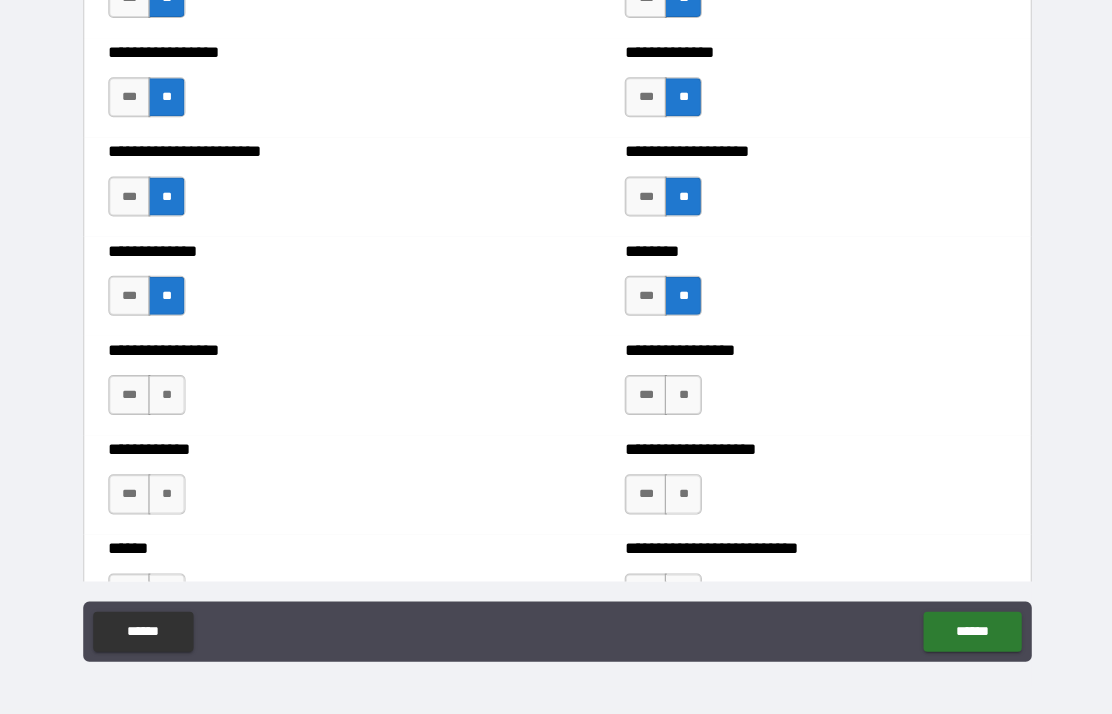 scroll, scrollTop: 3432, scrollLeft: 0, axis: vertical 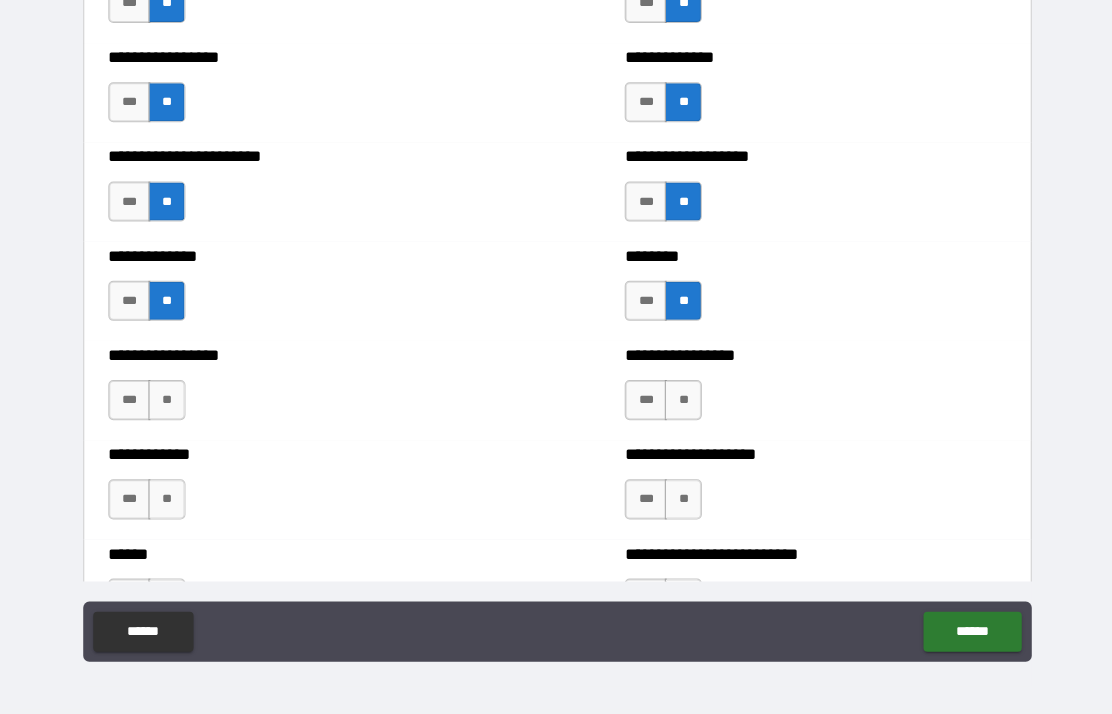 click on "**" at bounding box center (166, 400) 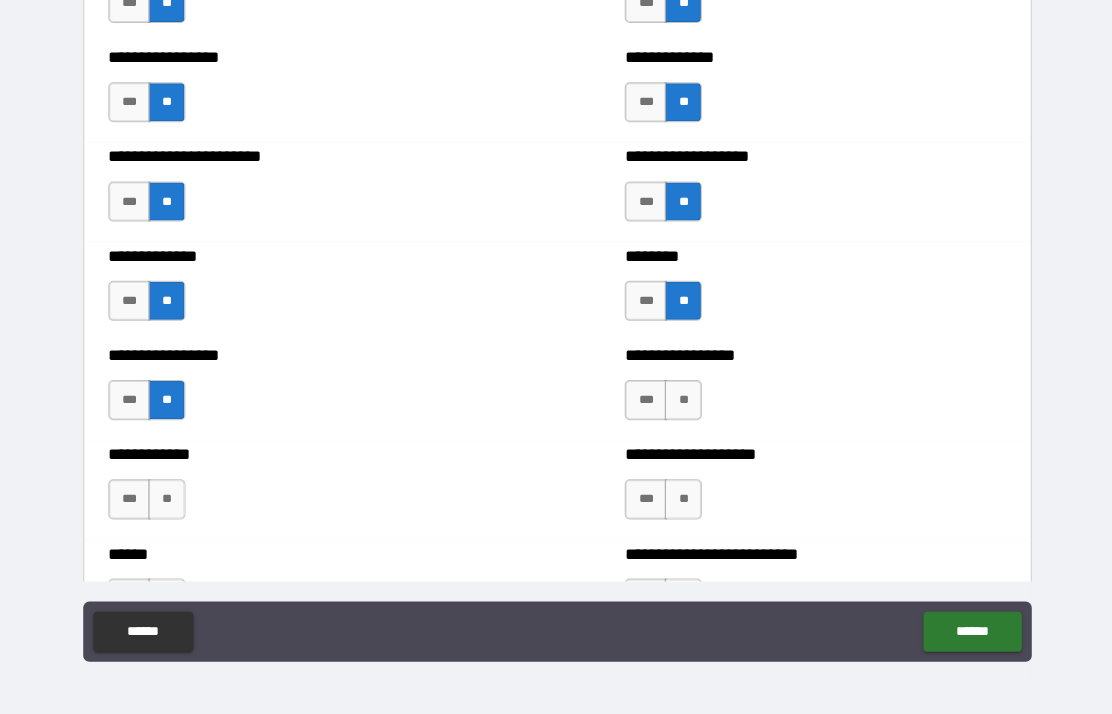 click on "**" at bounding box center [681, 400] 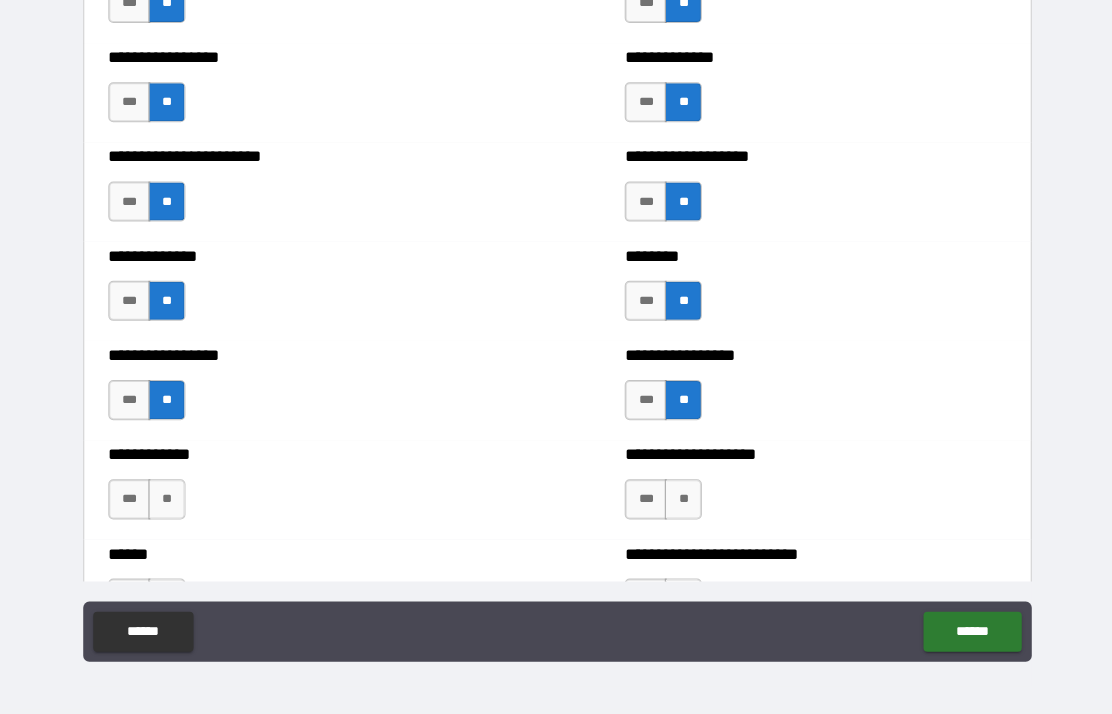 click on "**" at bounding box center [166, 499] 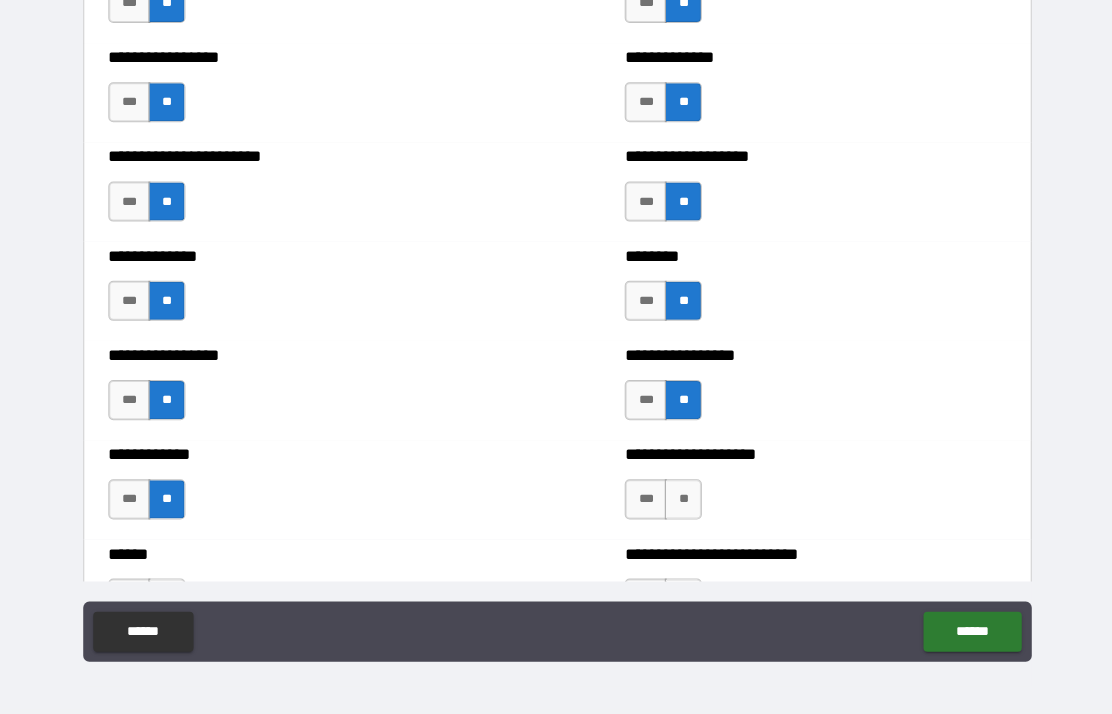 click on "**" at bounding box center (681, 499) 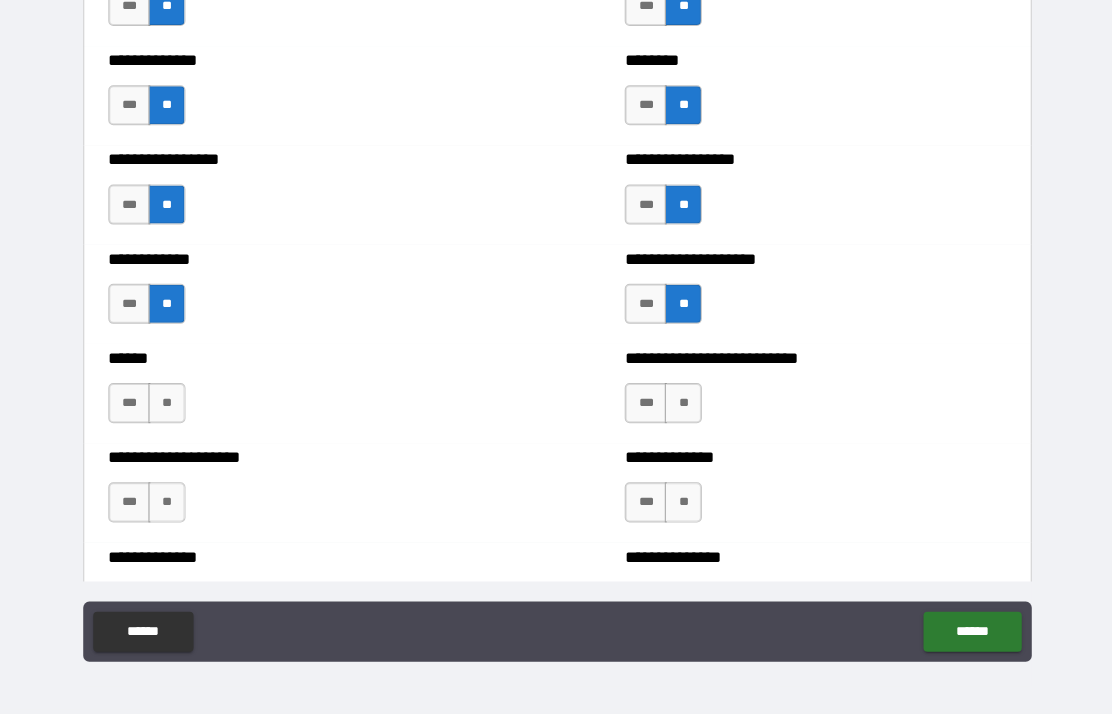 scroll, scrollTop: 3625, scrollLeft: 0, axis: vertical 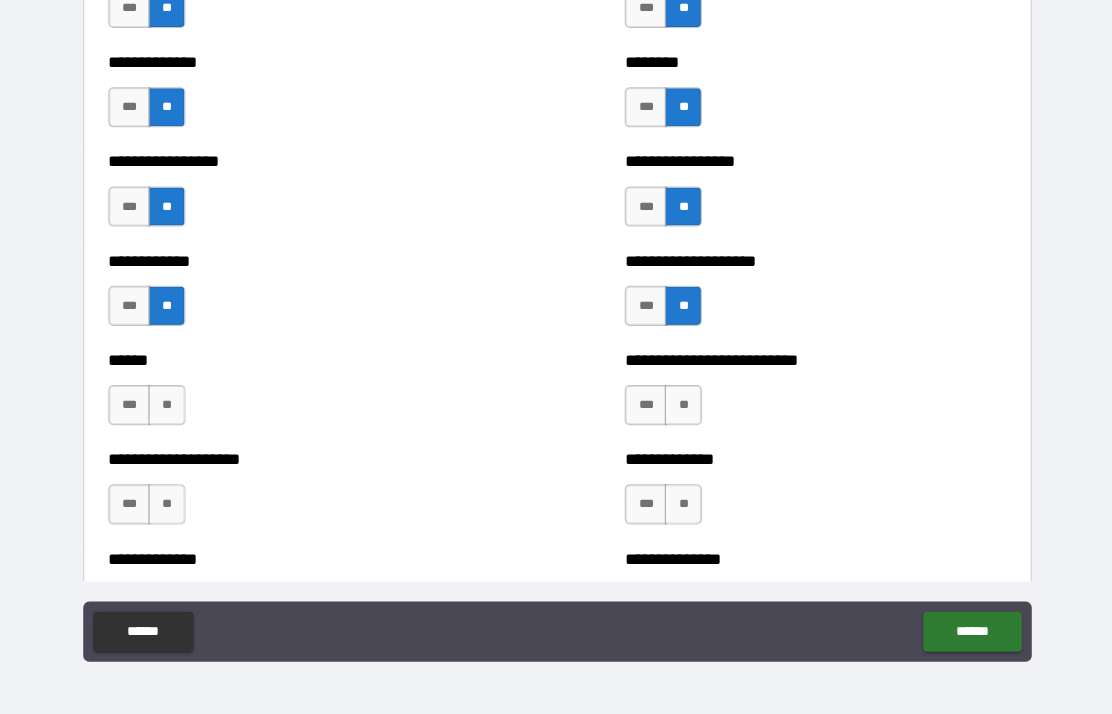 click on "**" at bounding box center (166, 405) 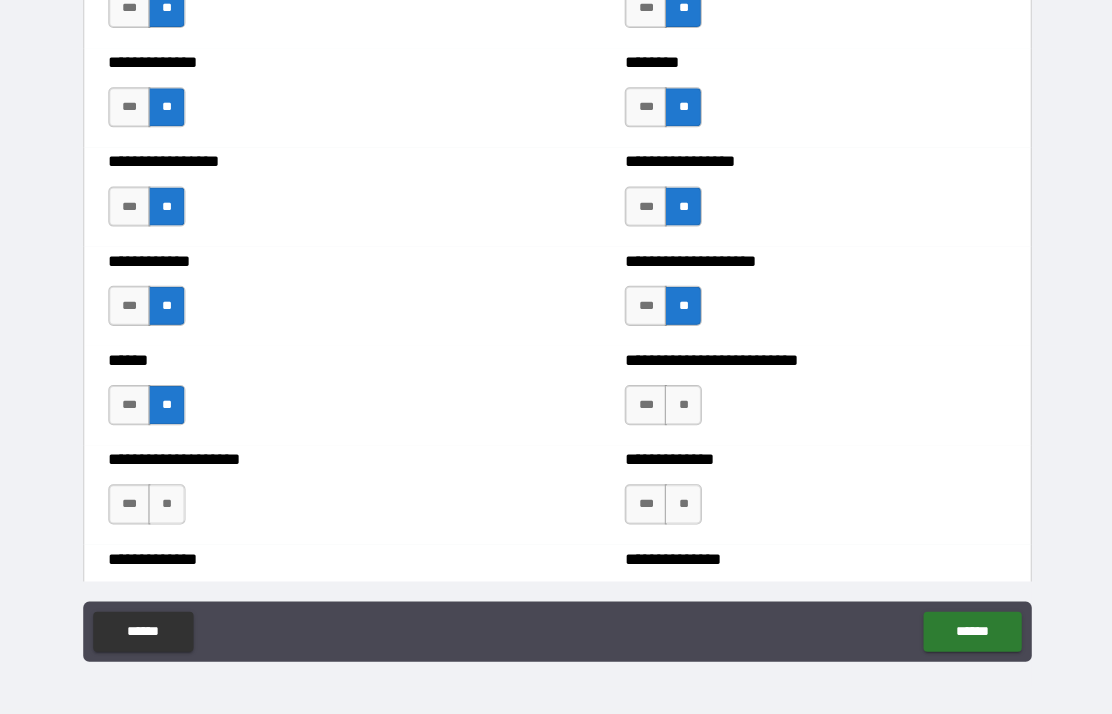 click on "**" at bounding box center (681, 405) 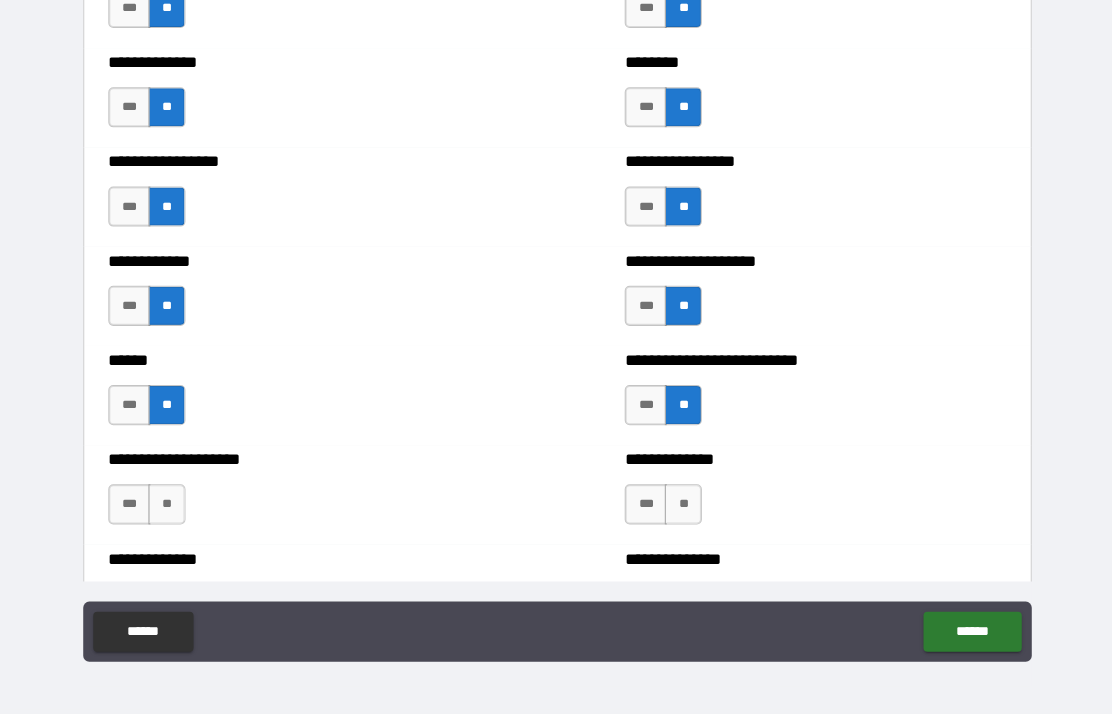 click on "**" at bounding box center [166, 504] 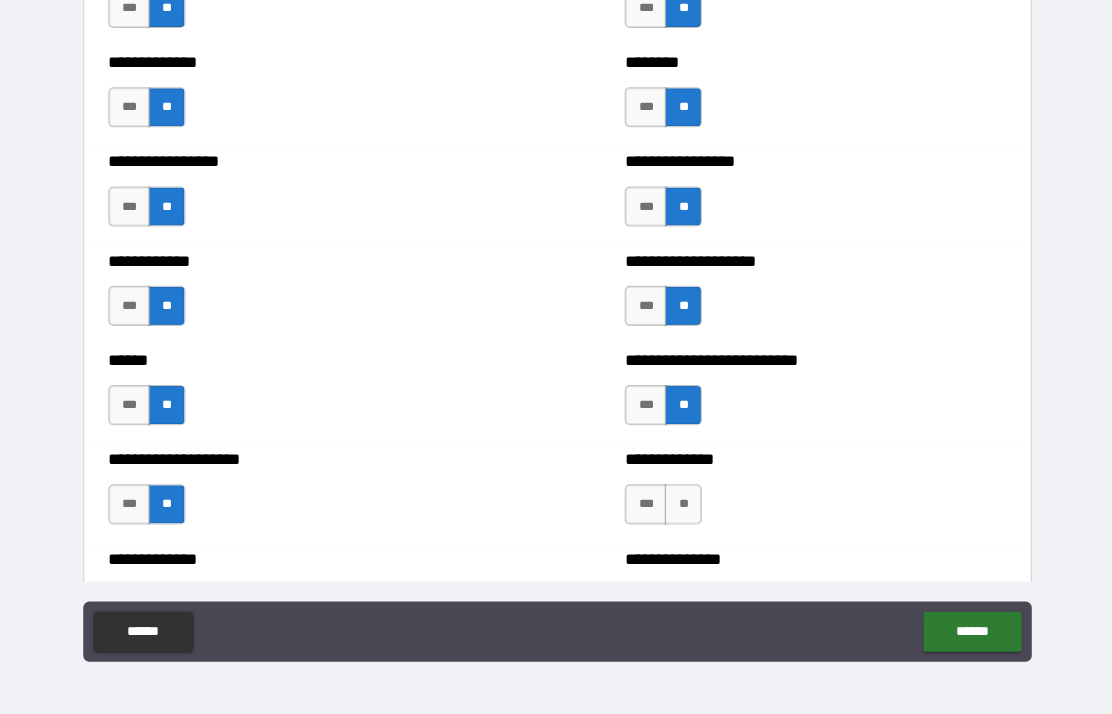 click on "**" at bounding box center (681, 504) 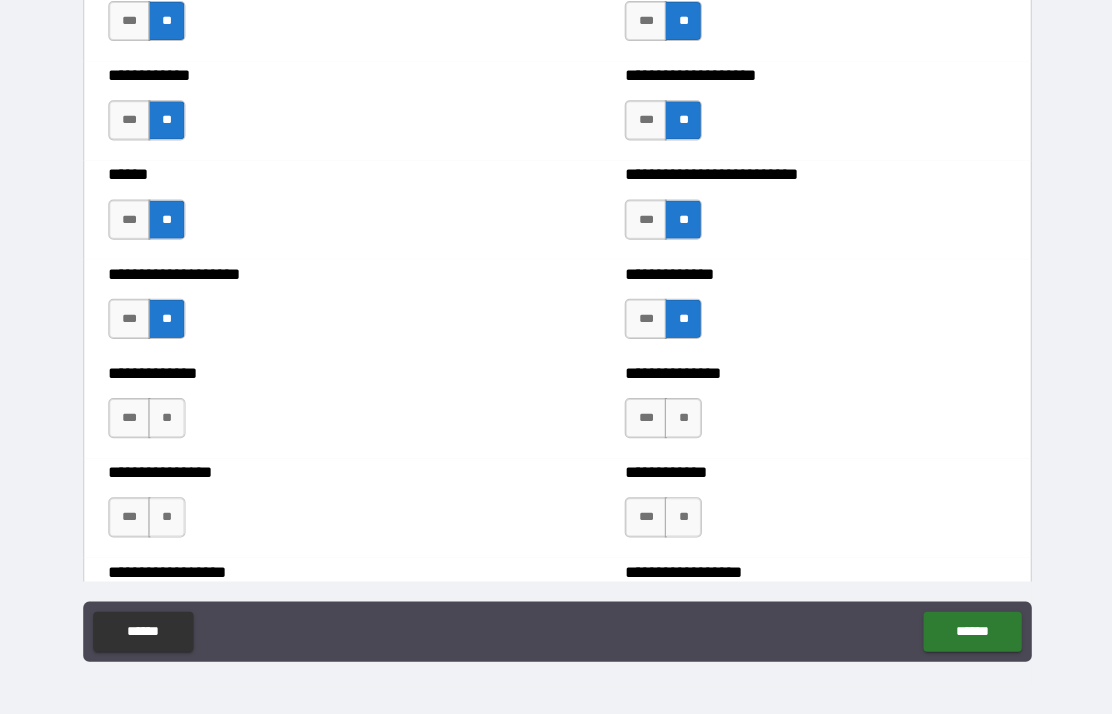 scroll, scrollTop: 3807, scrollLeft: 0, axis: vertical 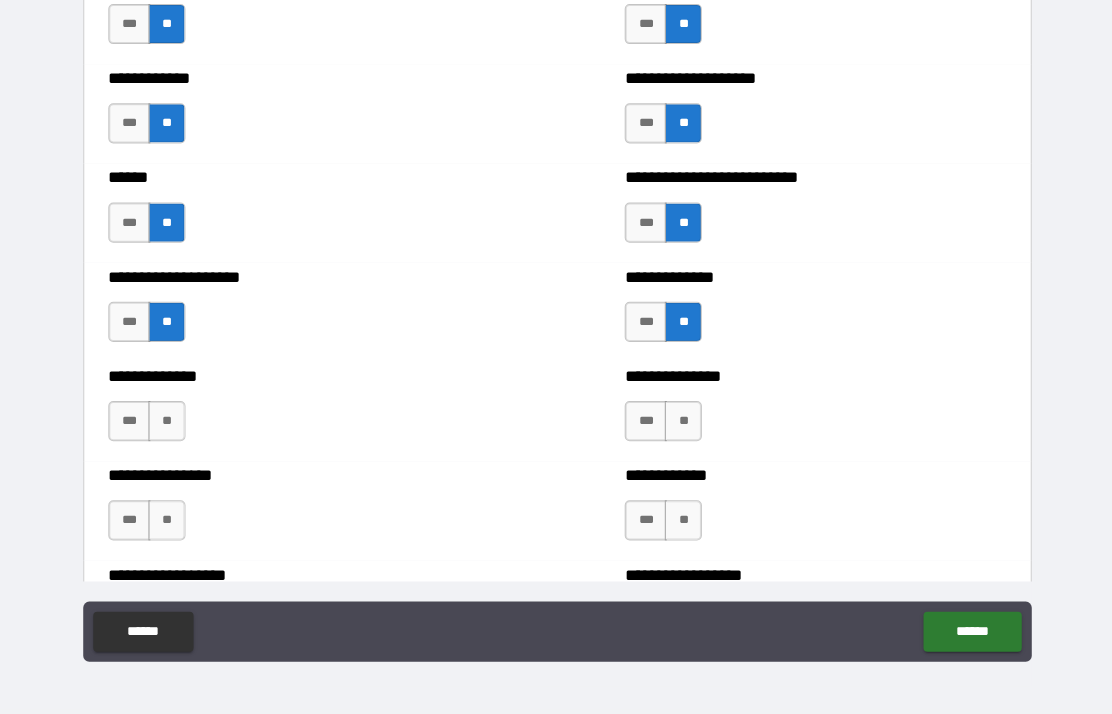 click on "**" at bounding box center (166, 421) 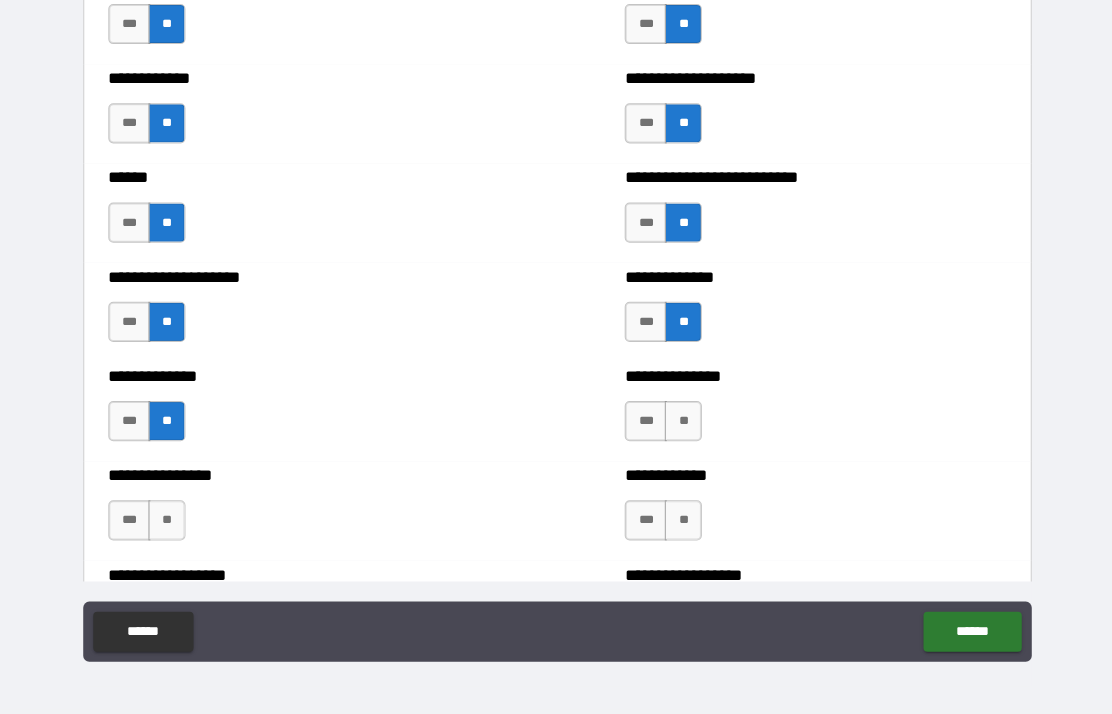 click on "**" at bounding box center (681, 421) 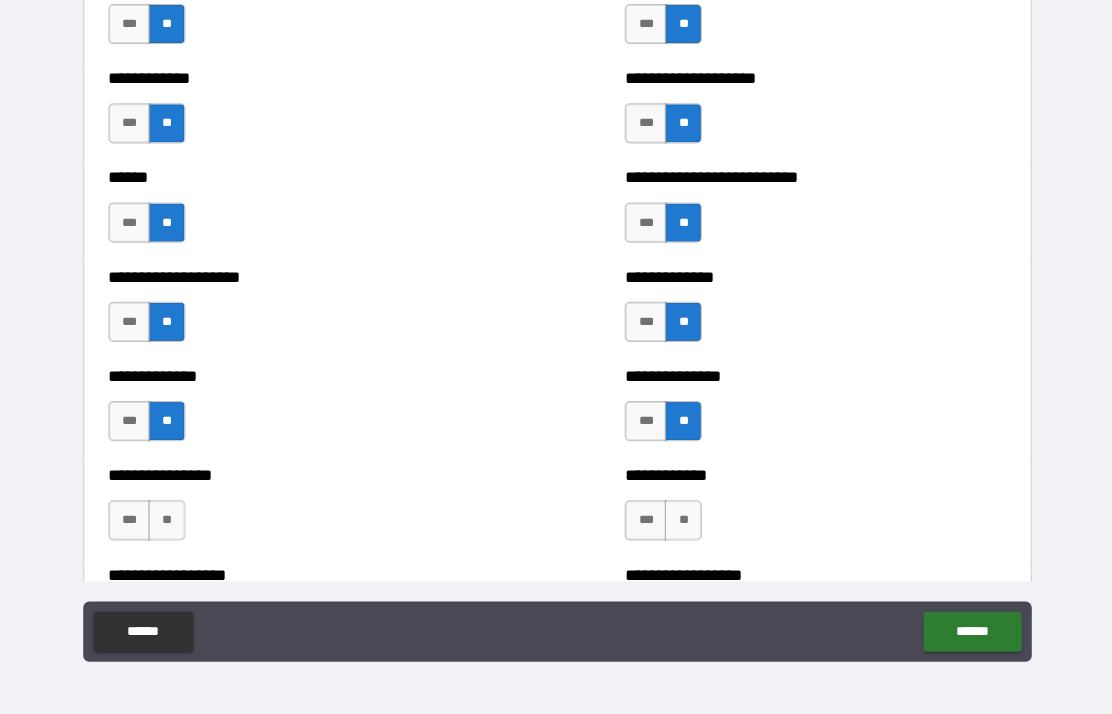click on "**" at bounding box center [166, 520] 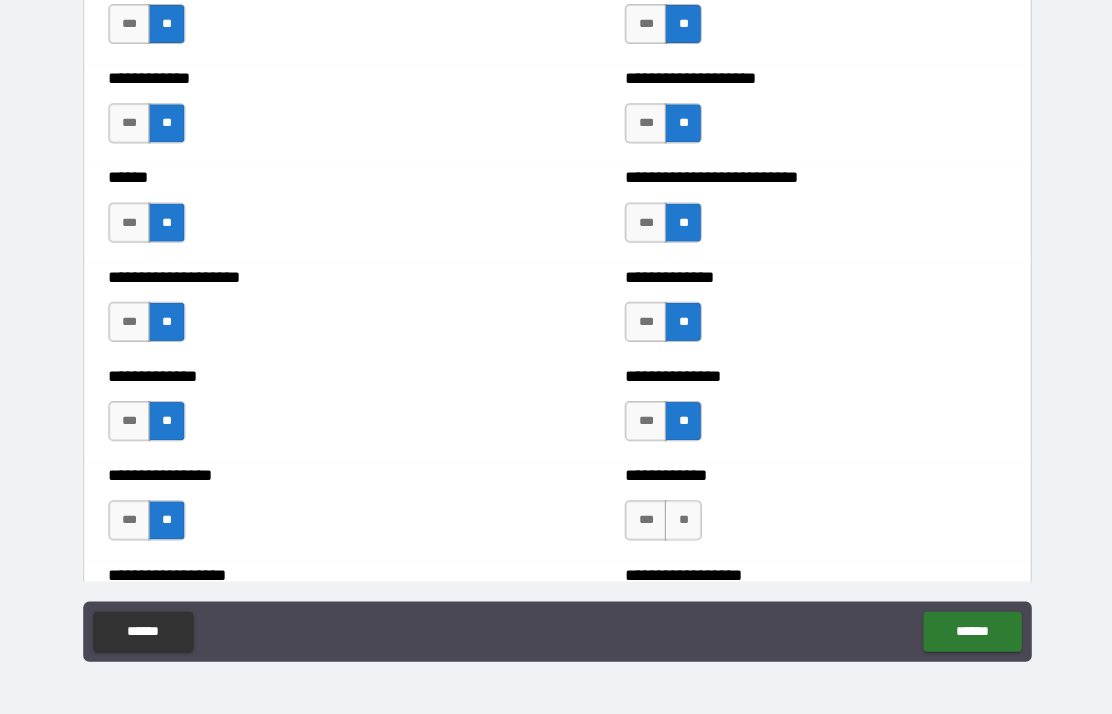 click on "**" at bounding box center (681, 520) 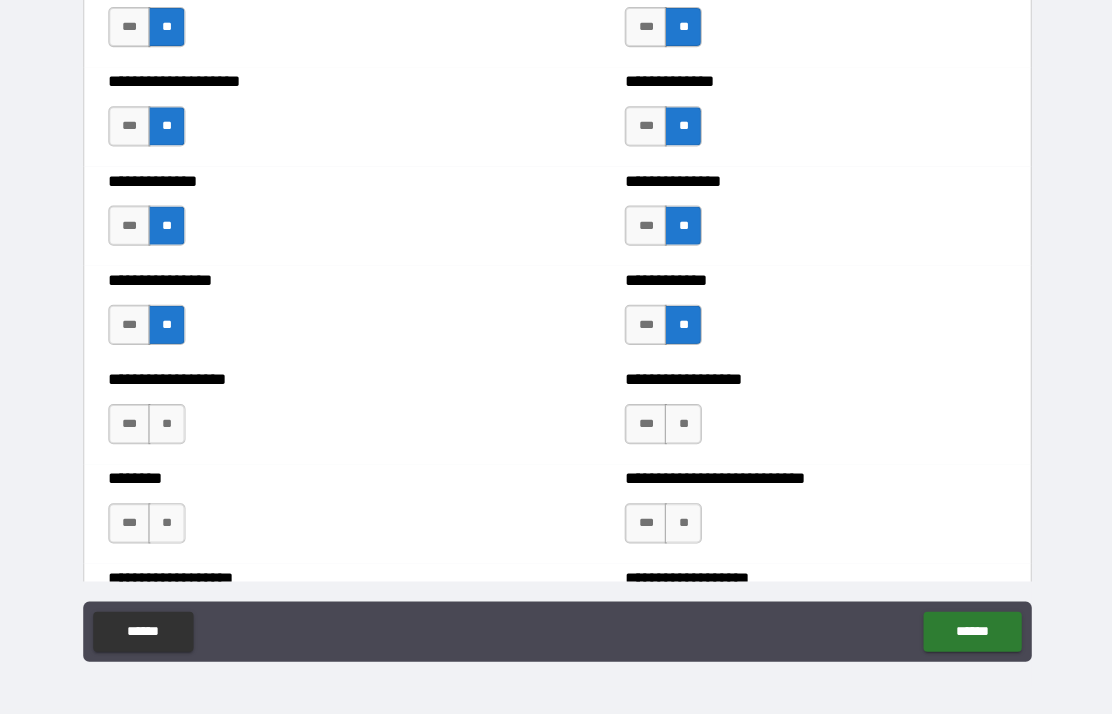 scroll, scrollTop: 3999, scrollLeft: 0, axis: vertical 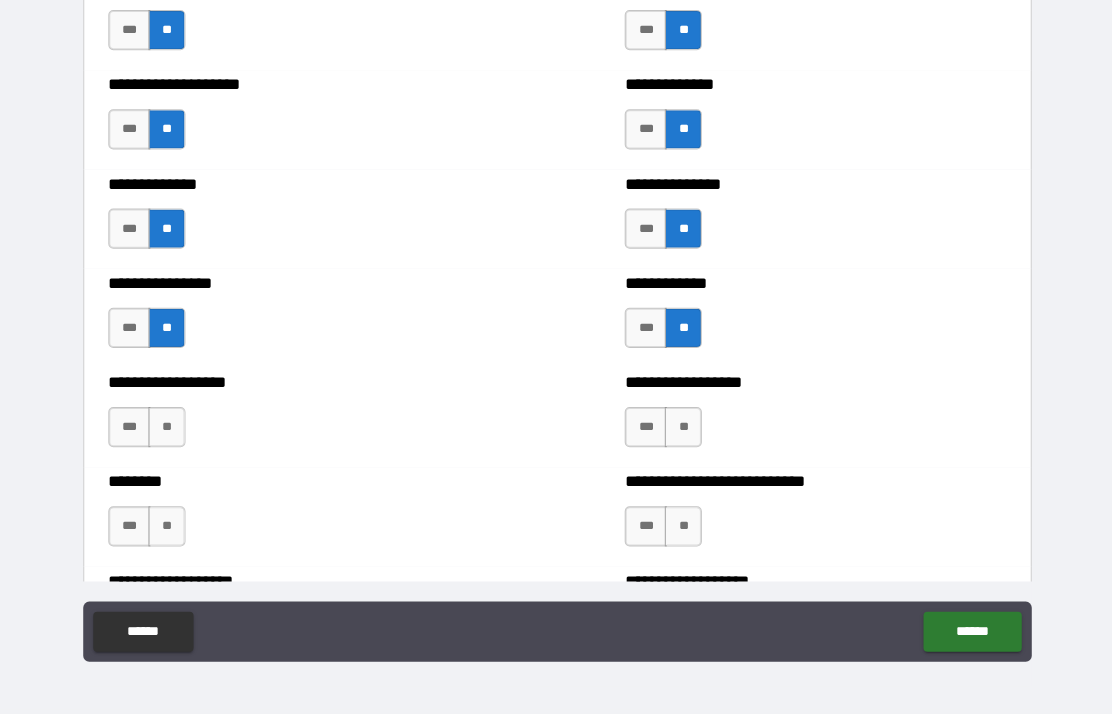 click on "**" at bounding box center [166, 427] 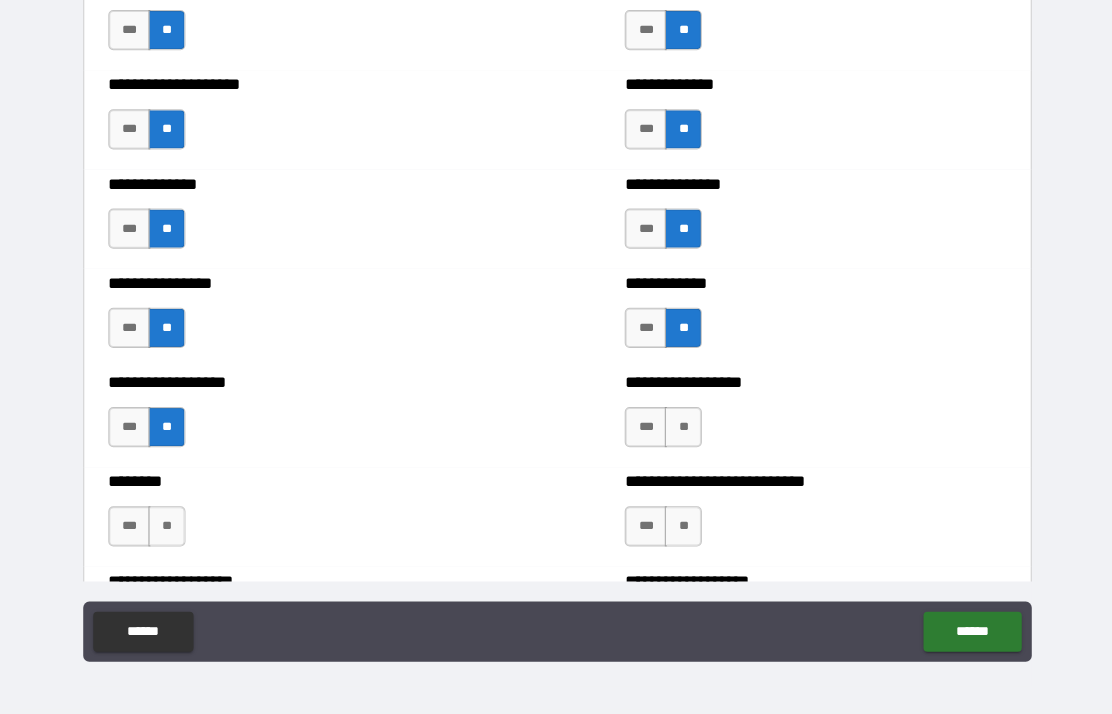 click on "**" at bounding box center [681, 427] 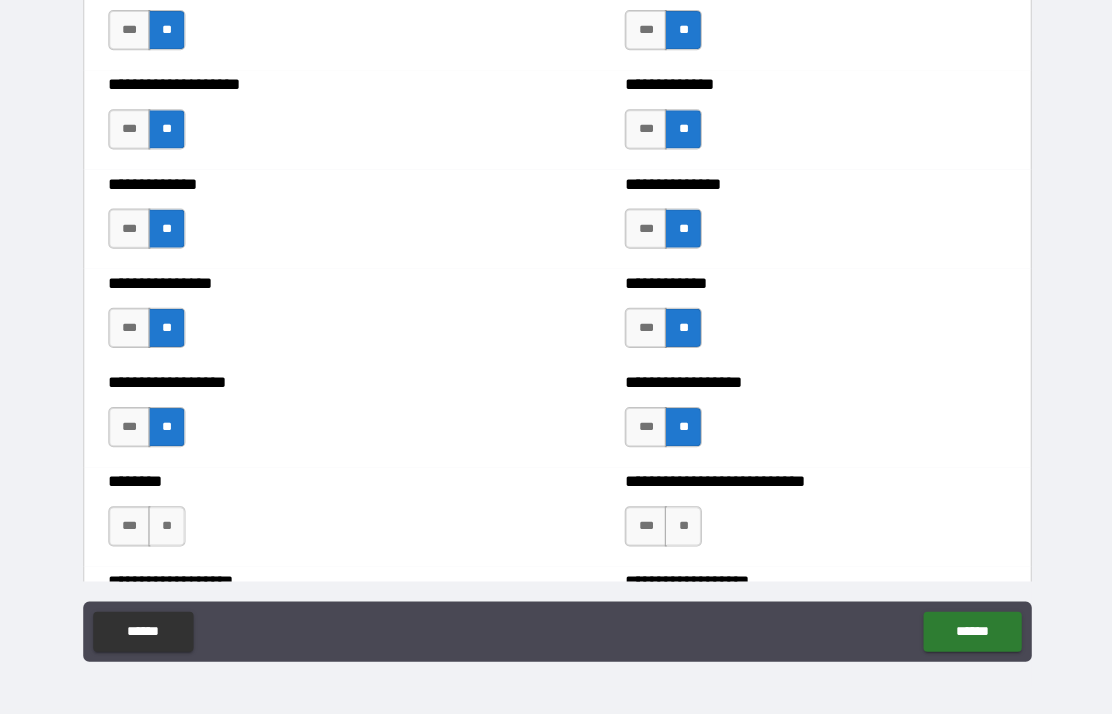 click on "**" at bounding box center (166, 526) 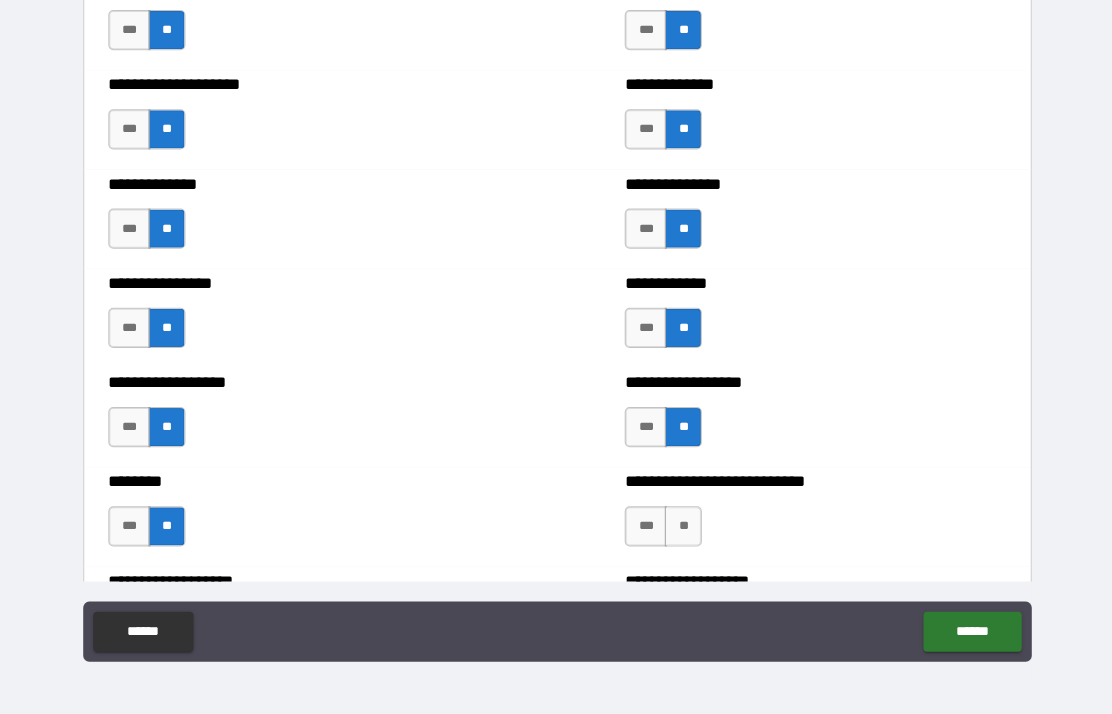 click on "**" at bounding box center [681, 526] 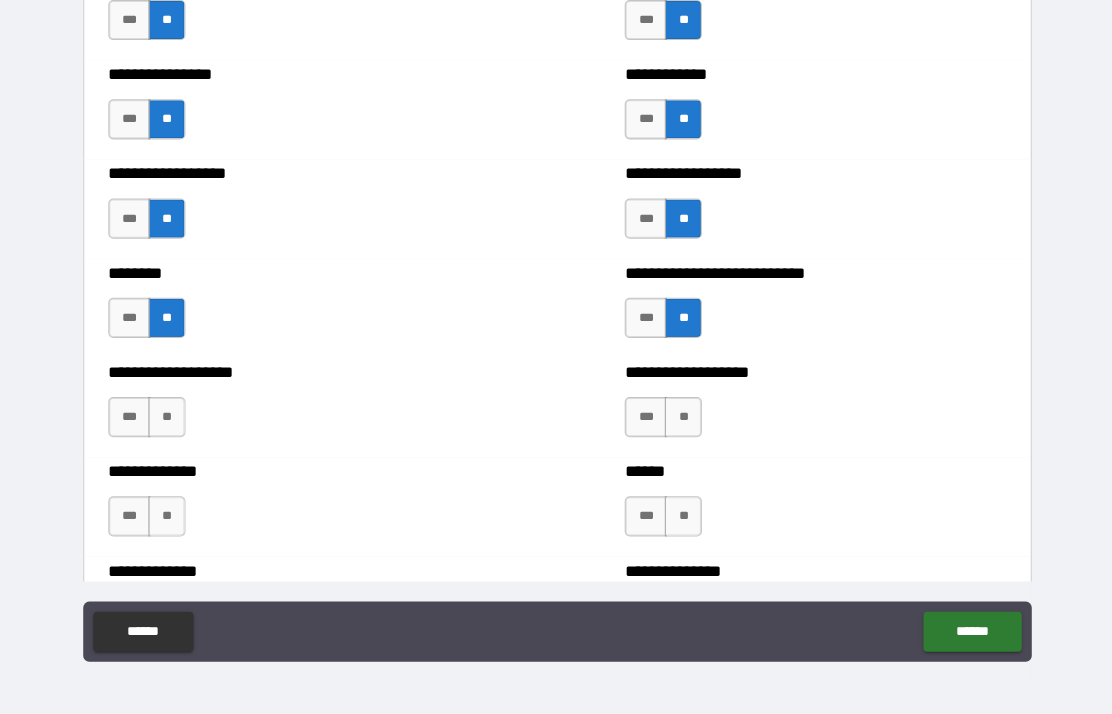 scroll, scrollTop: 4203, scrollLeft: 0, axis: vertical 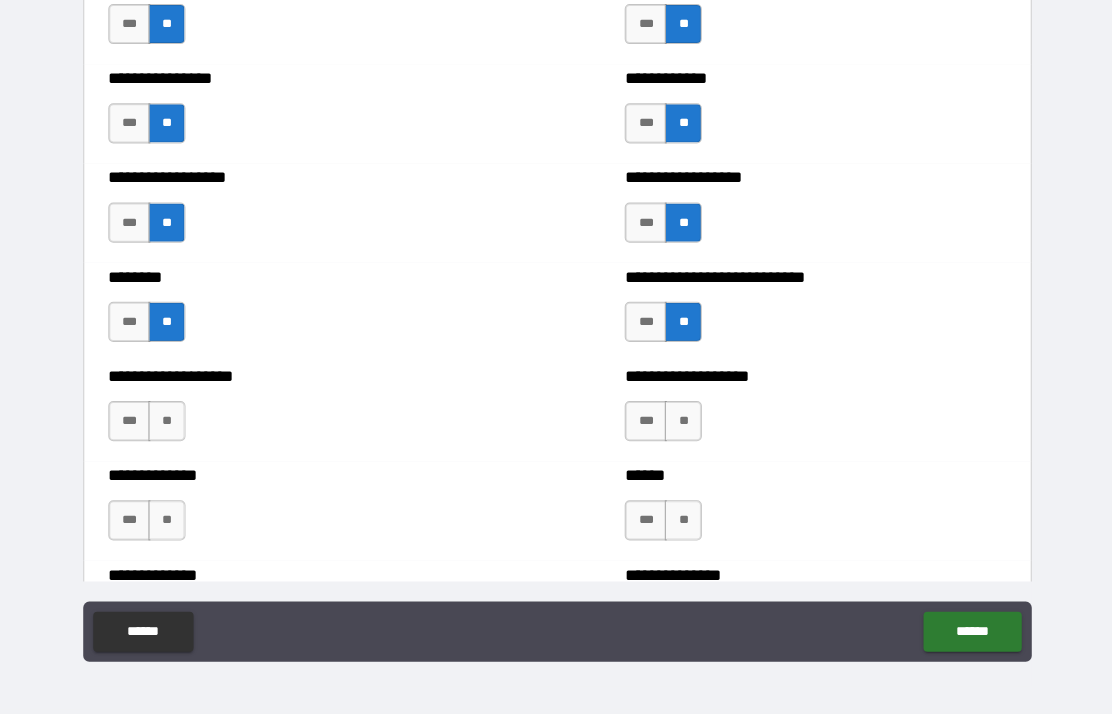 click on "**" at bounding box center (166, 421) 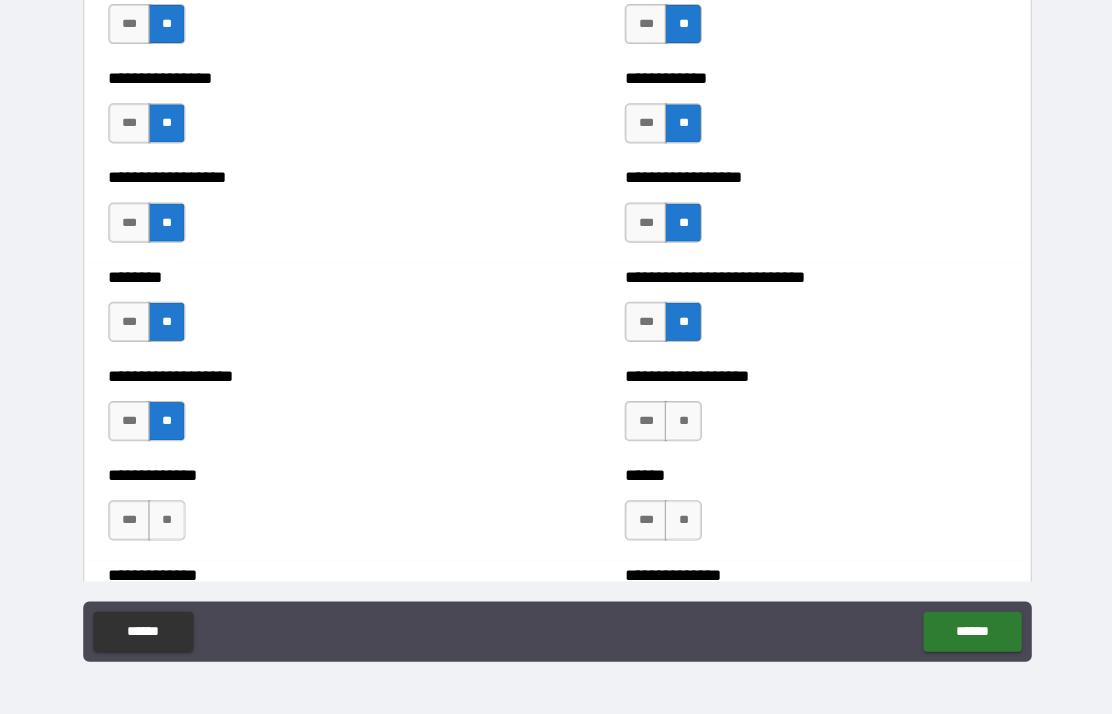 click on "**" at bounding box center (681, 421) 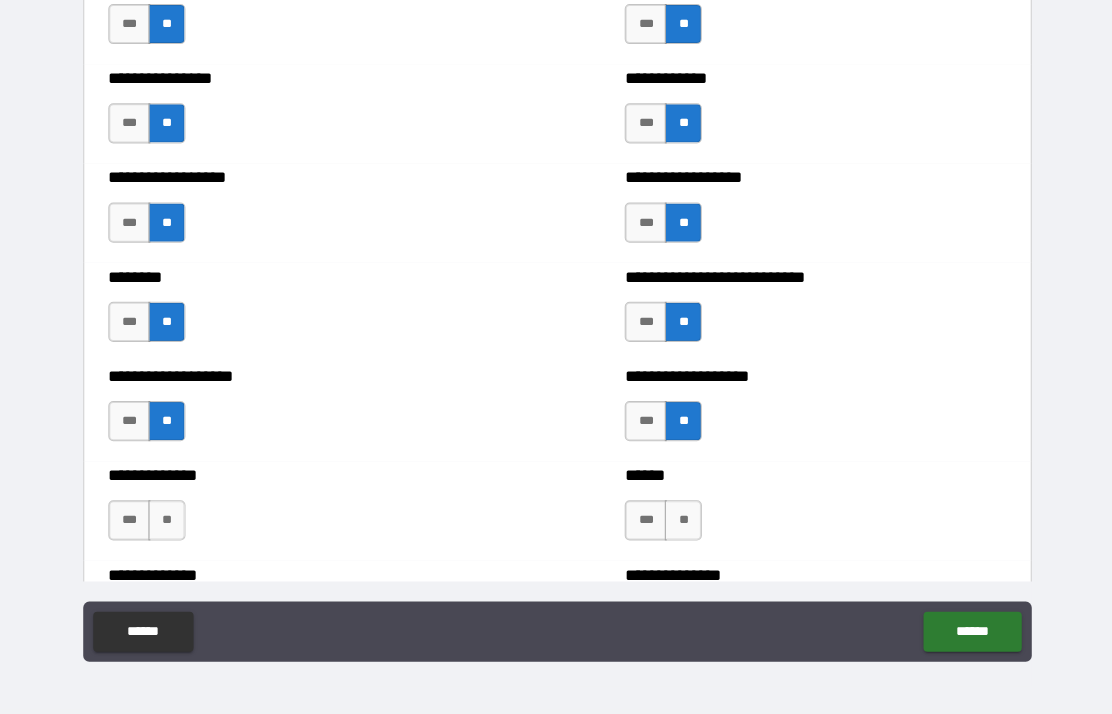 click on "**" at bounding box center (166, 520) 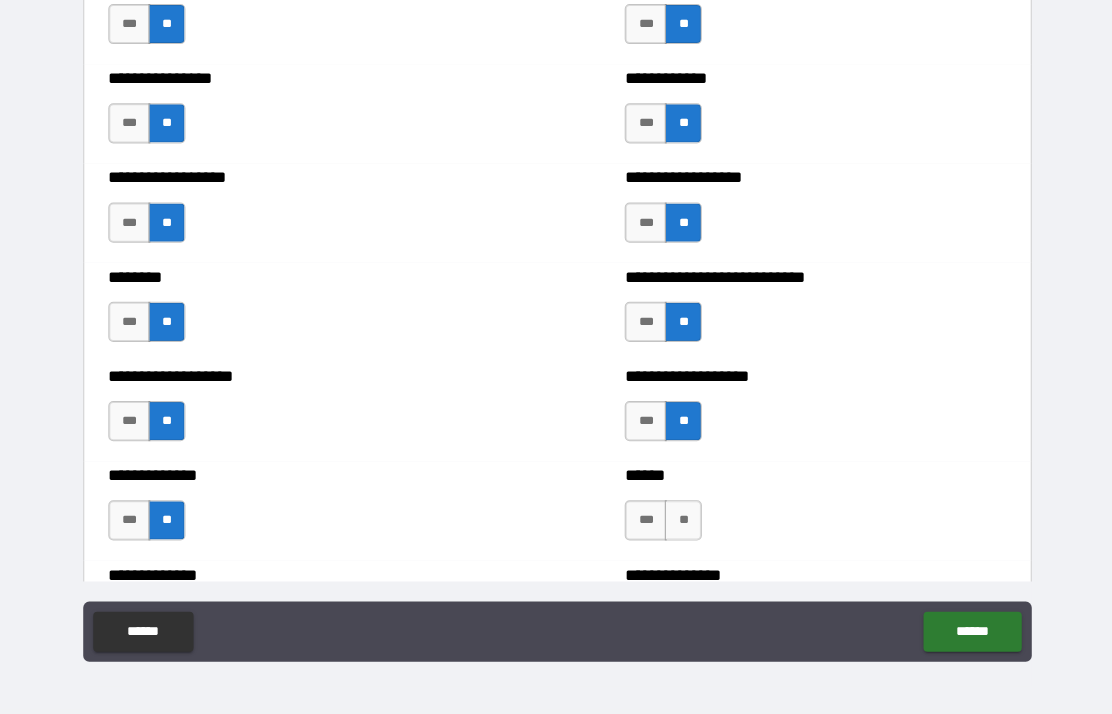 click on "**" at bounding box center (681, 520) 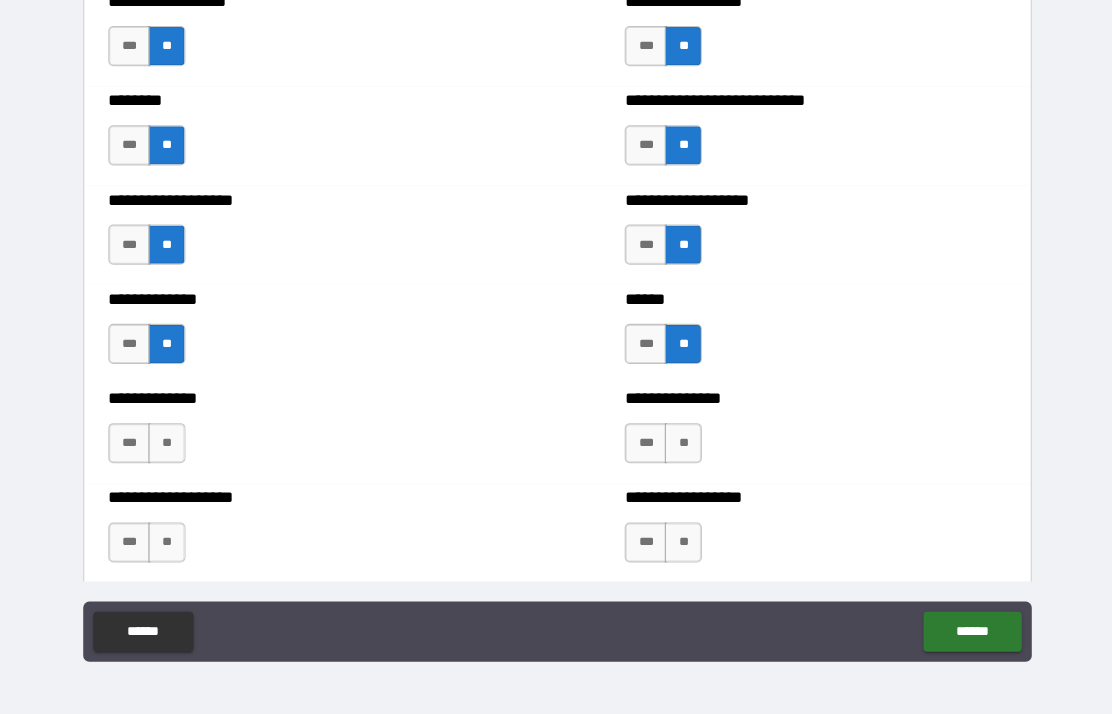 scroll, scrollTop: 4377, scrollLeft: 0, axis: vertical 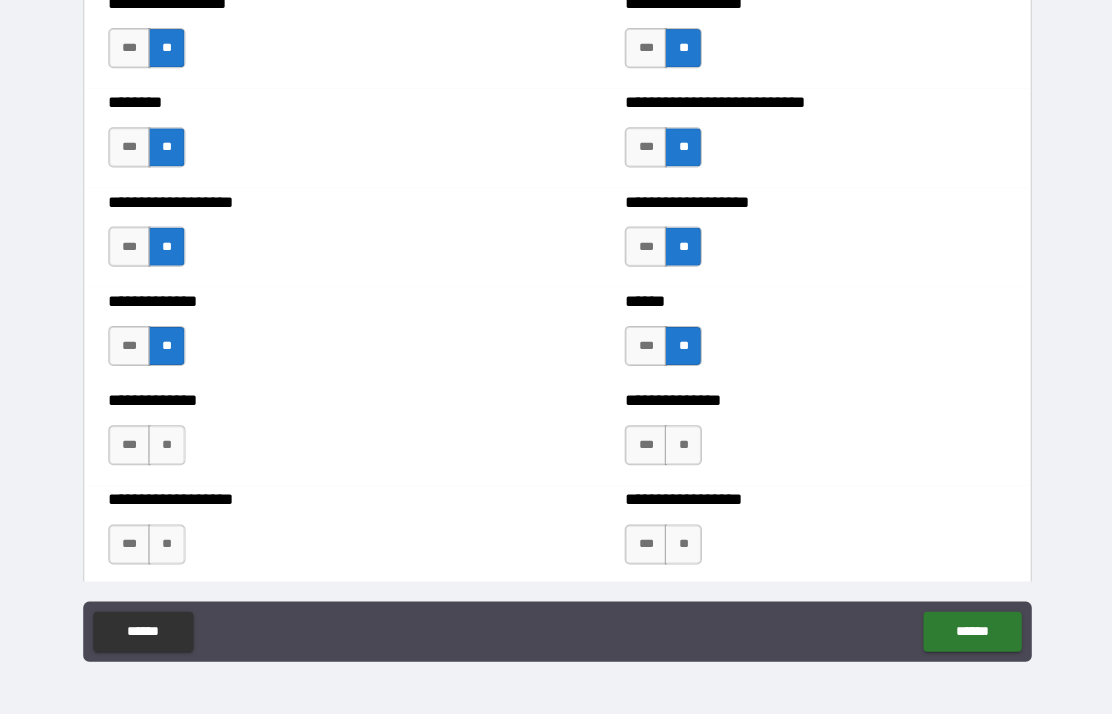 click on "**" at bounding box center (166, 445) 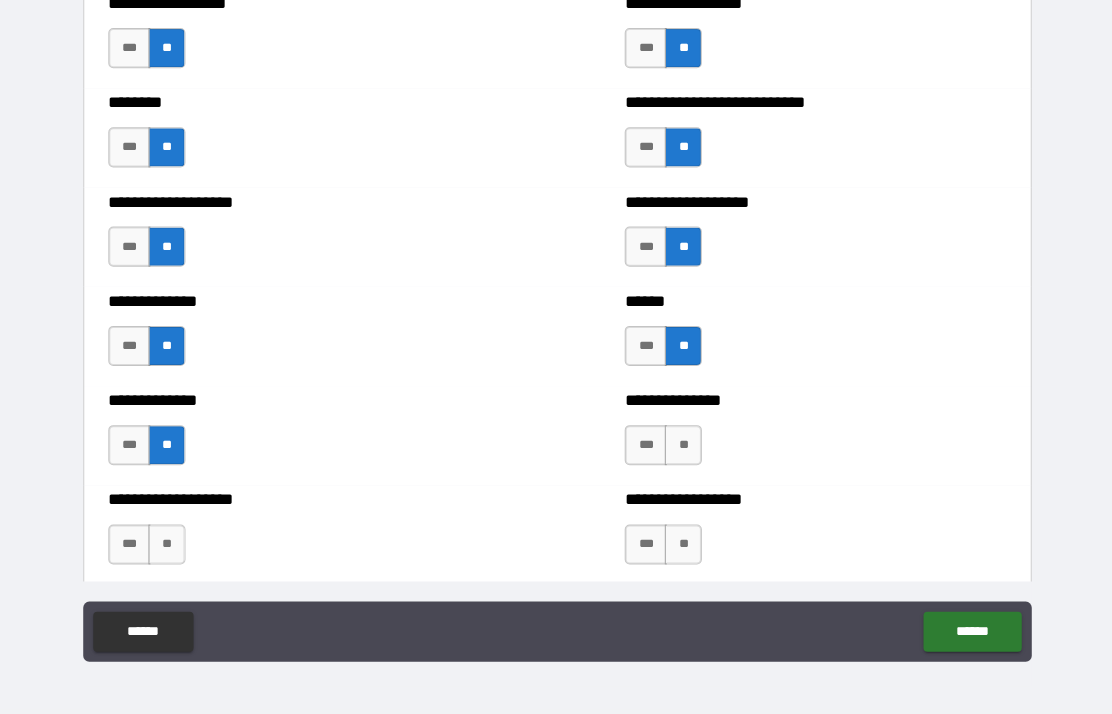 click on "**" at bounding box center (681, 445) 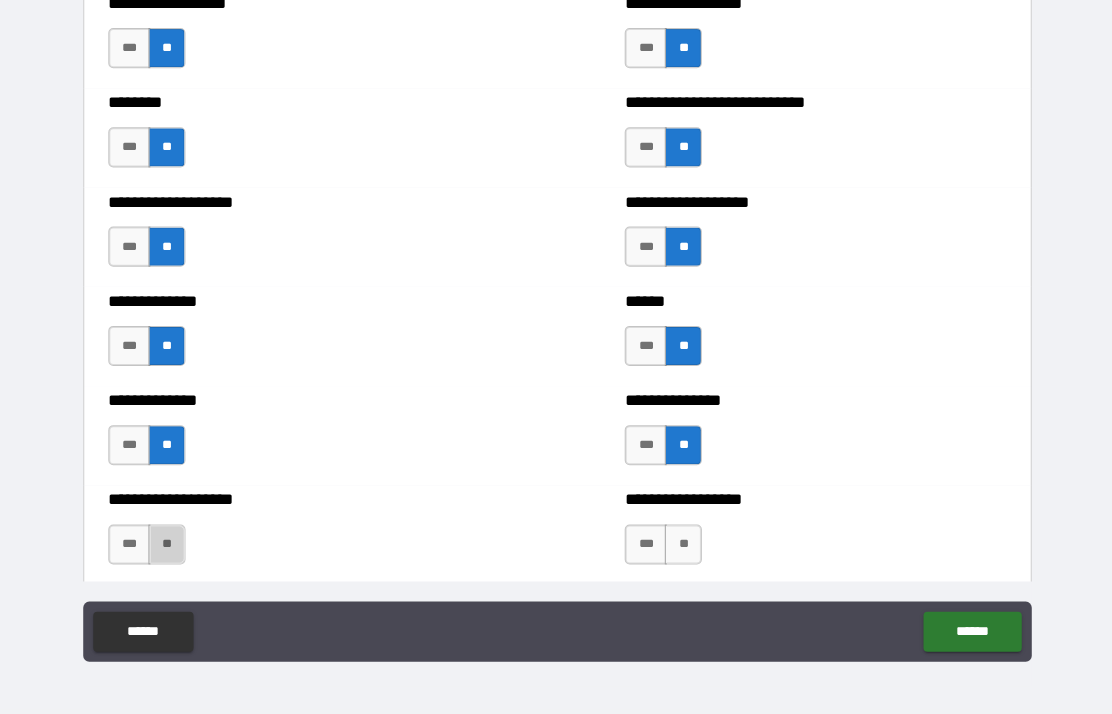 click on "**" at bounding box center (166, 544) 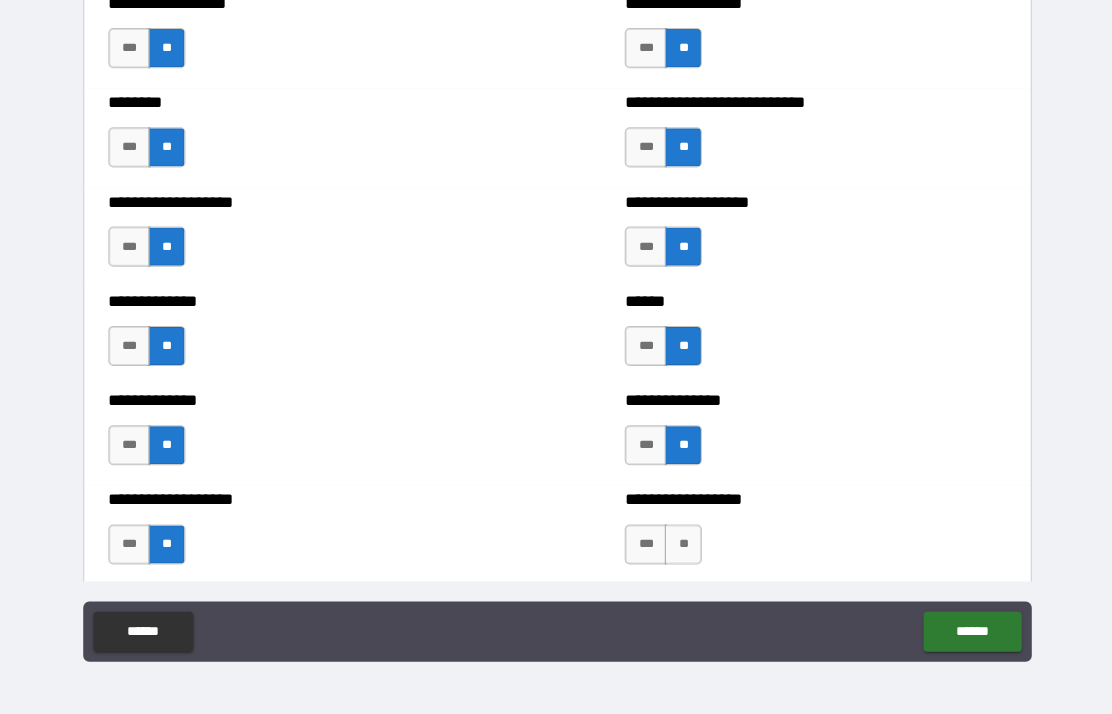 click on "**" at bounding box center [681, 544] 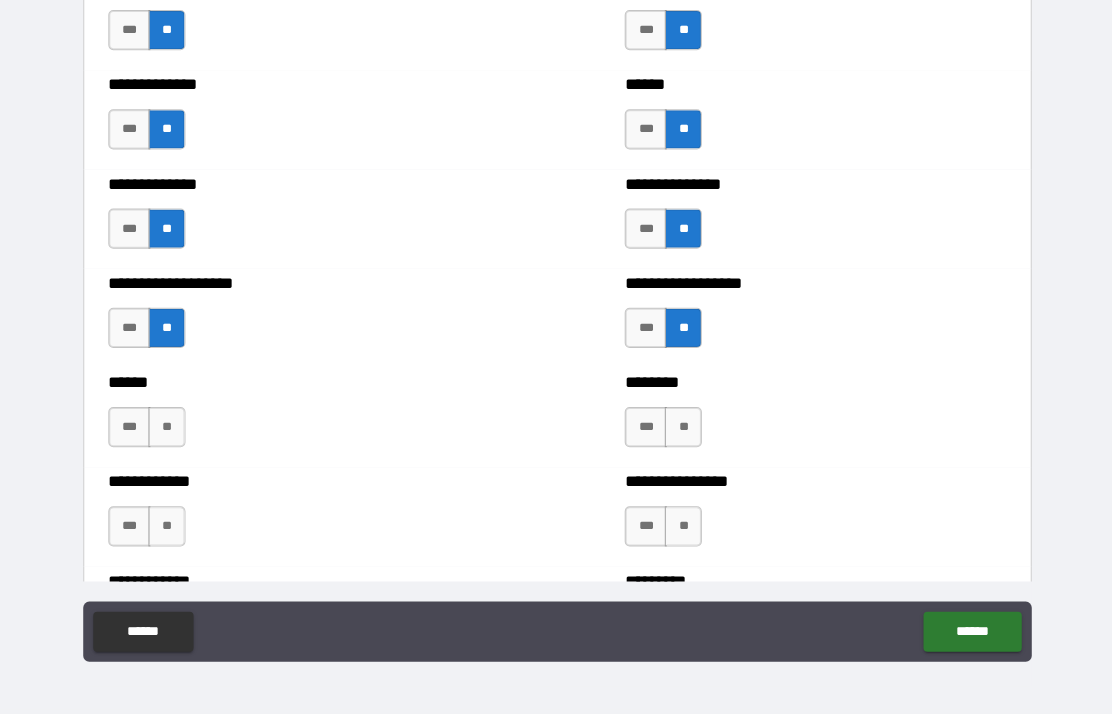 scroll, scrollTop: 4592, scrollLeft: 0, axis: vertical 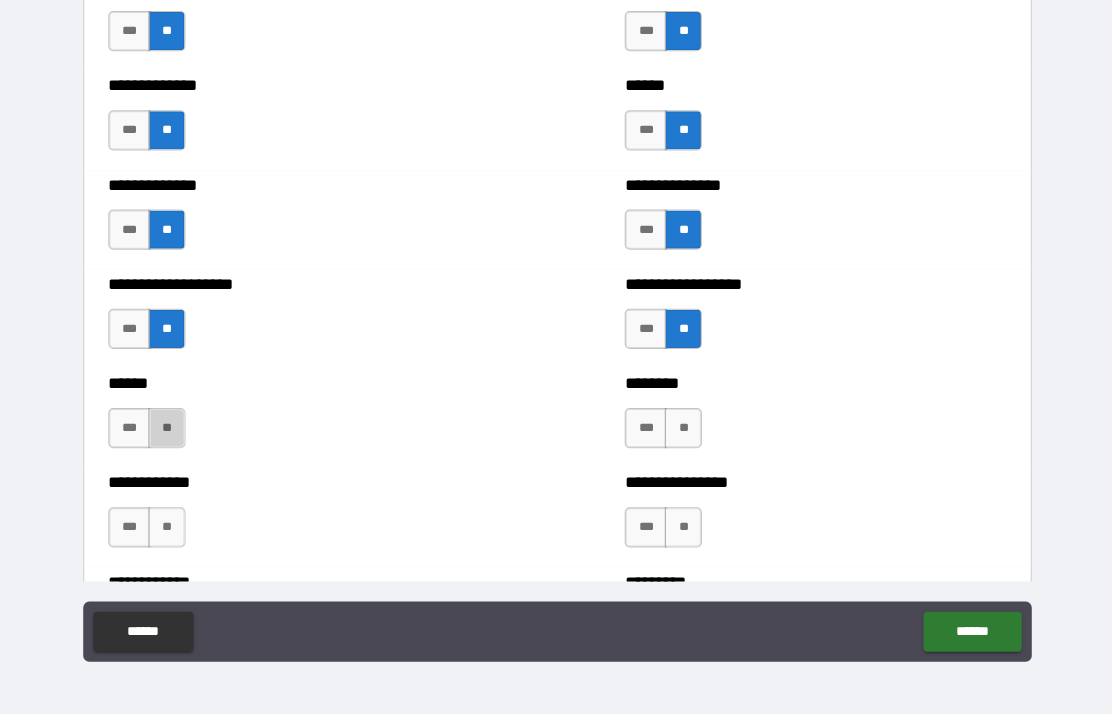 click on "**" at bounding box center [166, 428] 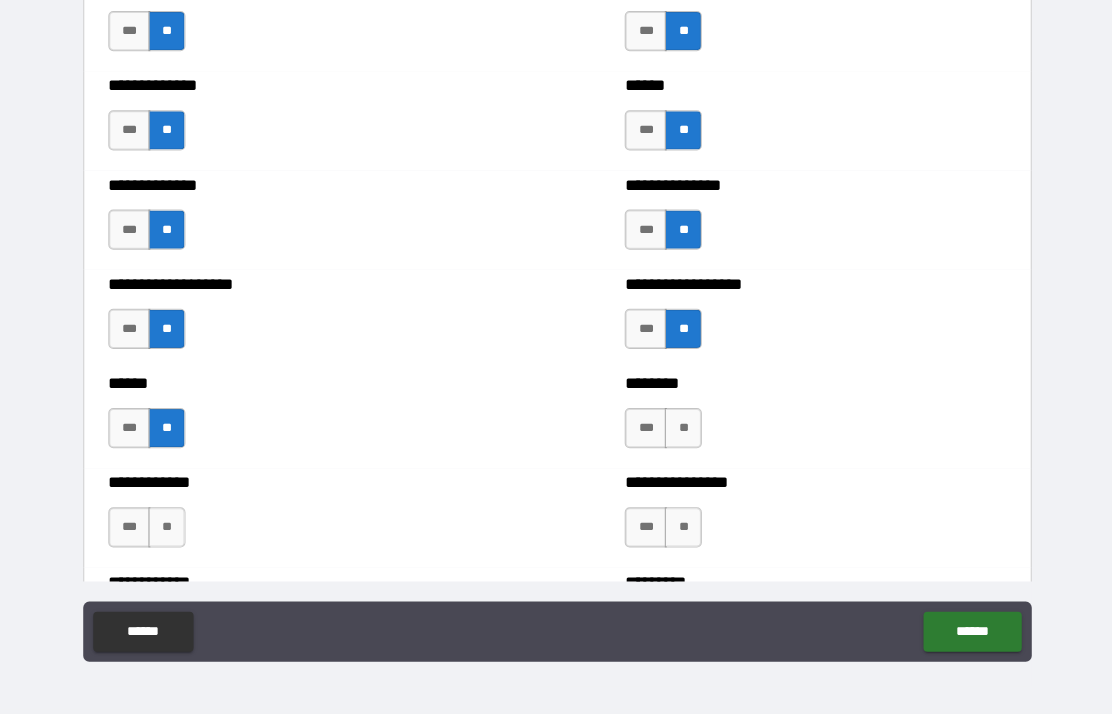 click on "**" at bounding box center (681, 428) 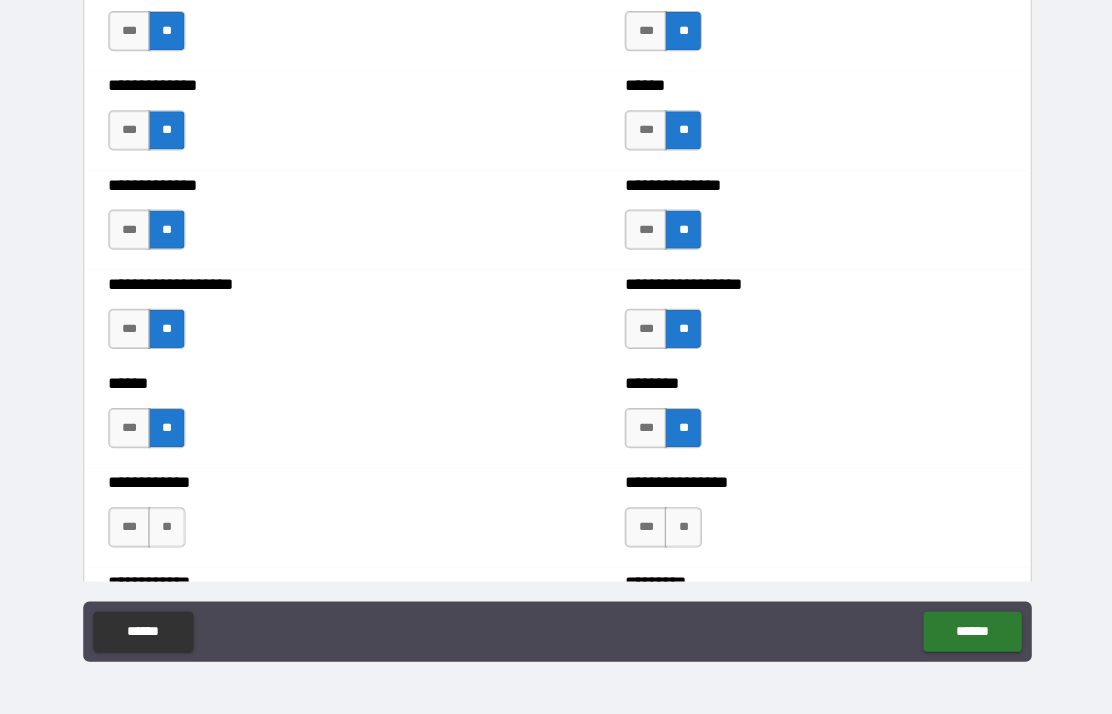 click on "**" at bounding box center (166, 527) 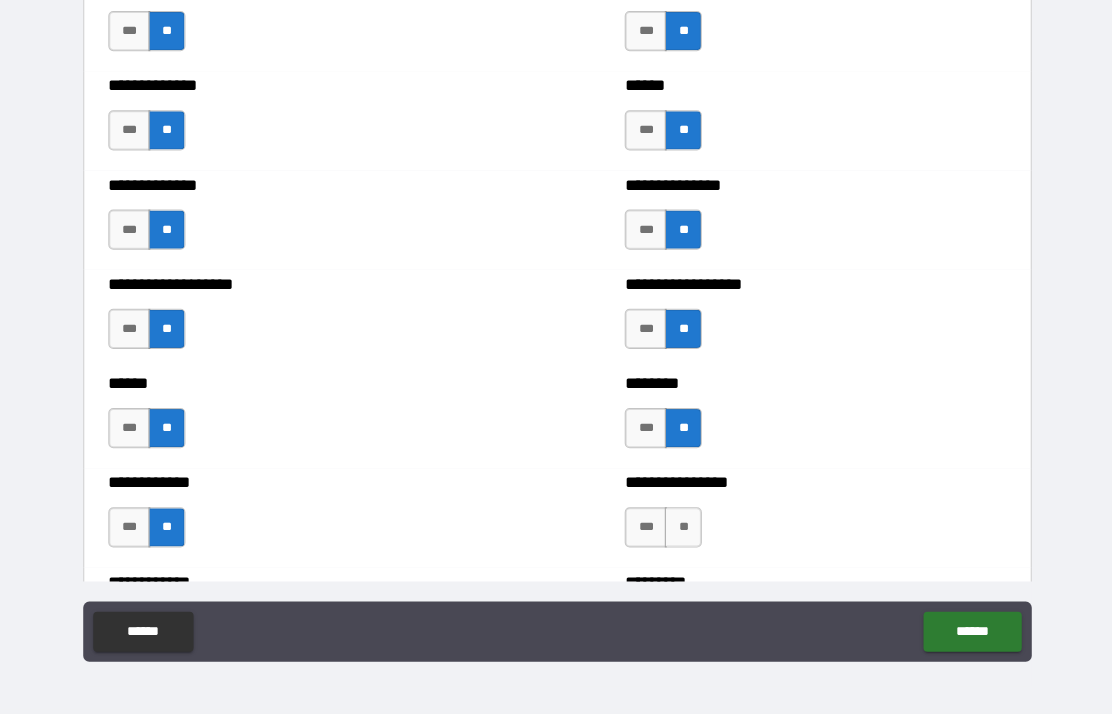 click on "**" at bounding box center (681, 527) 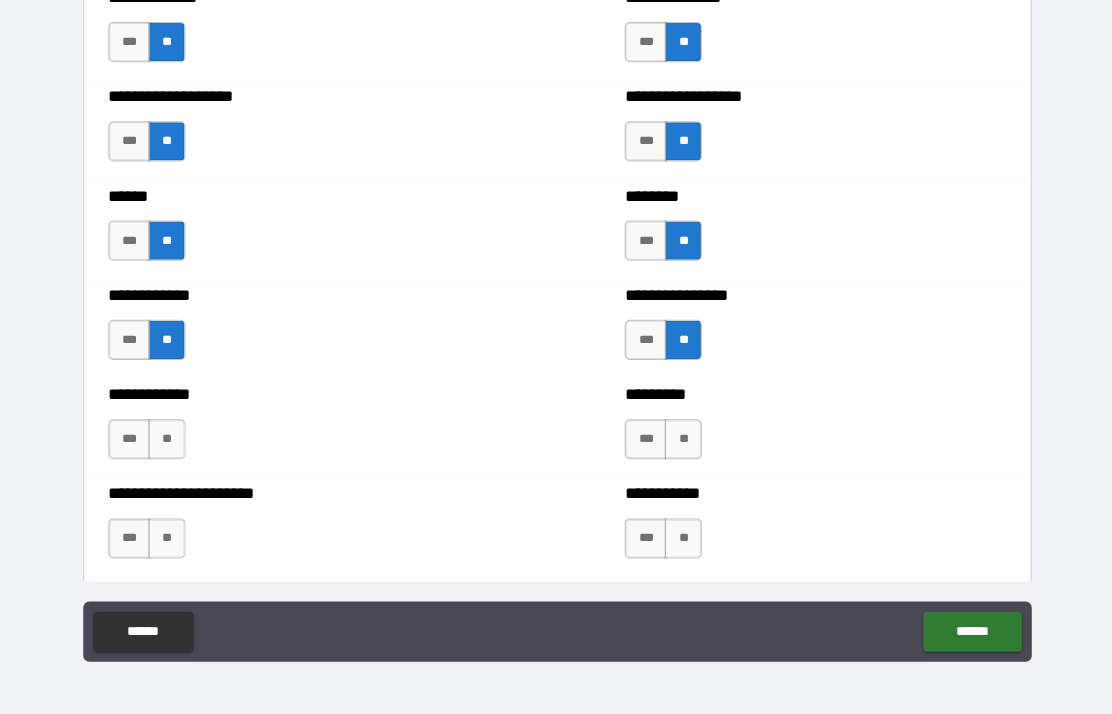 scroll, scrollTop: 4775, scrollLeft: 0, axis: vertical 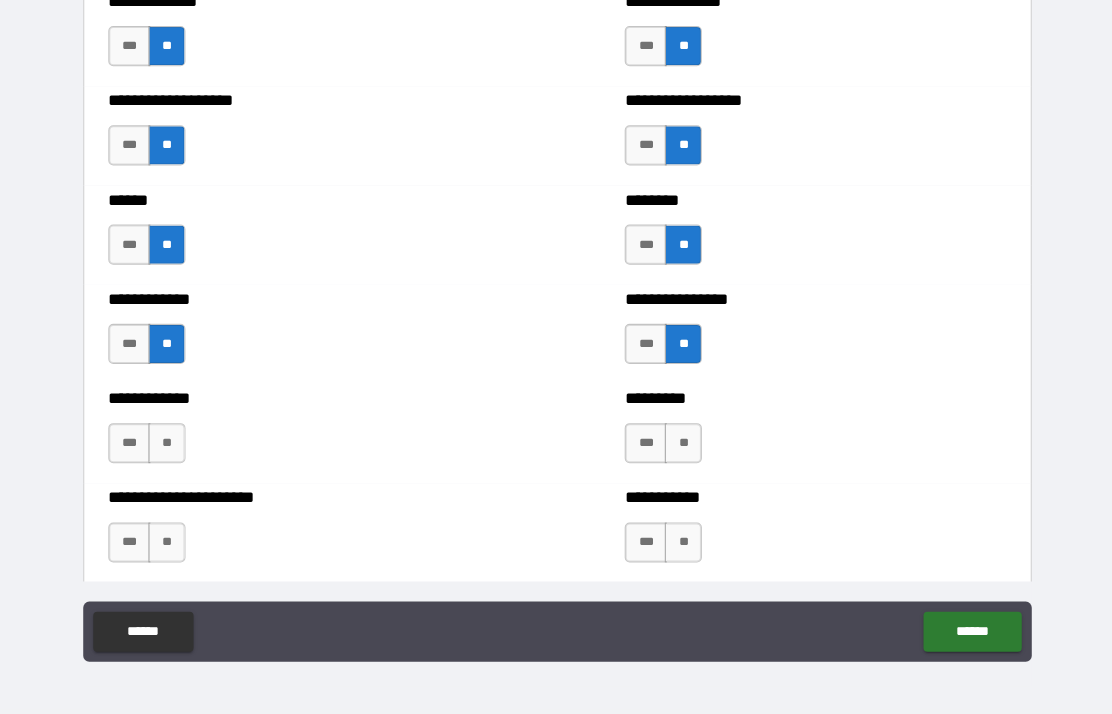 click on "**" at bounding box center (166, 443) 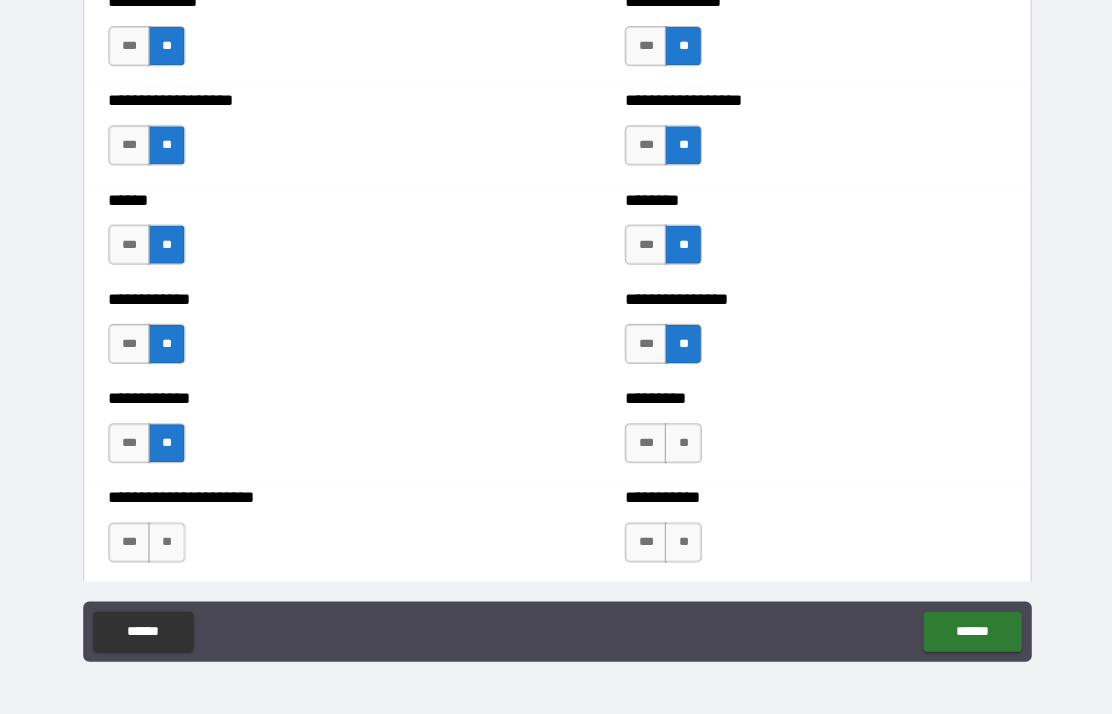 click on "**" at bounding box center (681, 443) 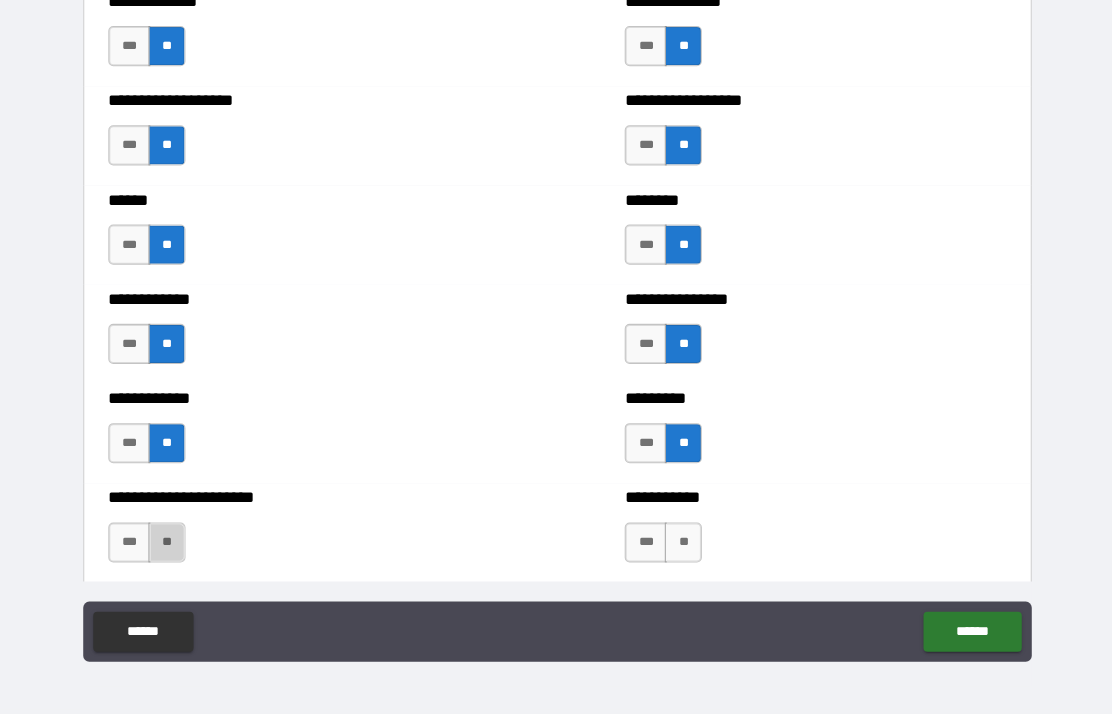 click on "**" at bounding box center (166, 542) 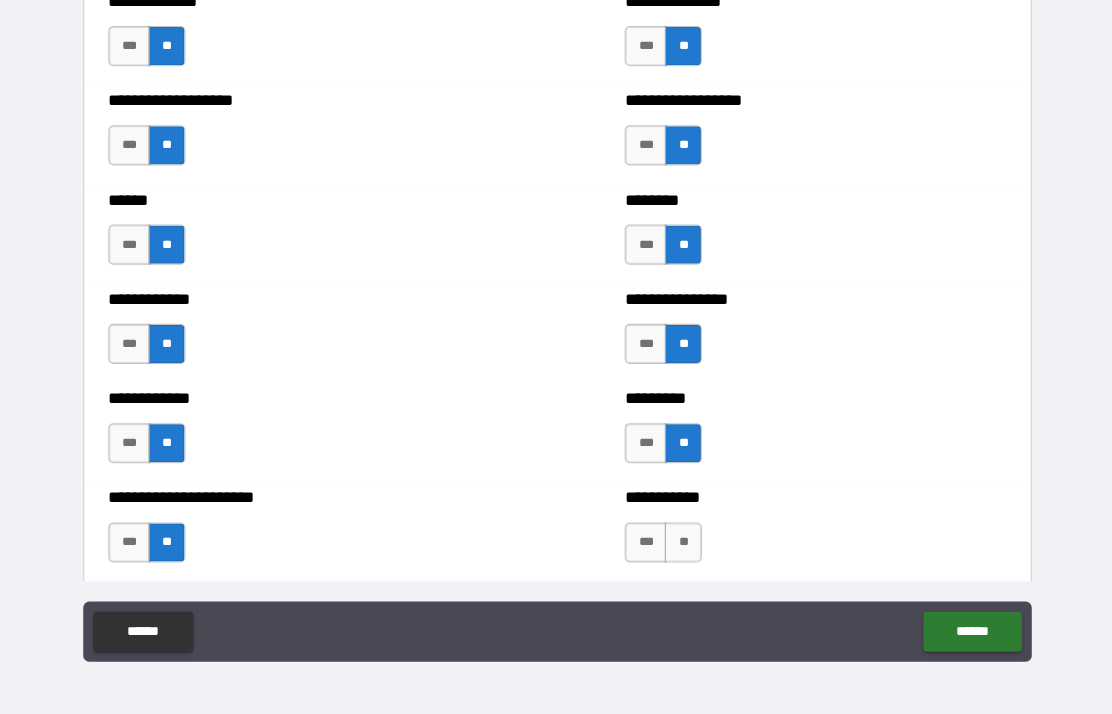 click on "**" at bounding box center (681, 542) 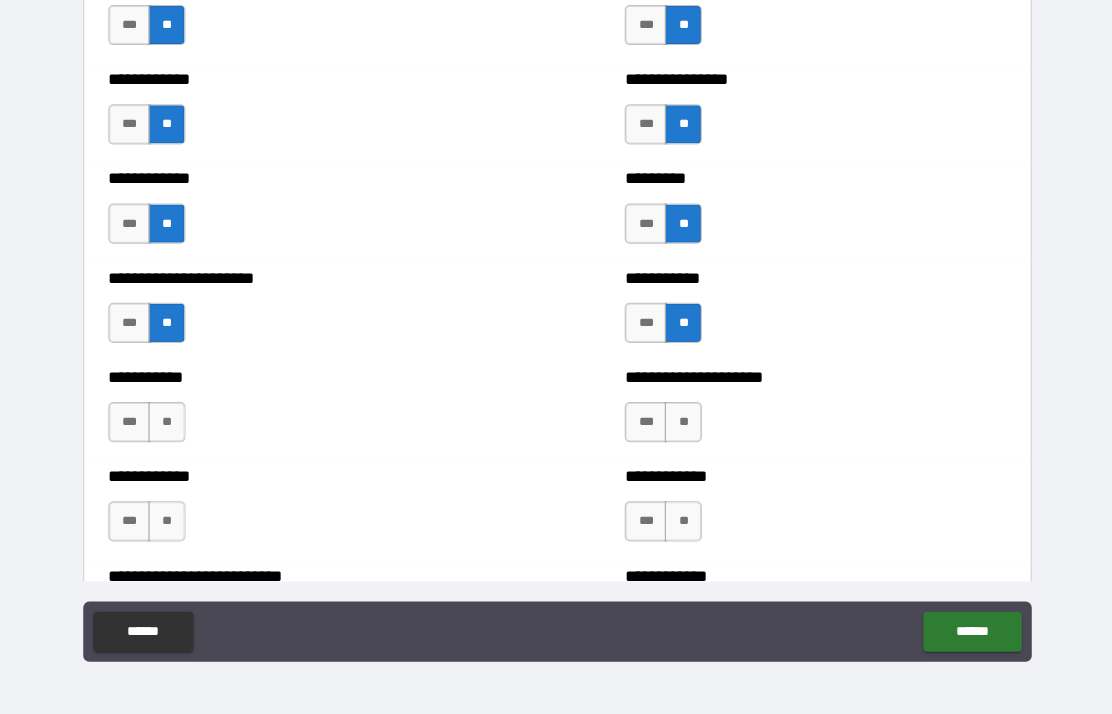 scroll, scrollTop: 4991, scrollLeft: 0, axis: vertical 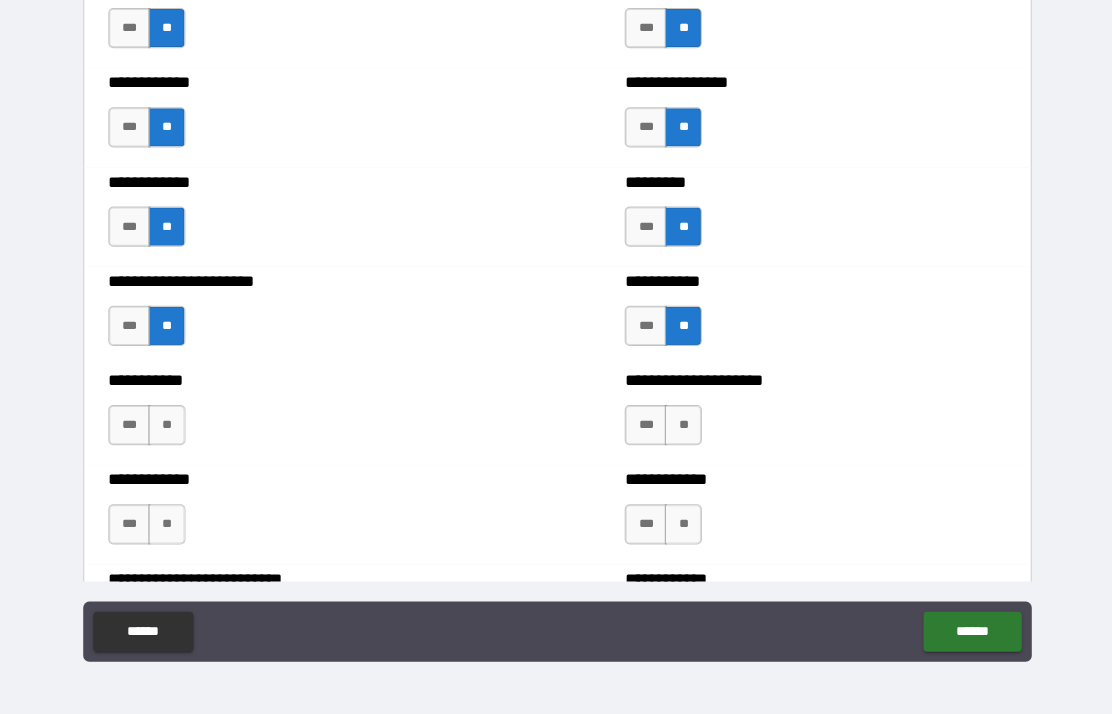 click on "**" at bounding box center (166, 425) 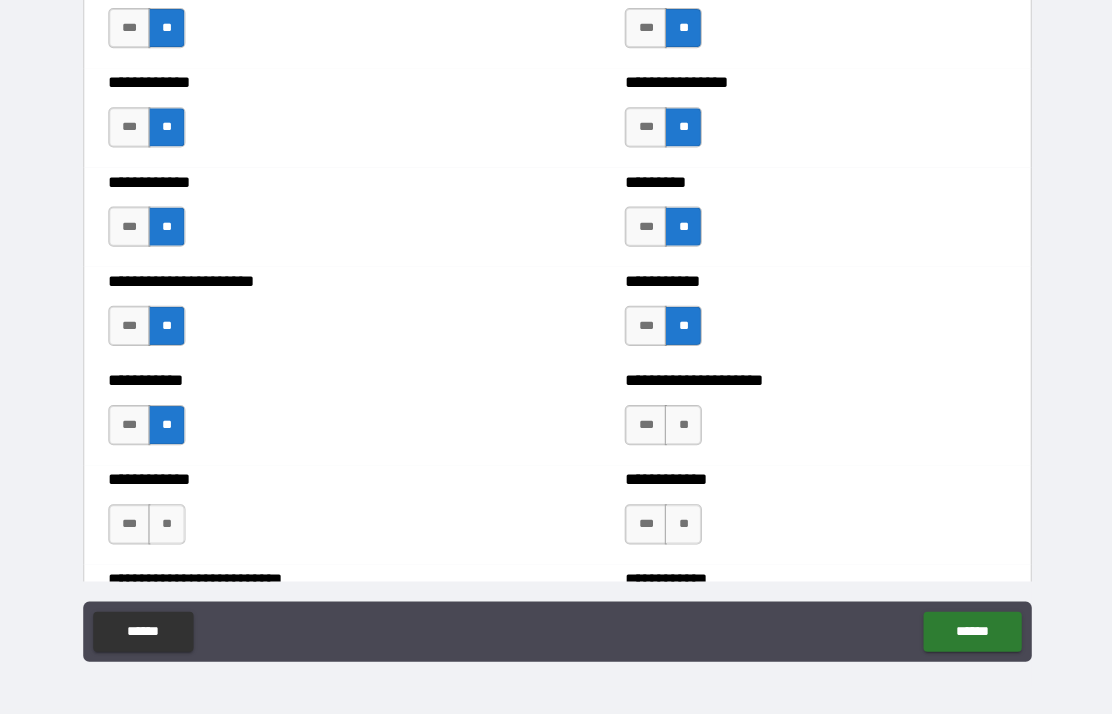 click on "**" at bounding box center [681, 425] 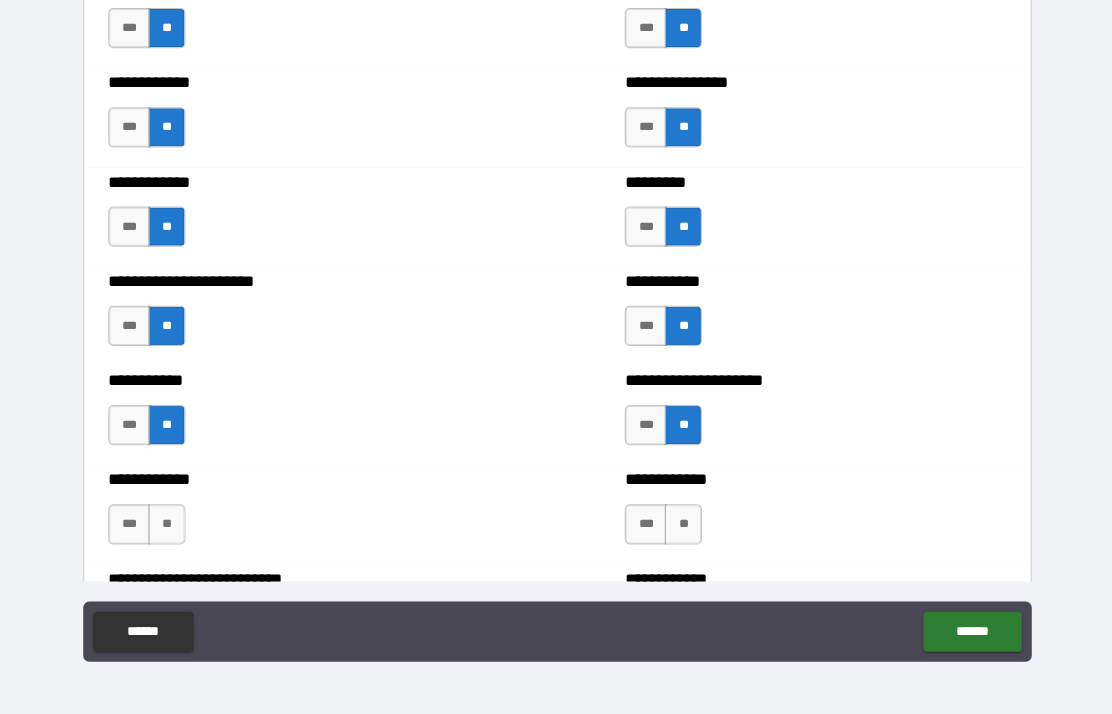 click on "**" at bounding box center [681, 524] 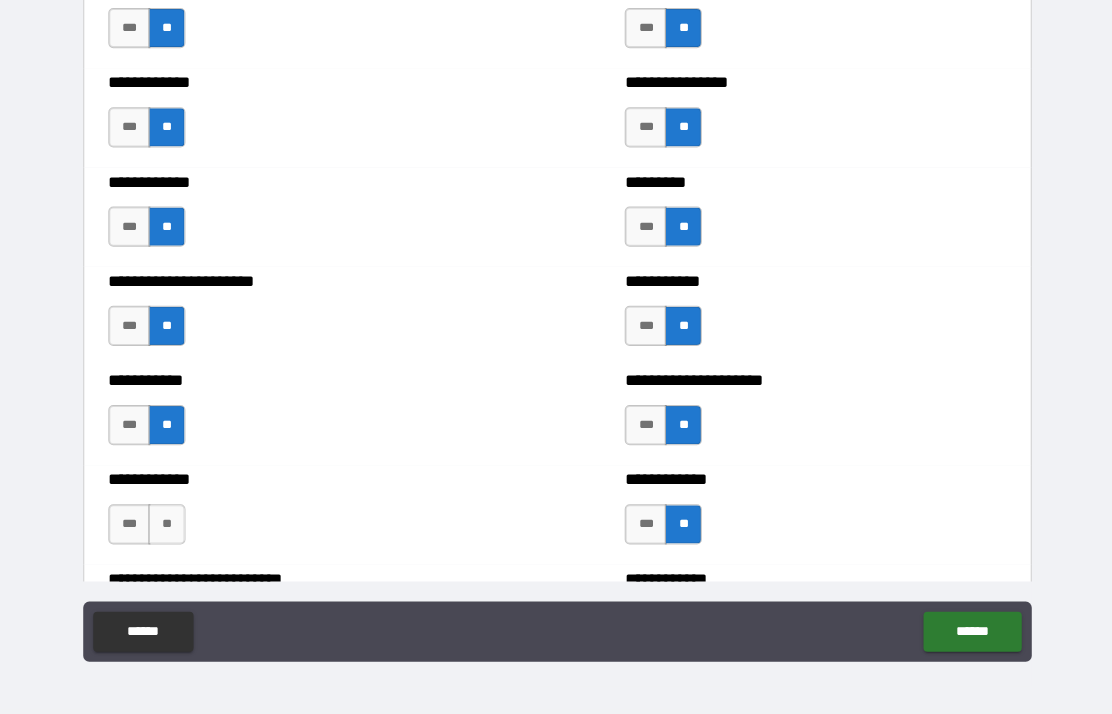 click on "**" at bounding box center [166, 524] 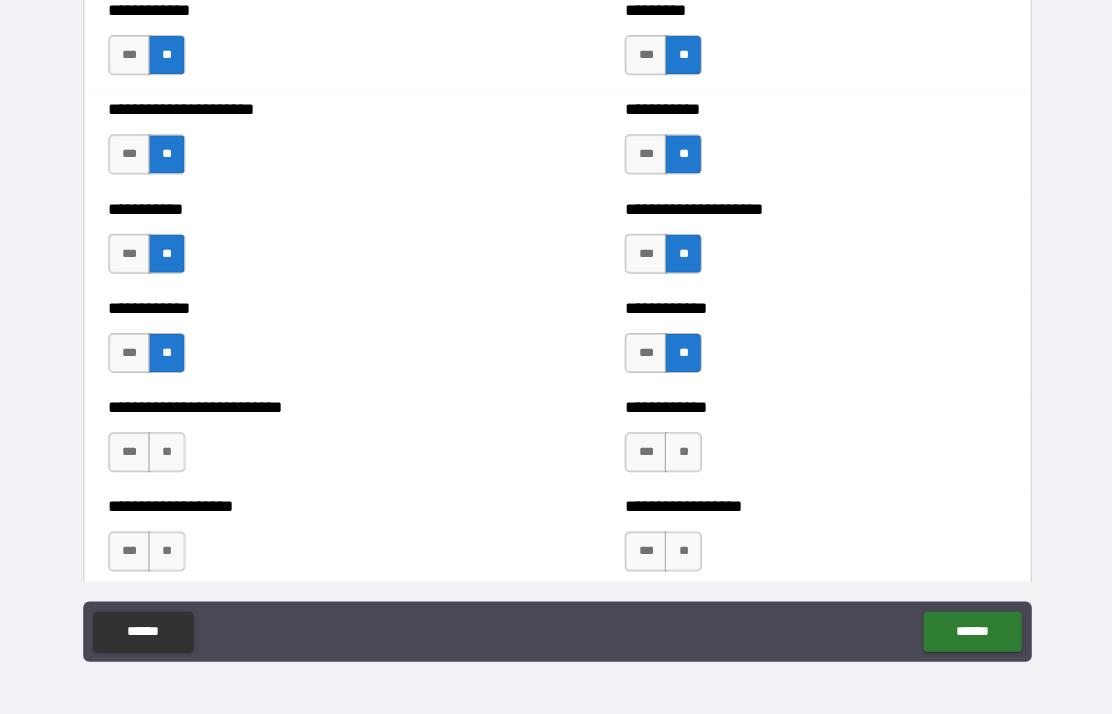 scroll, scrollTop: 5161, scrollLeft: 0, axis: vertical 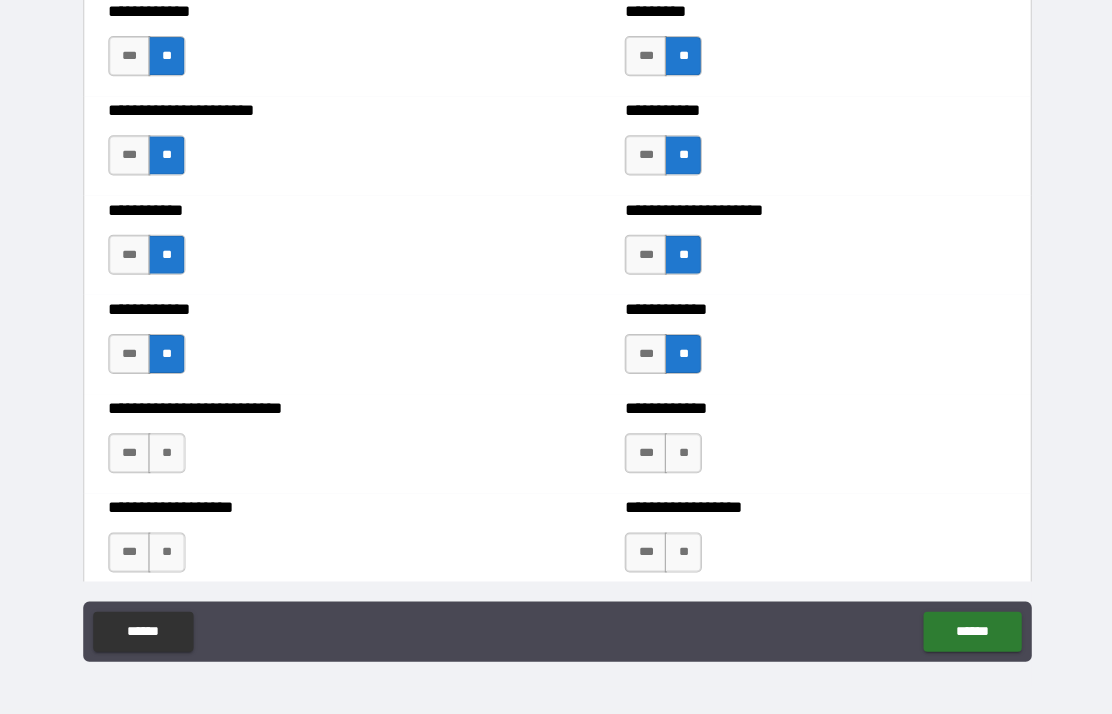 click on "**" at bounding box center (166, 453) 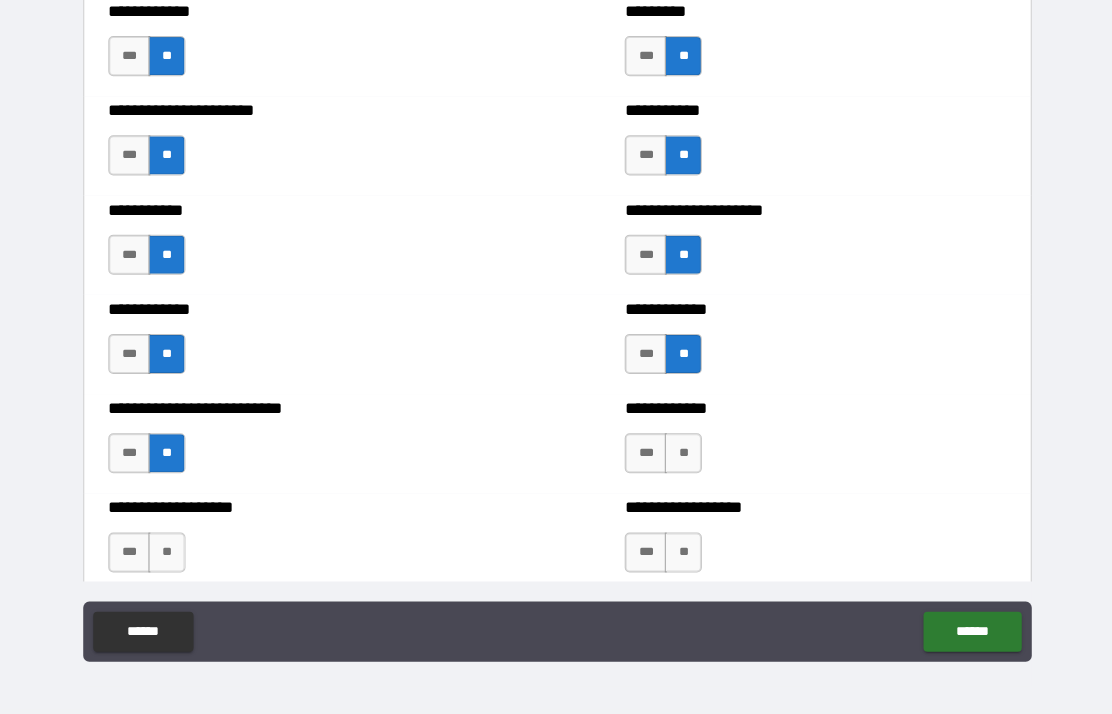 click on "**" at bounding box center [681, 453] 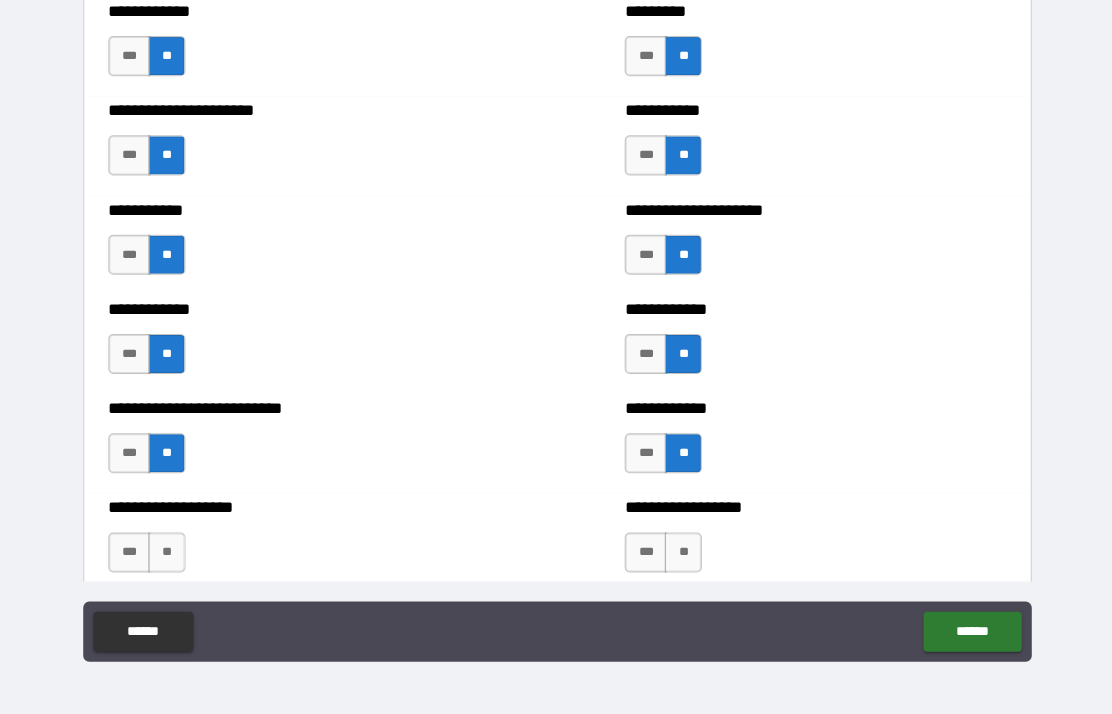 click on "**" at bounding box center (166, 552) 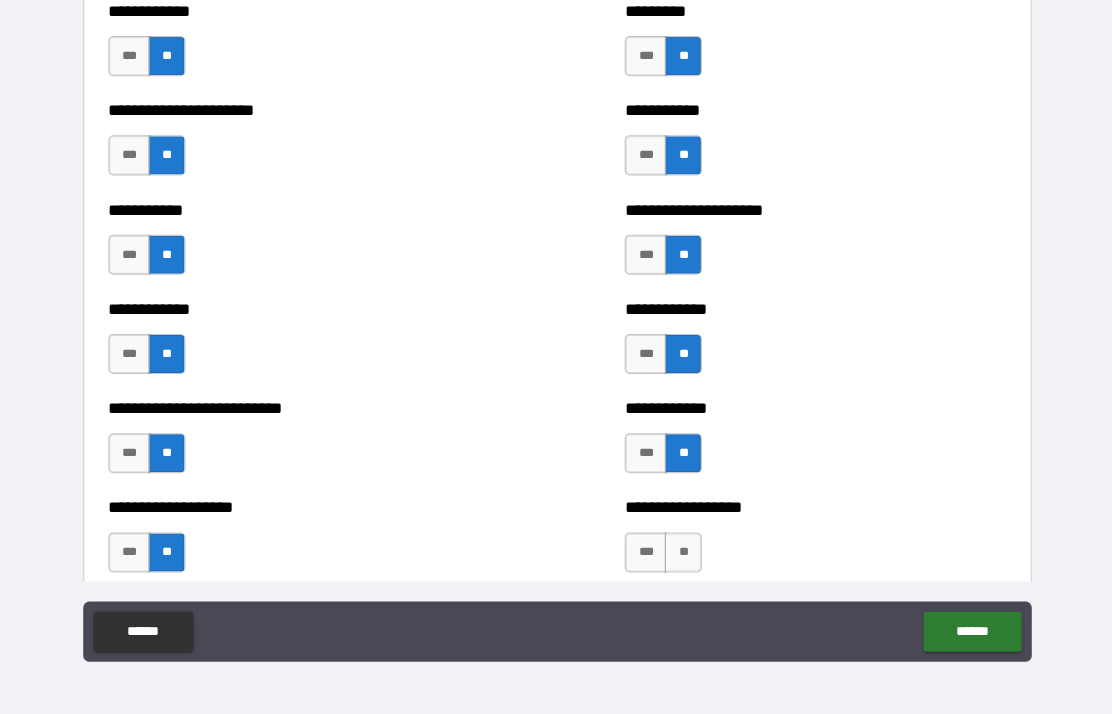 click on "**" at bounding box center (681, 552) 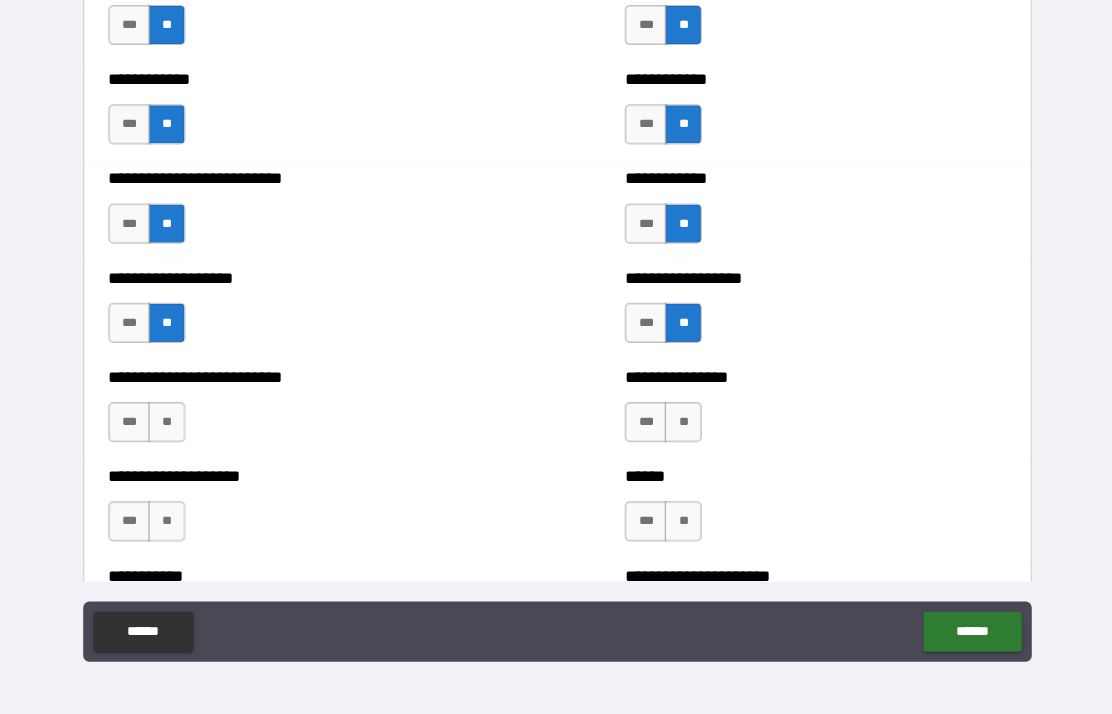 scroll, scrollTop: 5388, scrollLeft: 0, axis: vertical 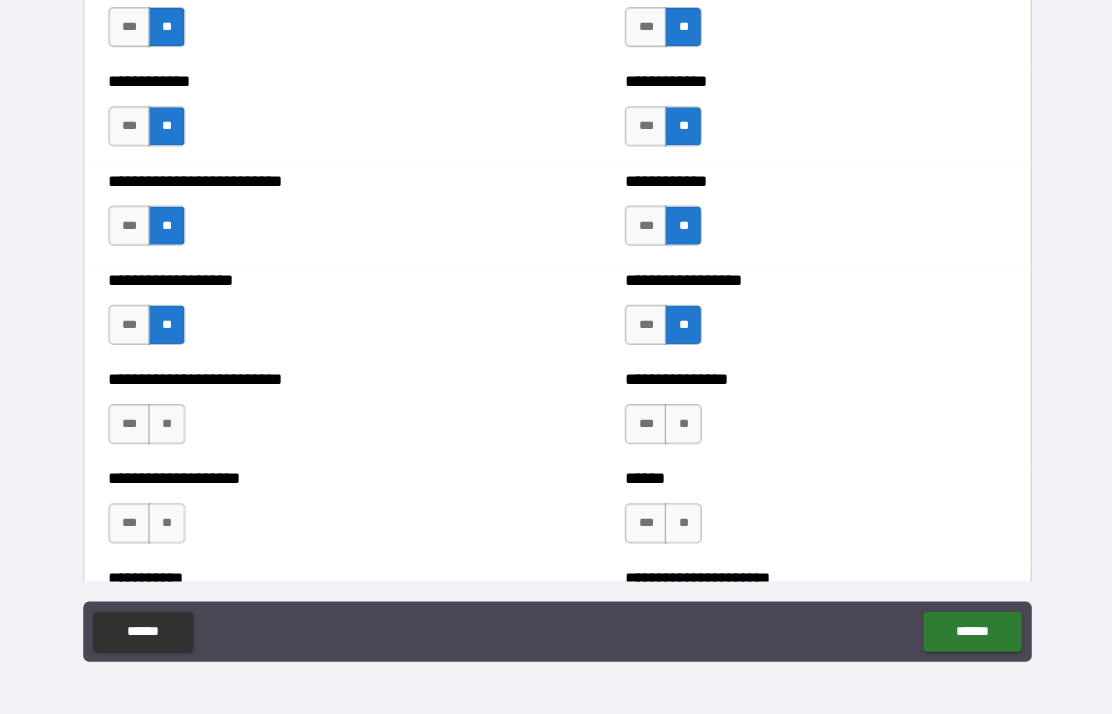 click on "**" at bounding box center (166, 424) 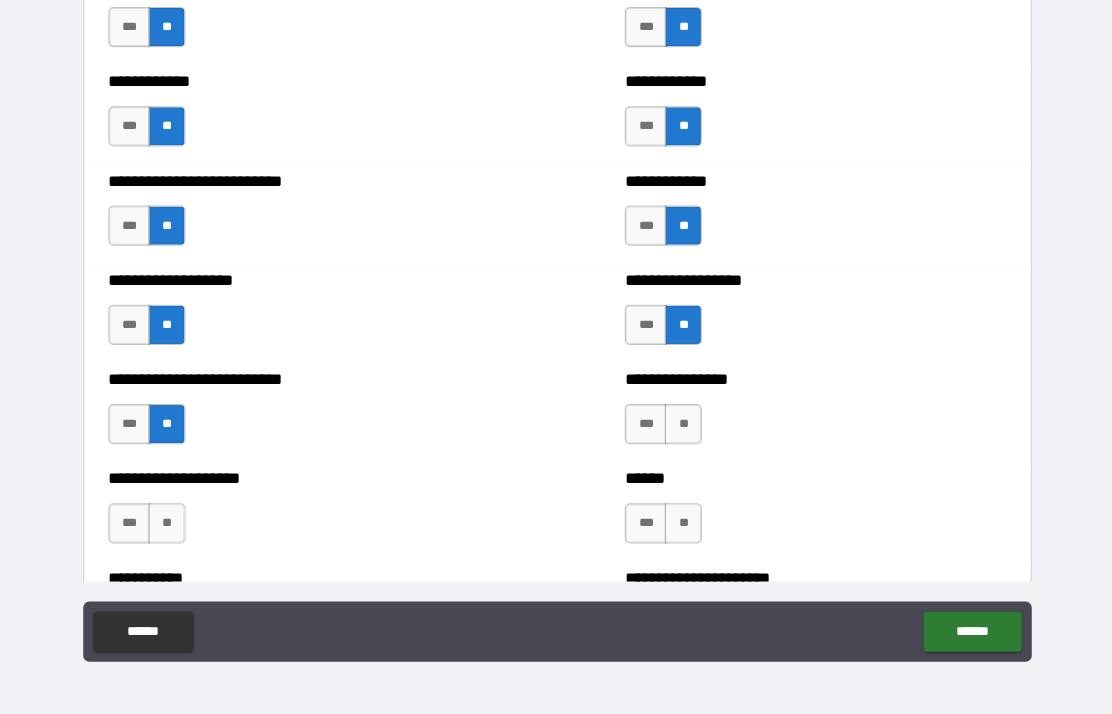 click on "**" at bounding box center (681, 424) 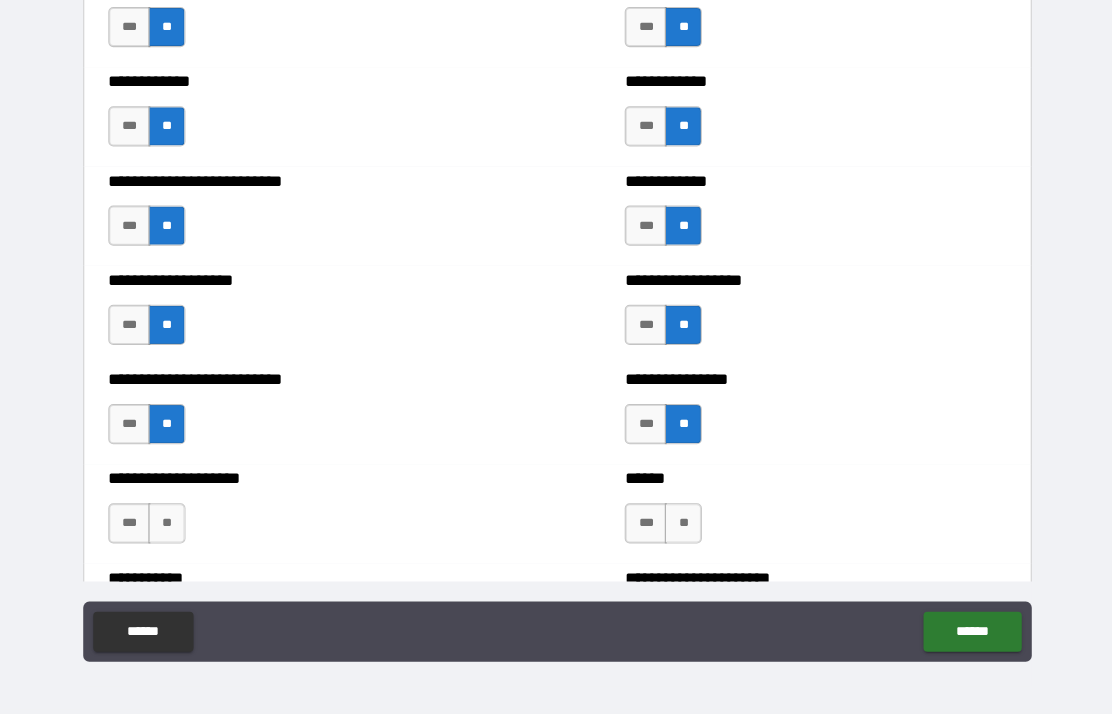 click on "**" at bounding box center [166, 523] 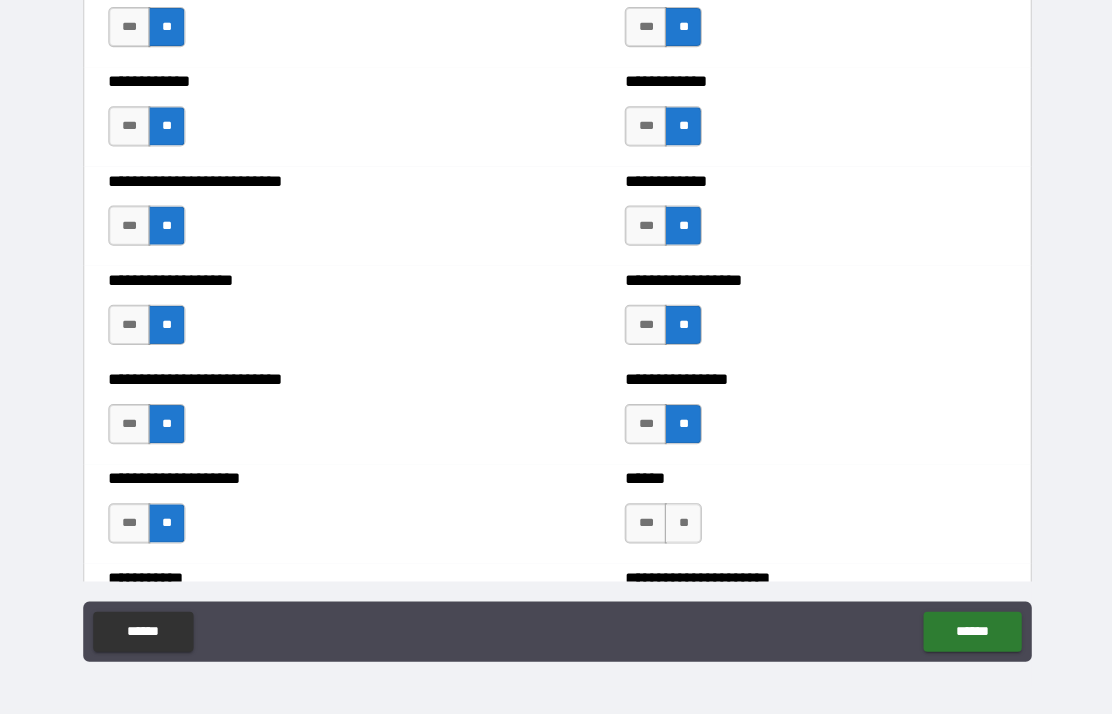 click on "**" at bounding box center [681, 523] 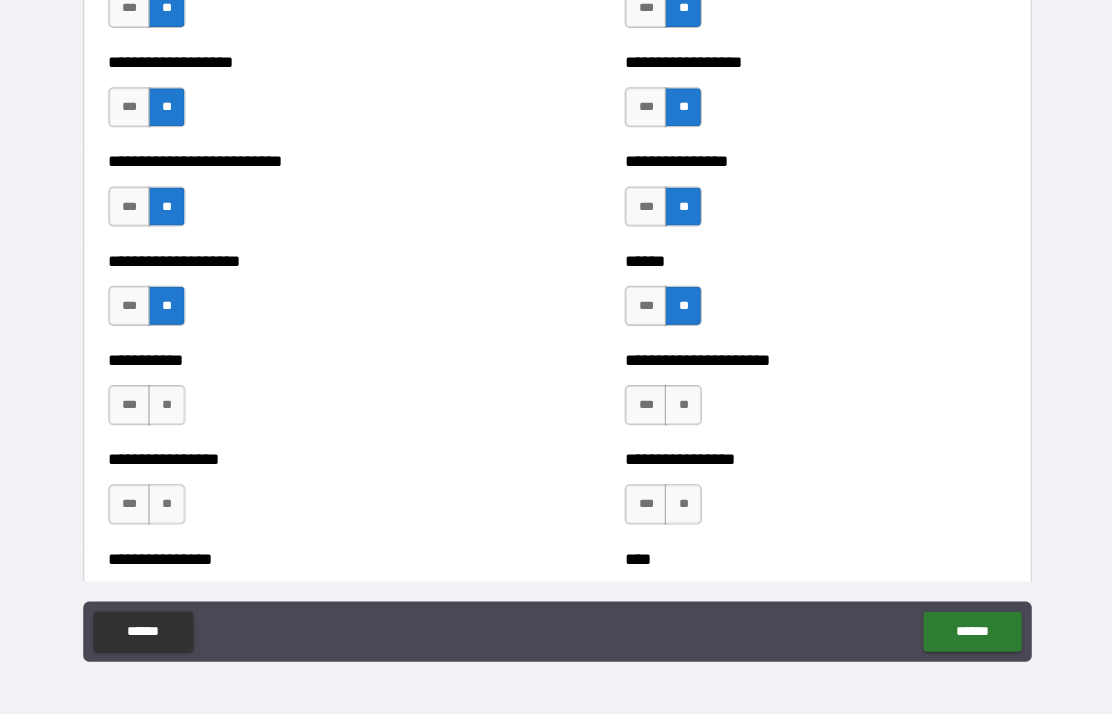scroll, scrollTop: 5604, scrollLeft: 0, axis: vertical 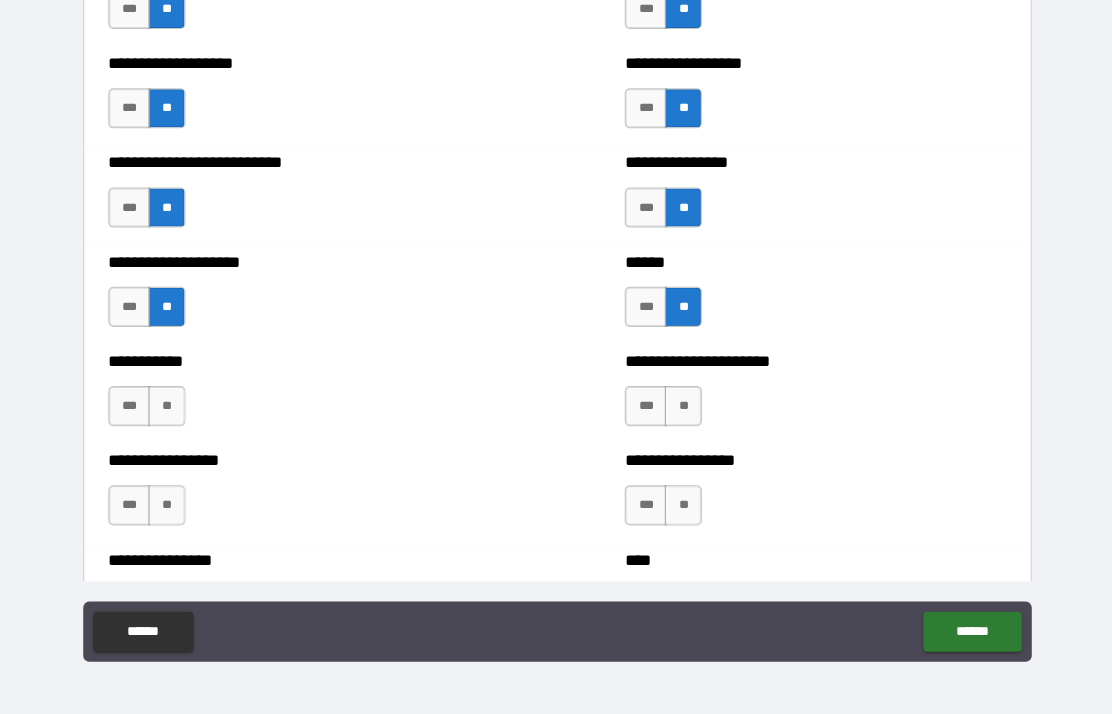 click on "**" at bounding box center (166, 406) 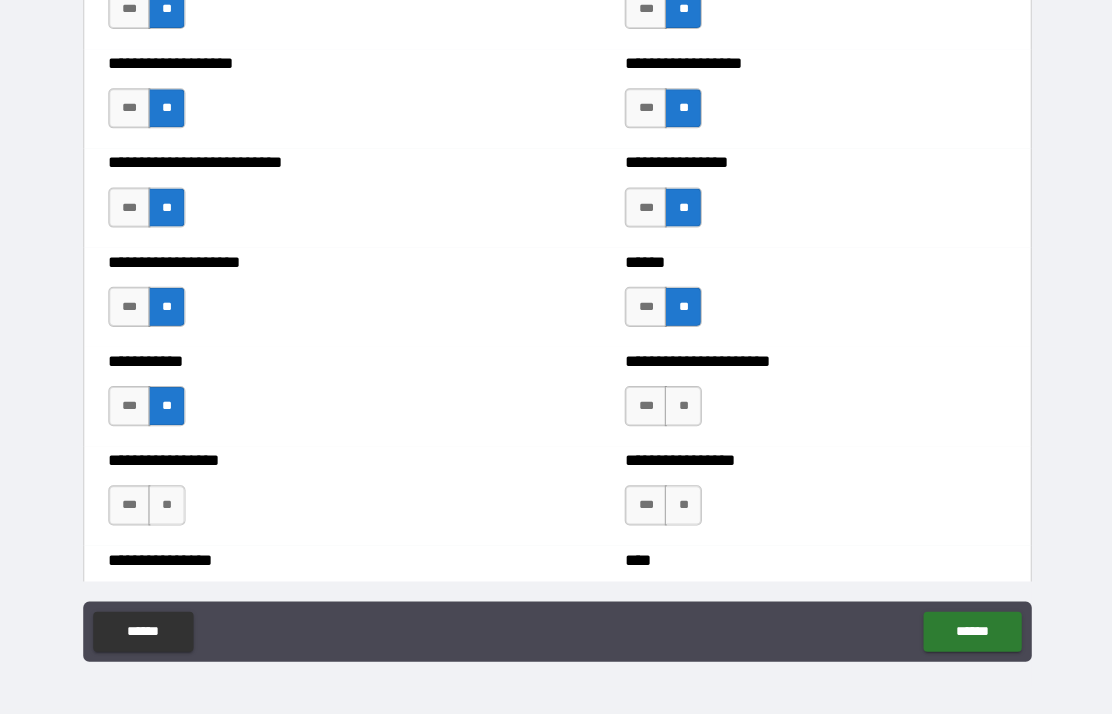 click on "**" at bounding box center (681, 406) 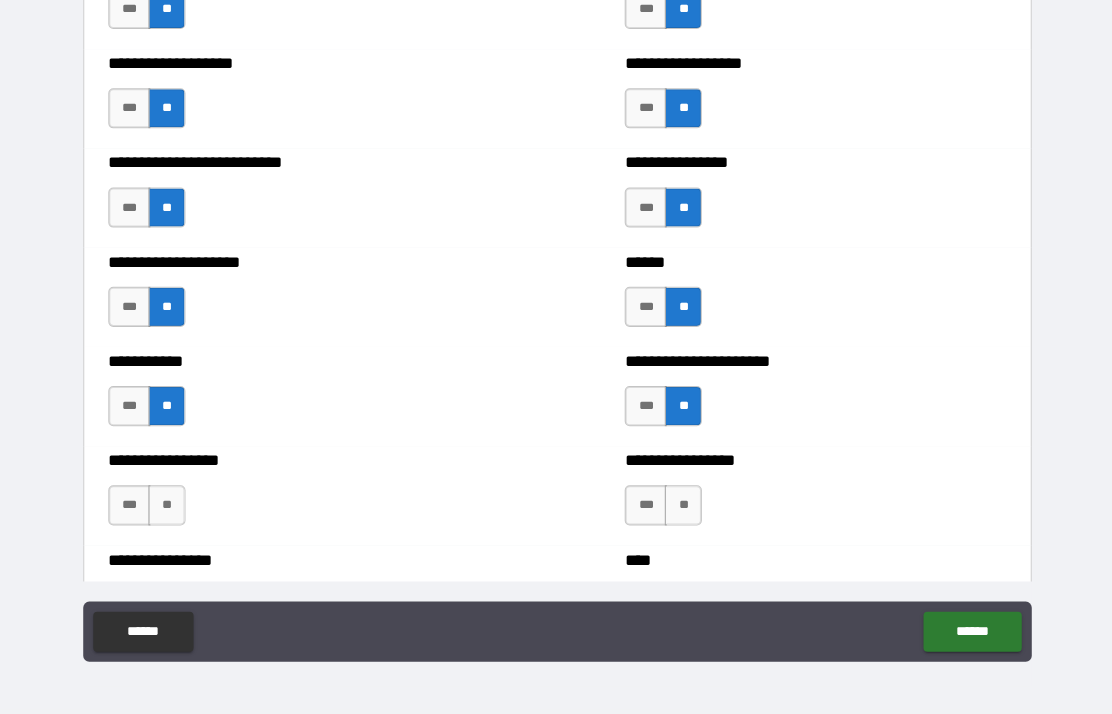 click on "**" at bounding box center [166, 505] 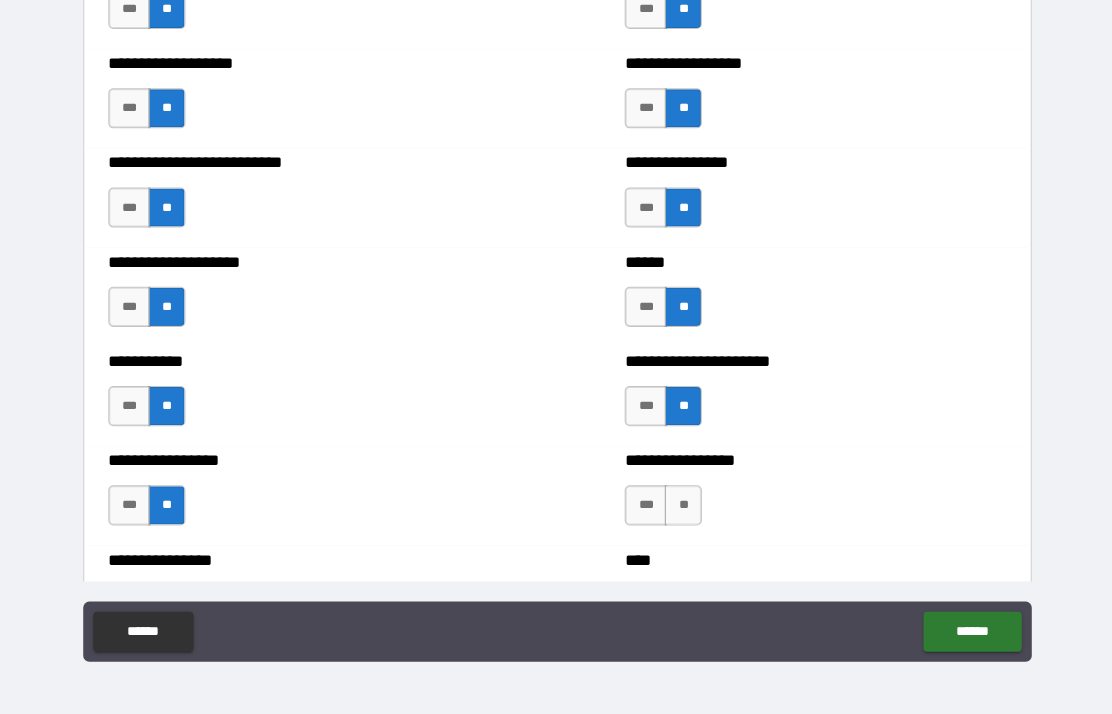 click on "**" at bounding box center (681, 505) 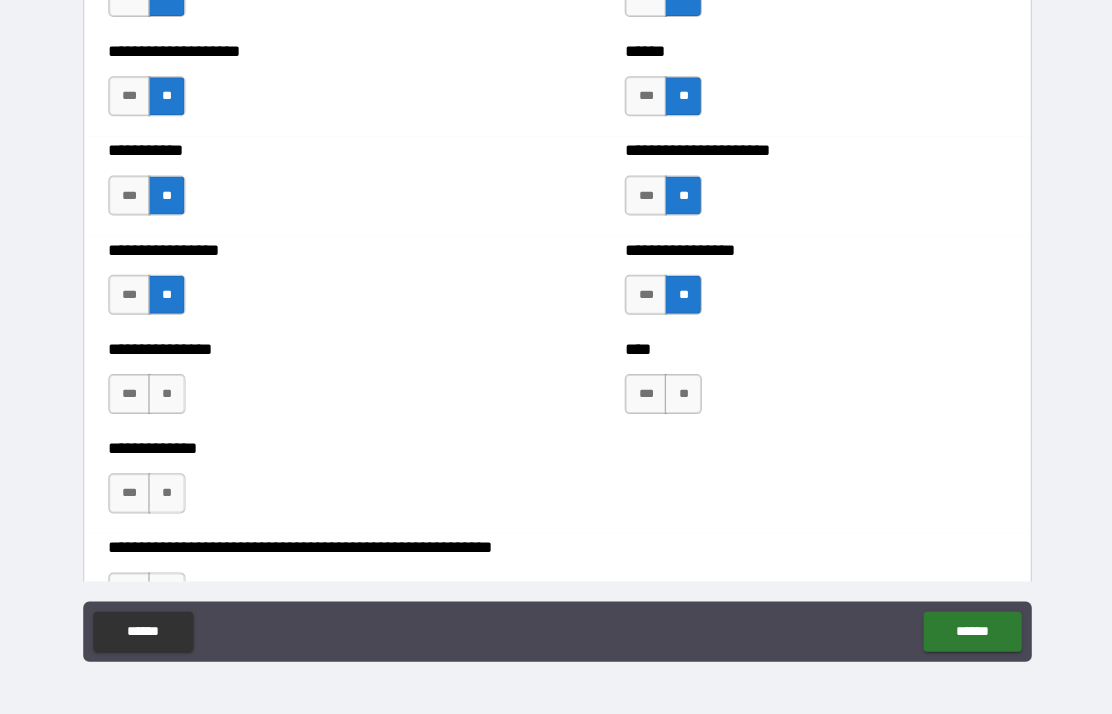 scroll, scrollTop: 5811, scrollLeft: 0, axis: vertical 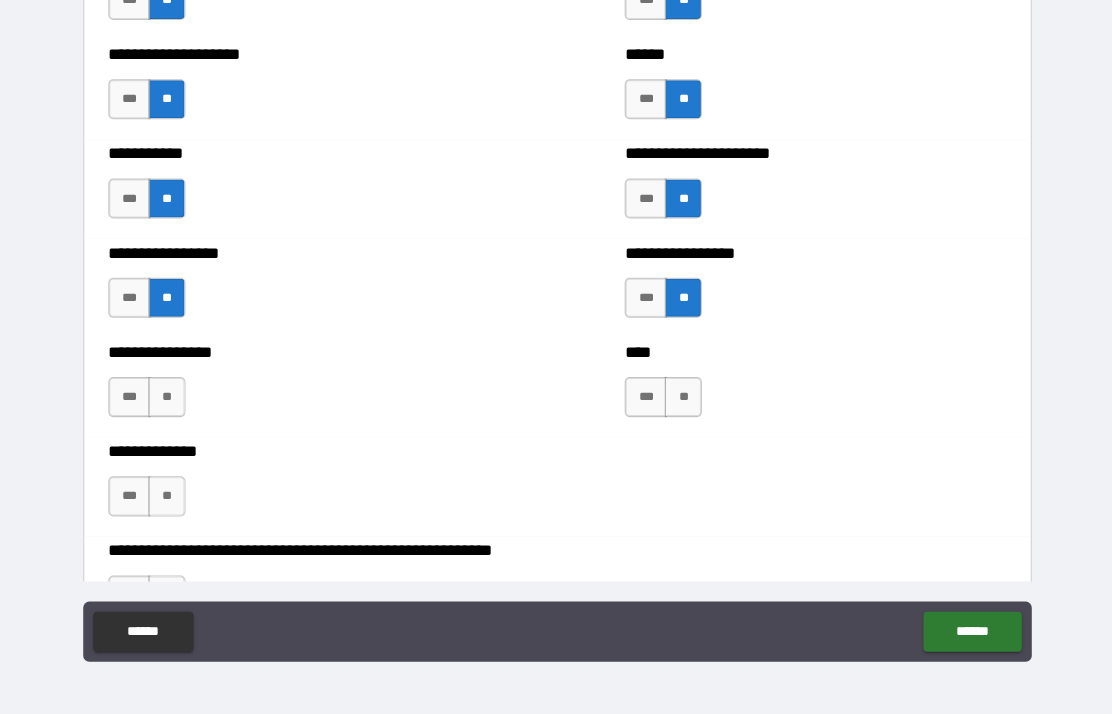click on "**" at bounding box center (681, 397) 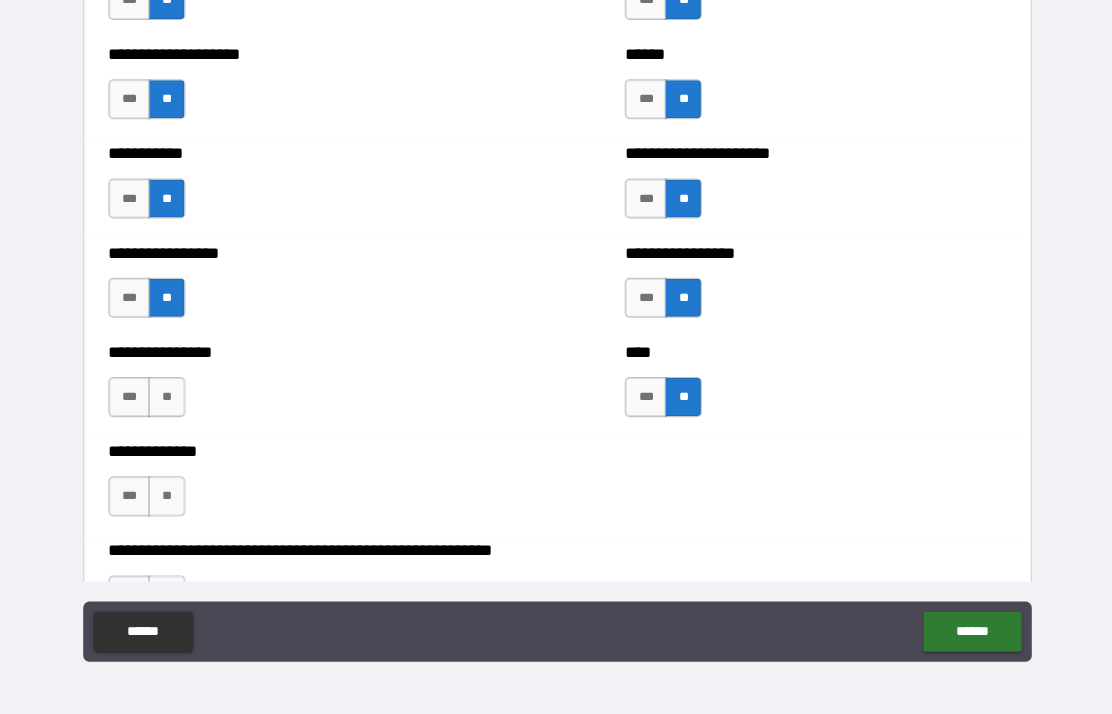 click on "**" at bounding box center [166, 397] 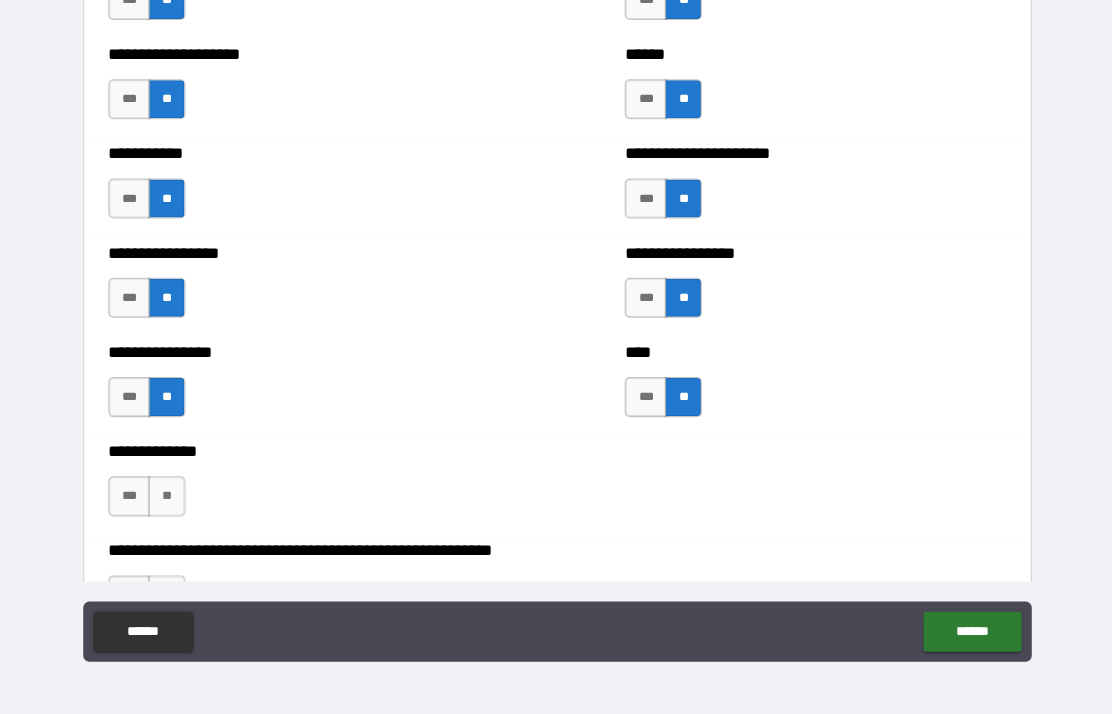 click on "**" at bounding box center [166, 496] 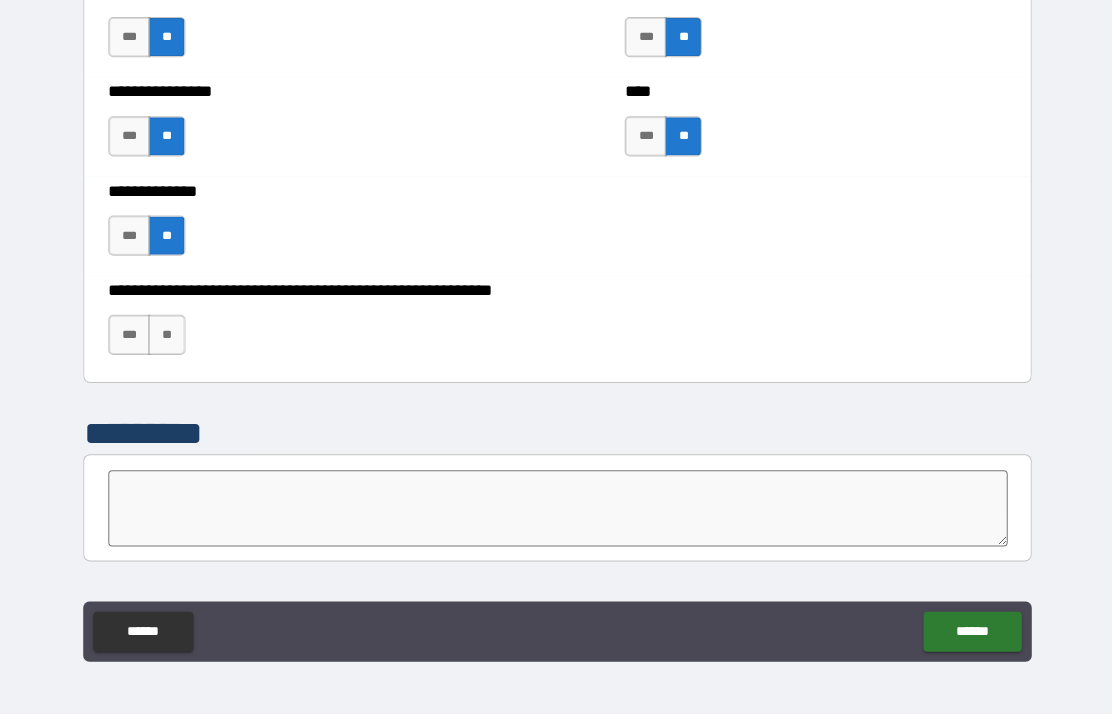 scroll, scrollTop: 6063, scrollLeft: 0, axis: vertical 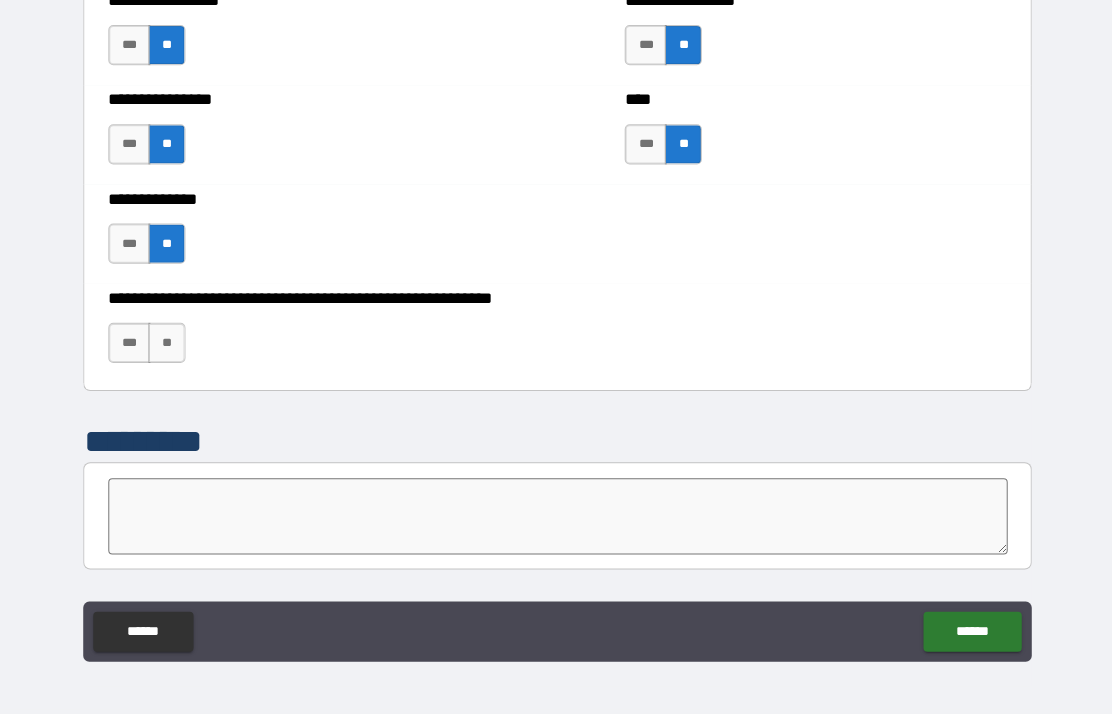 click on "**" at bounding box center (166, 343) 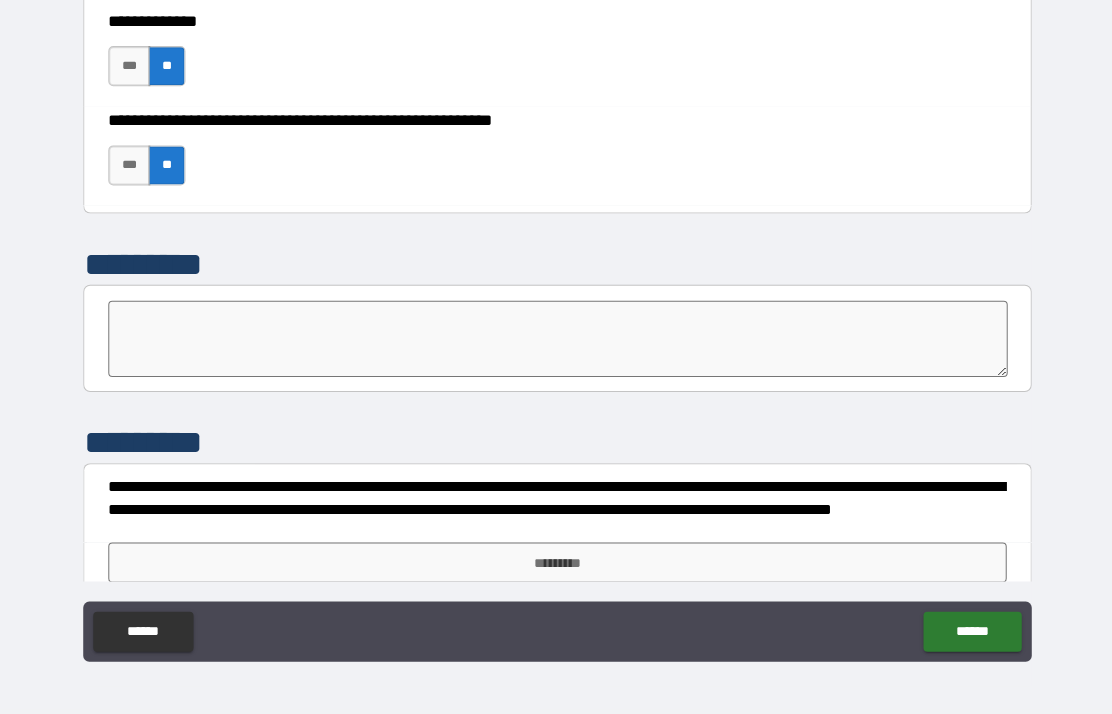 scroll, scrollTop: 6256, scrollLeft: 0, axis: vertical 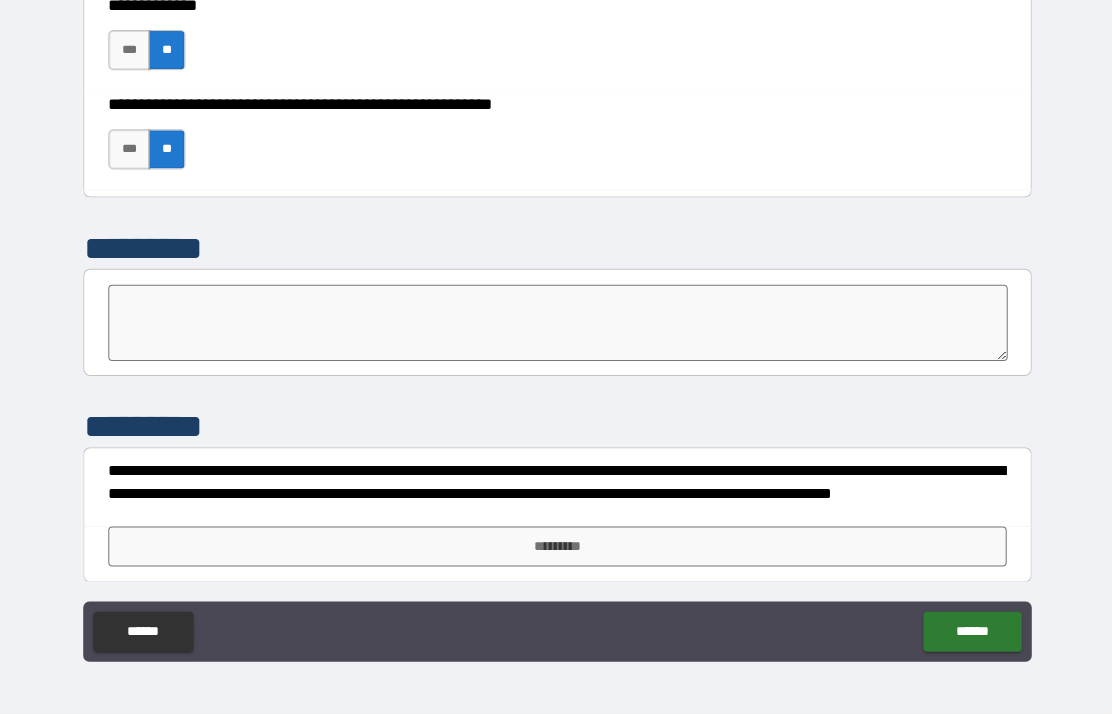 click on "*********" at bounding box center [556, 546] 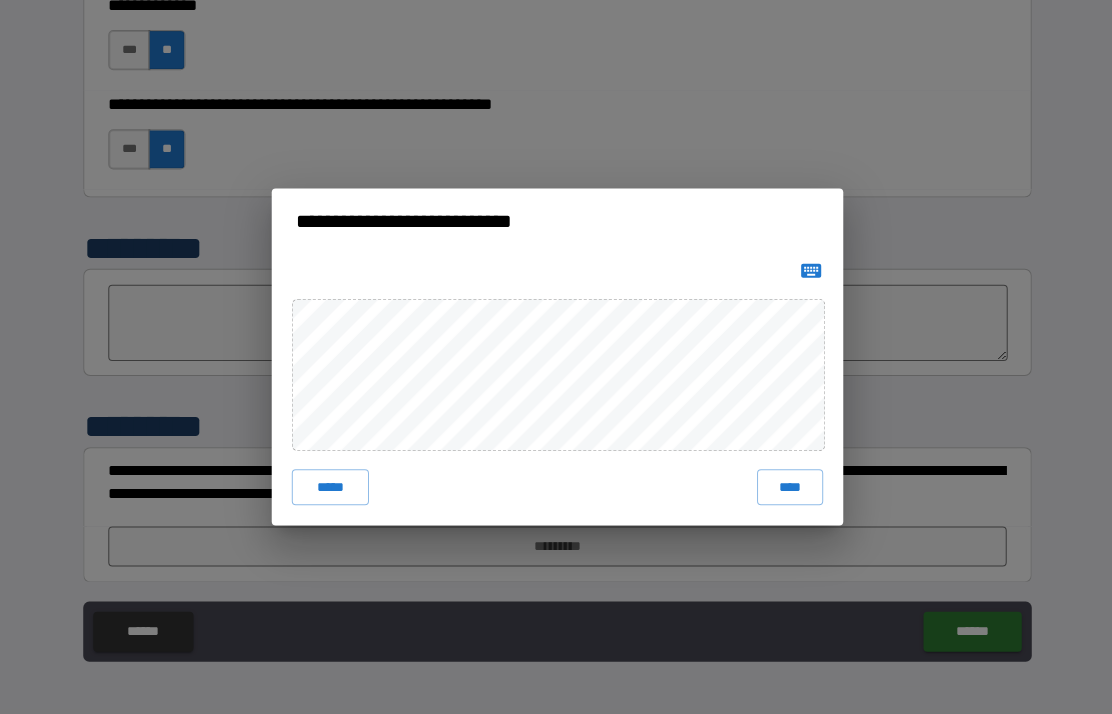 click on "****" at bounding box center [788, 487] 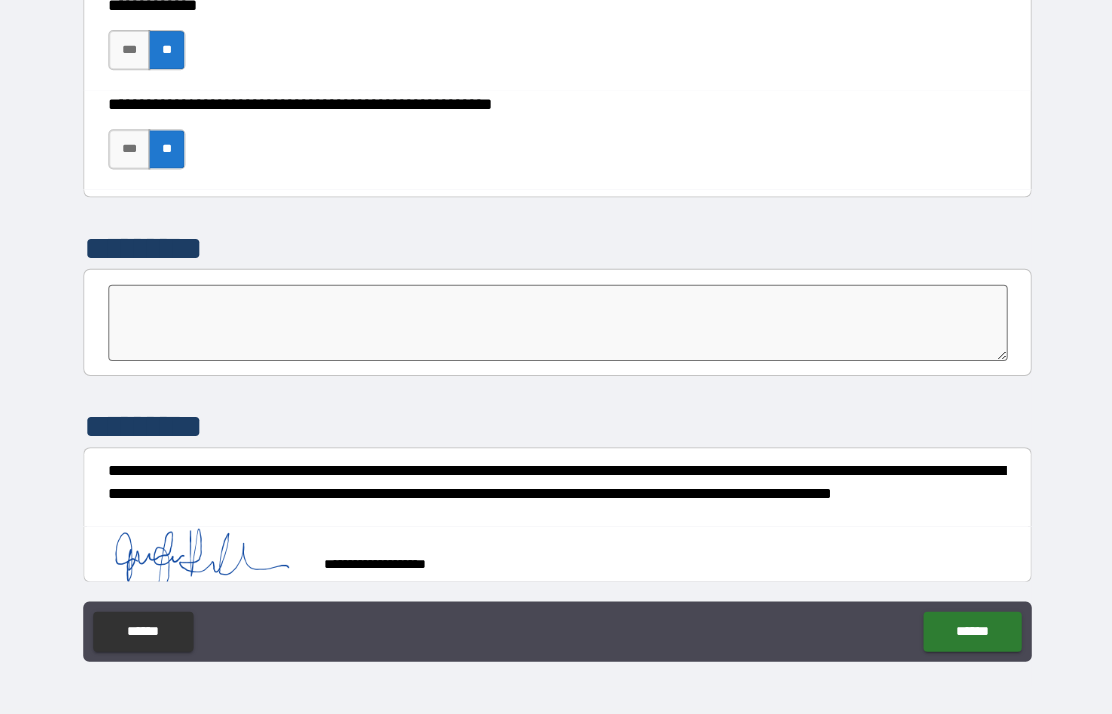 scroll, scrollTop: 6252, scrollLeft: 0, axis: vertical 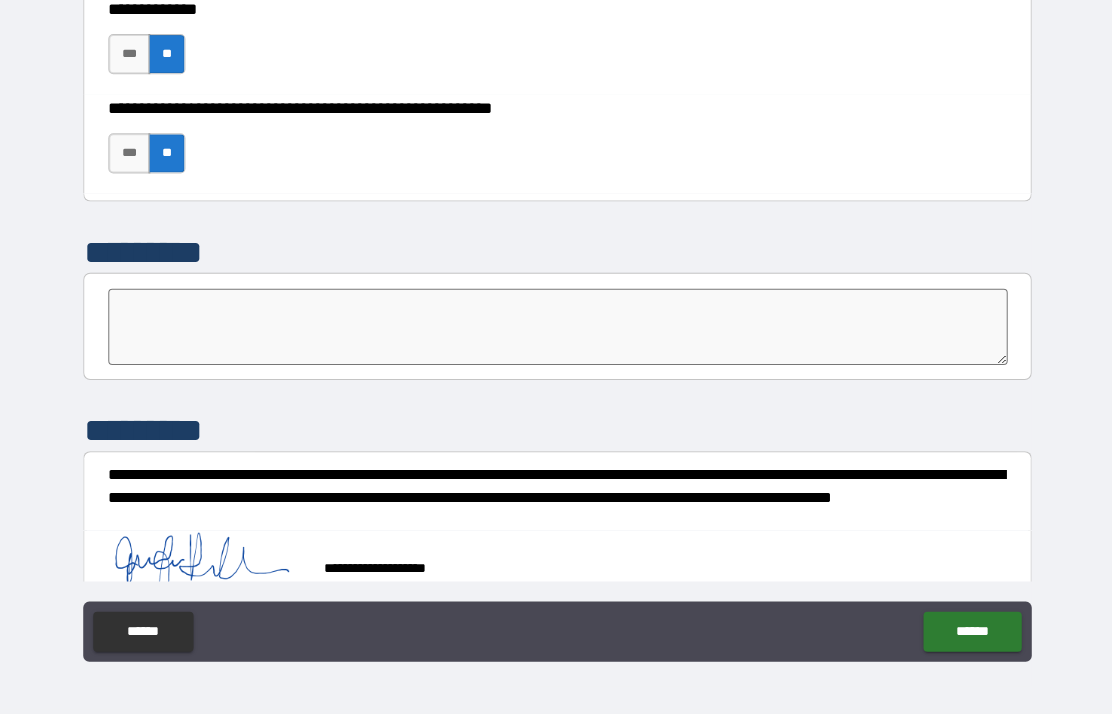 click on "******" at bounding box center [969, 631] 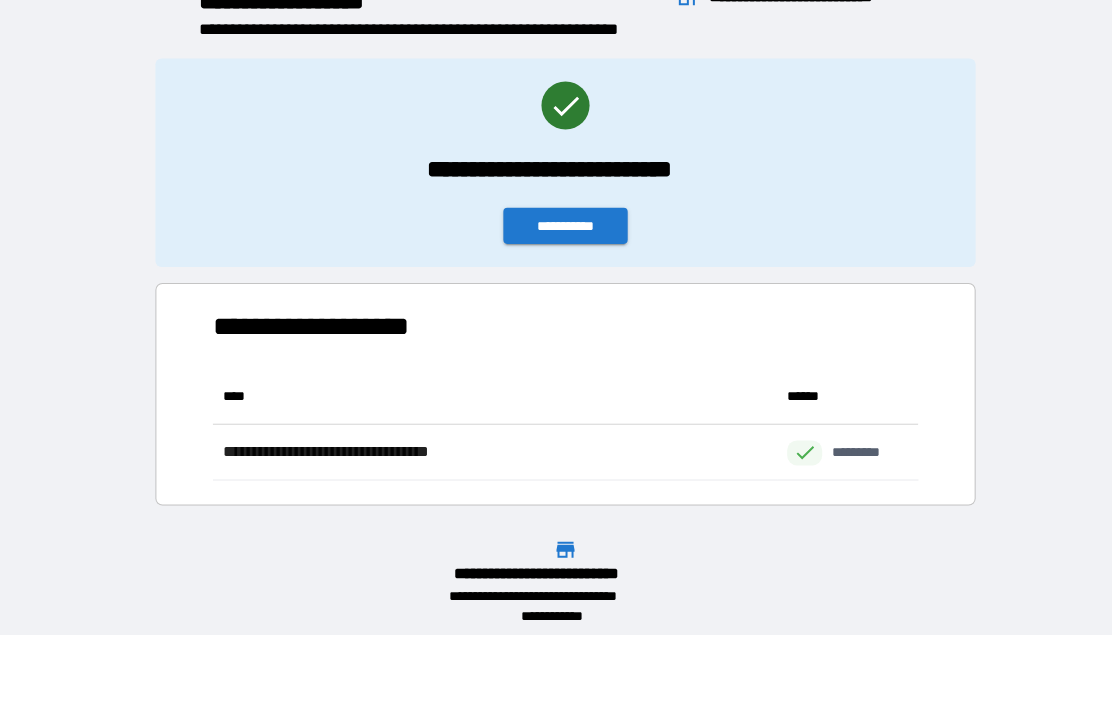 scroll, scrollTop: 1, scrollLeft: 1, axis: both 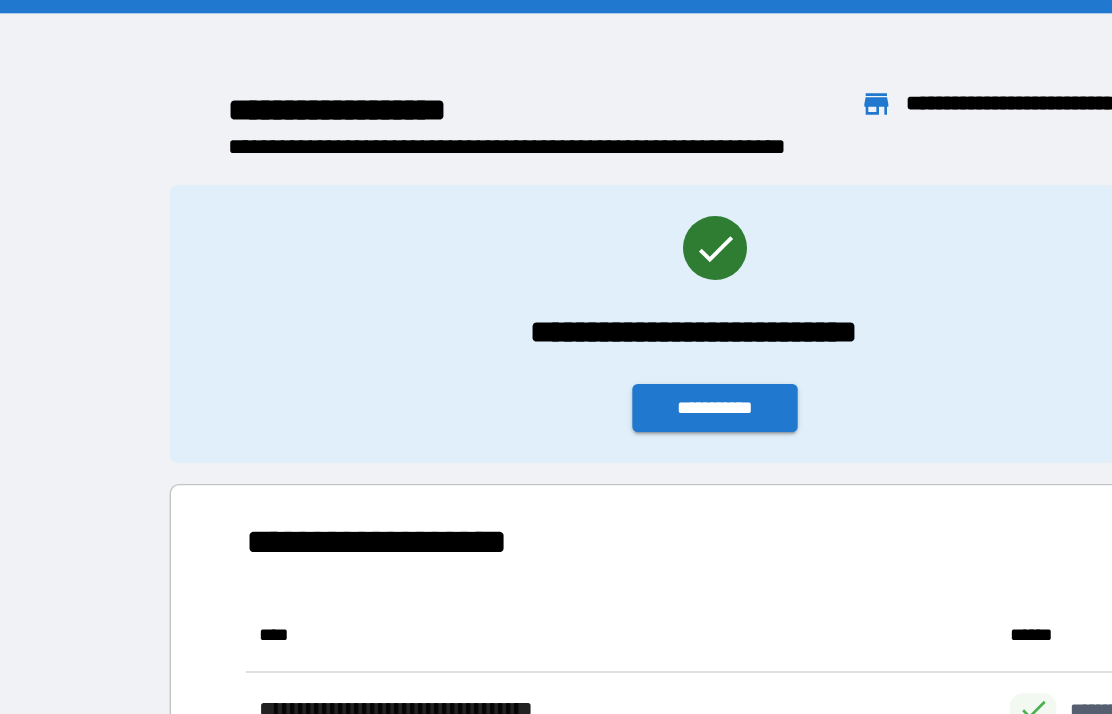 click on "**********" at bounding box center [564, 306] 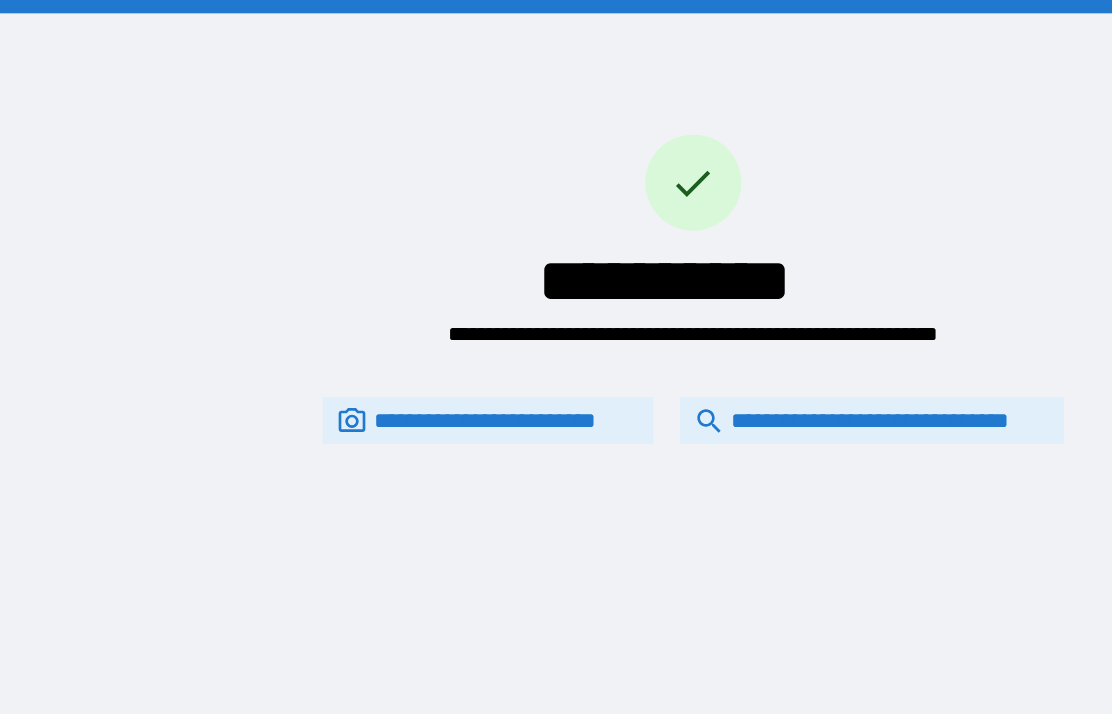 click on "**********" at bounding box center (682, 315) 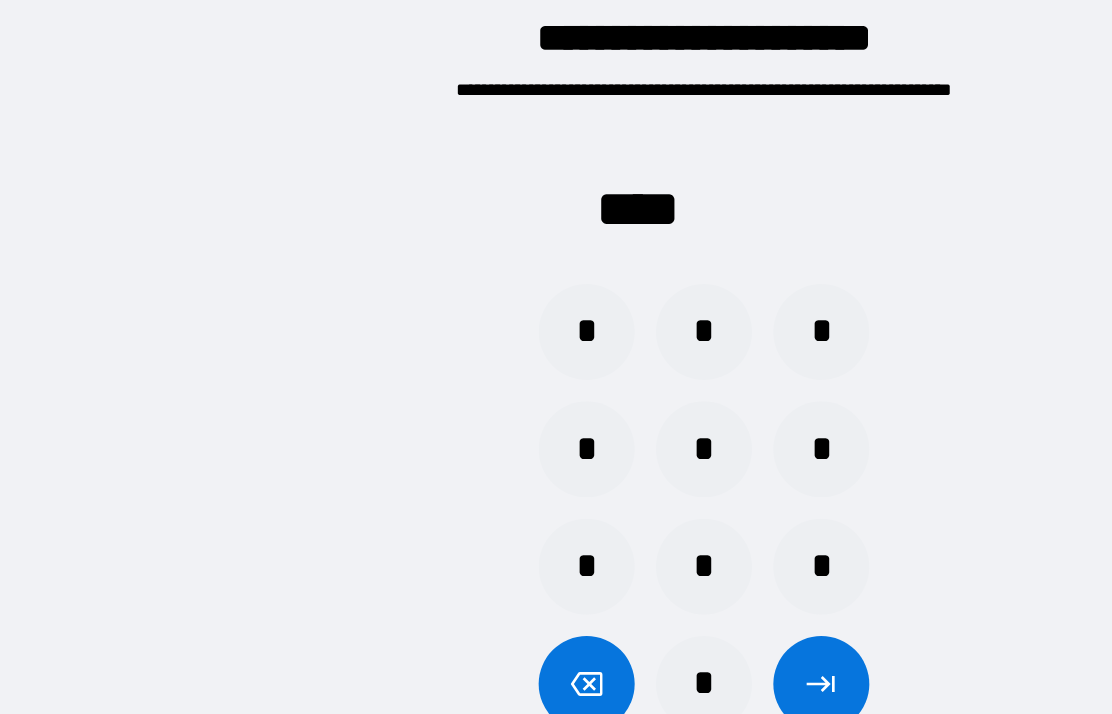 click on "*" at bounding box center [468, 393] 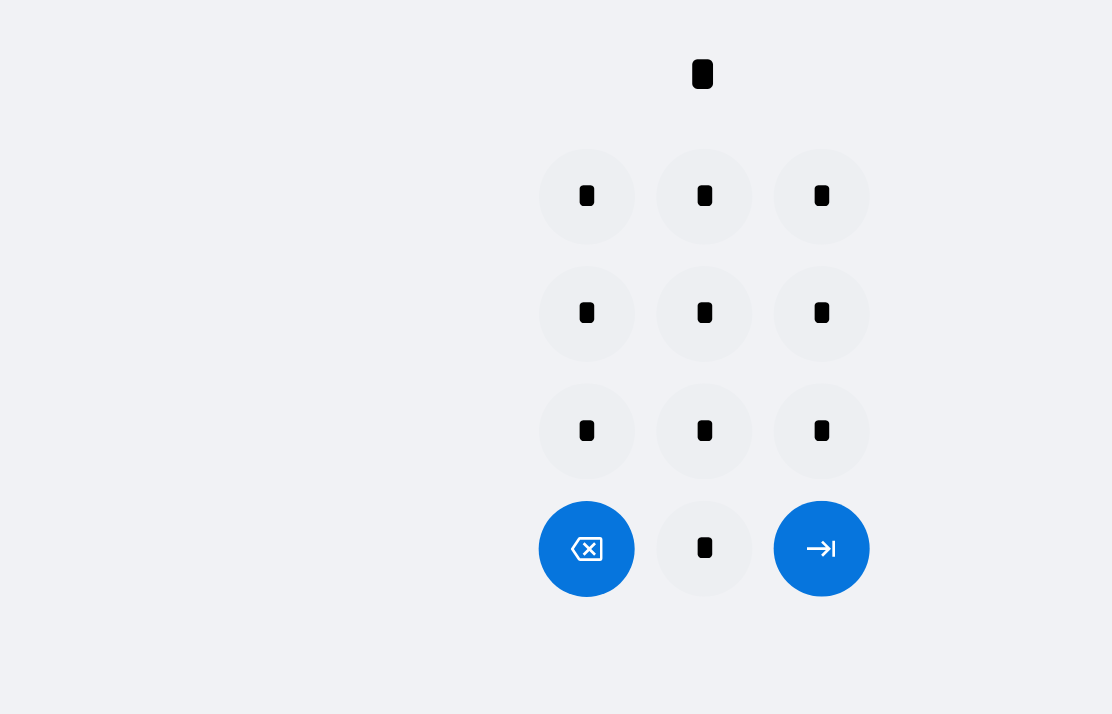 scroll, scrollTop: 80, scrollLeft: 0, axis: vertical 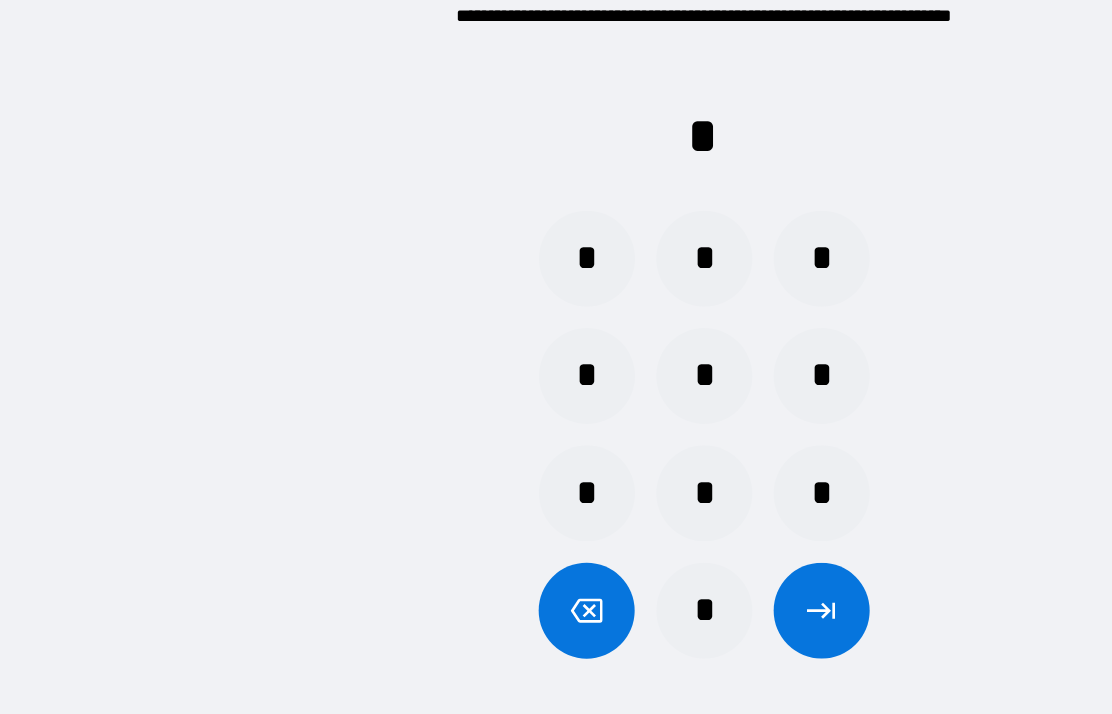 click at bounding box center [468, 489] 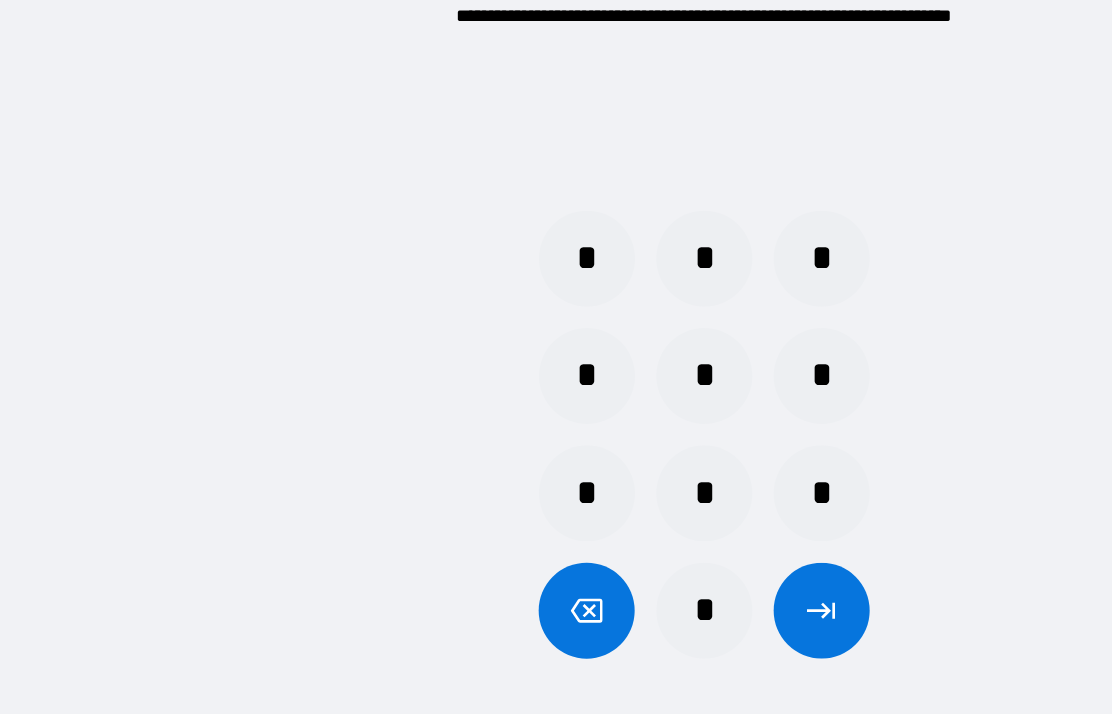 click on "*" at bounding box center [468, 313] 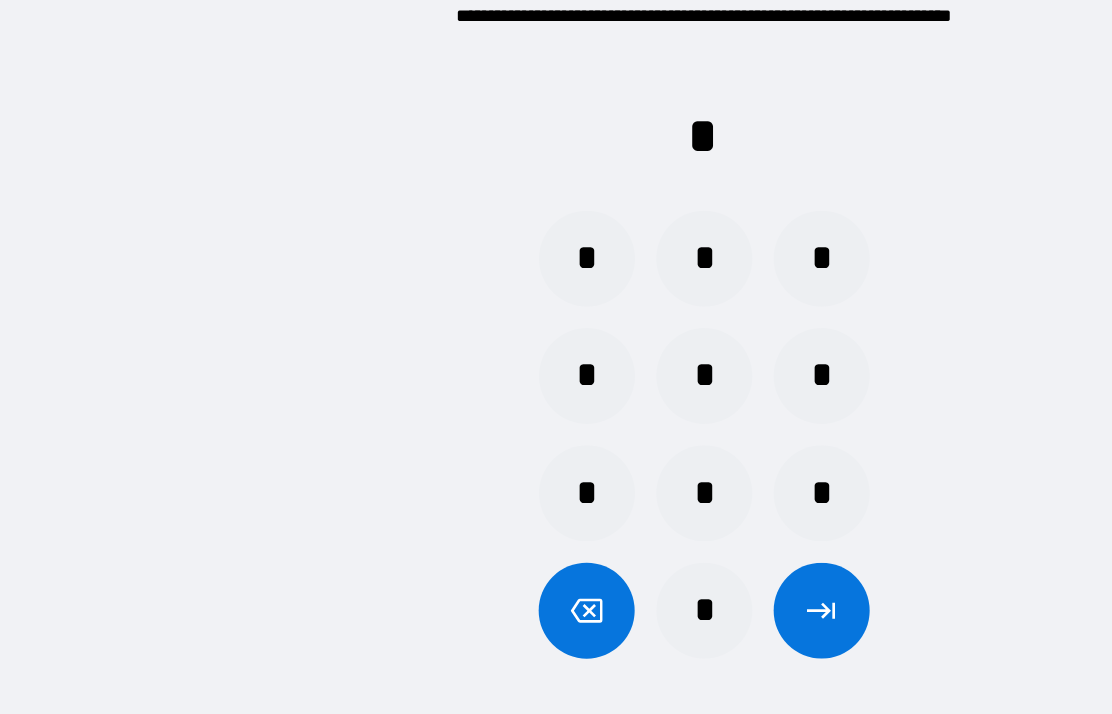 click on "*" at bounding box center (556, 489) 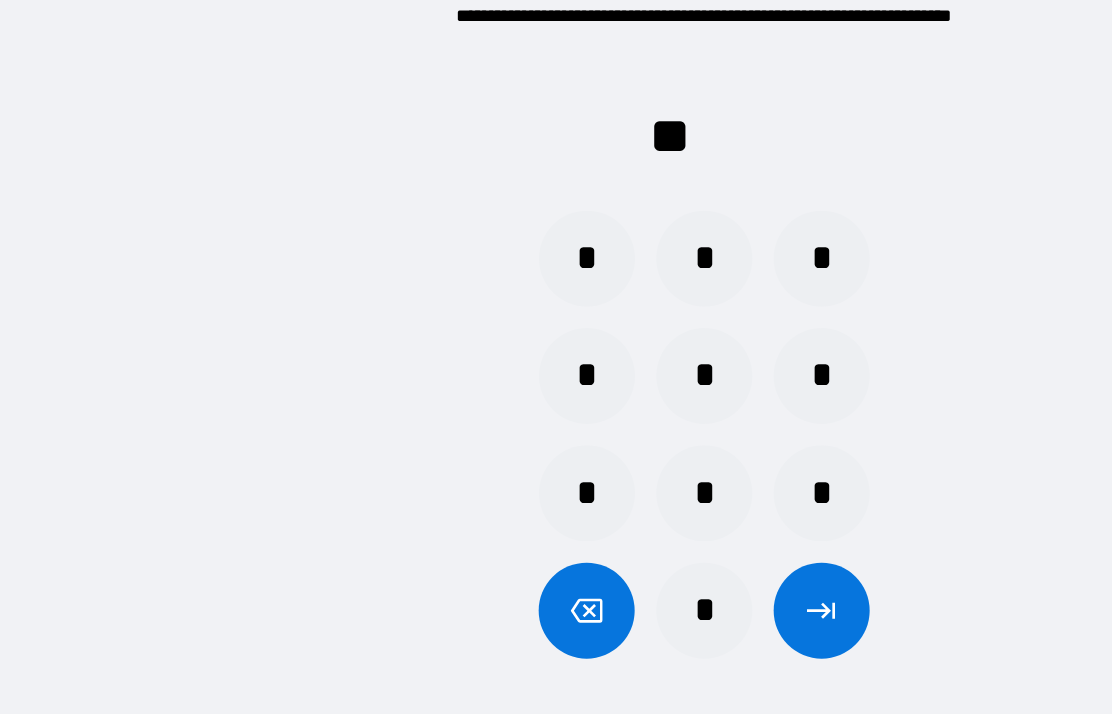click on "*" at bounding box center [468, 225] 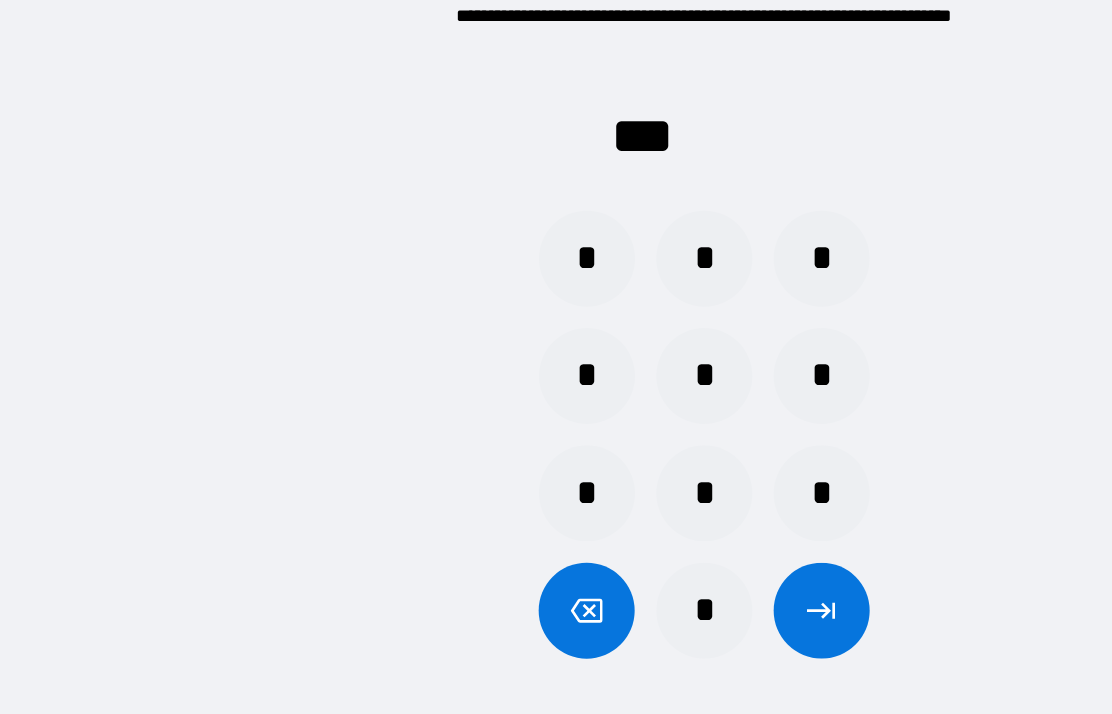 click on "*" at bounding box center (556, 489) 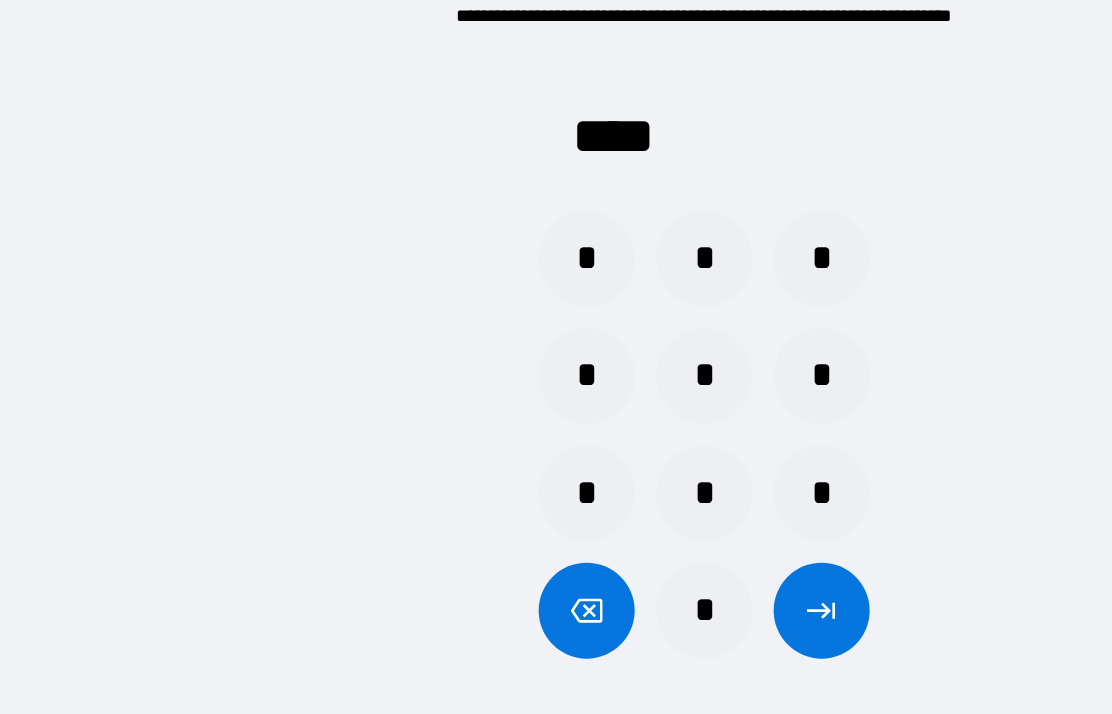 click 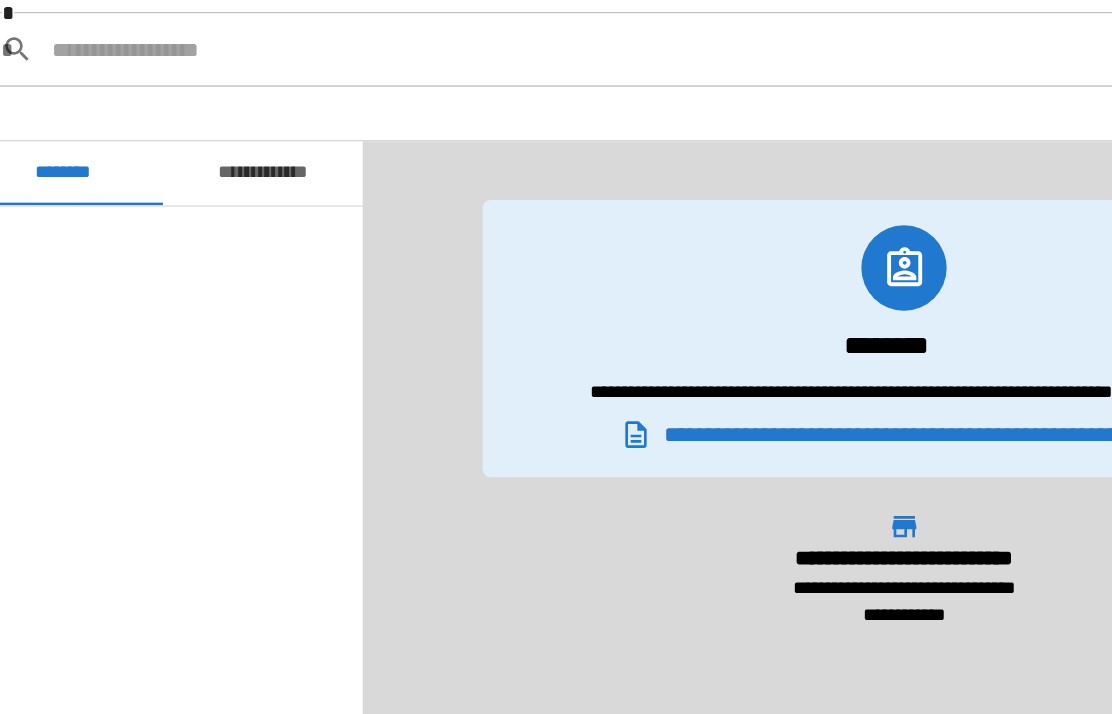 scroll, scrollTop: 872, scrollLeft: 0, axis: vertical 